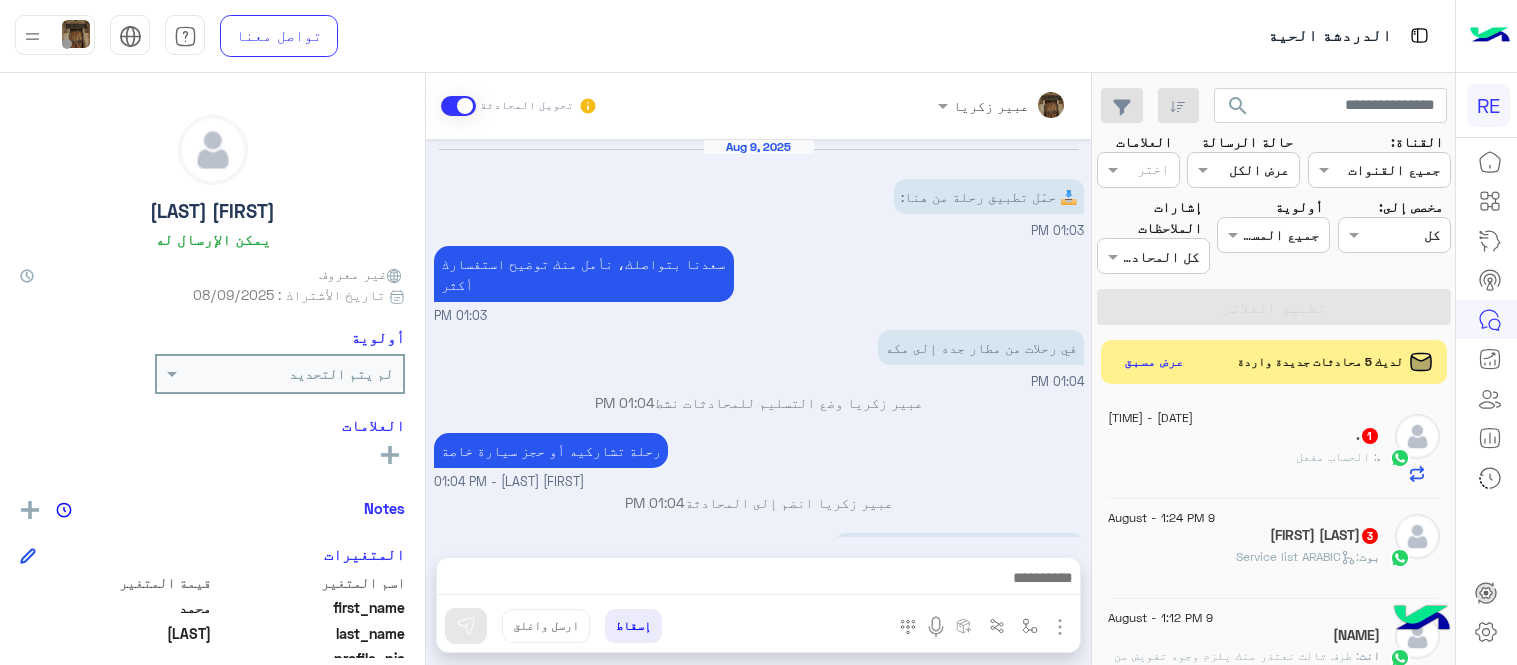 scroll, scrollTop: 0, scrollLeft: 0, axis: both 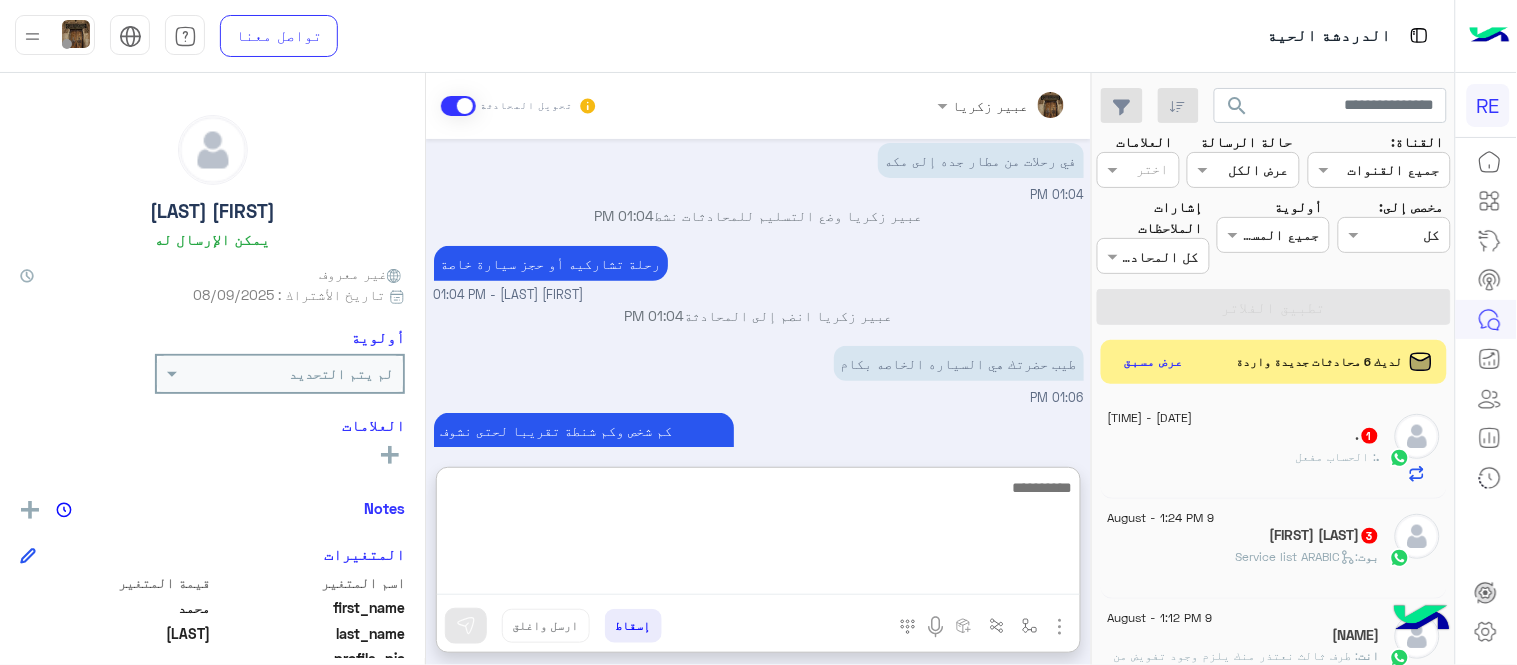 click at bounding box center (758, 535) 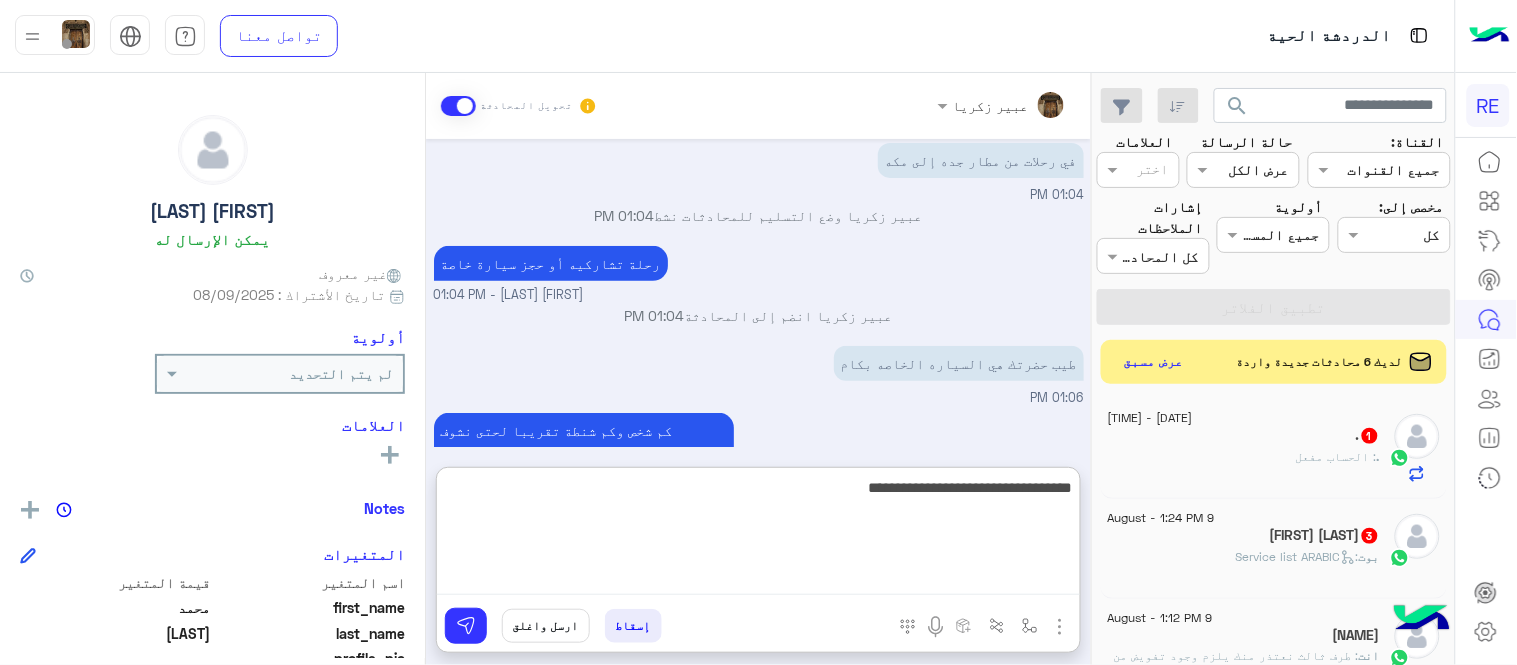 type on "**********" 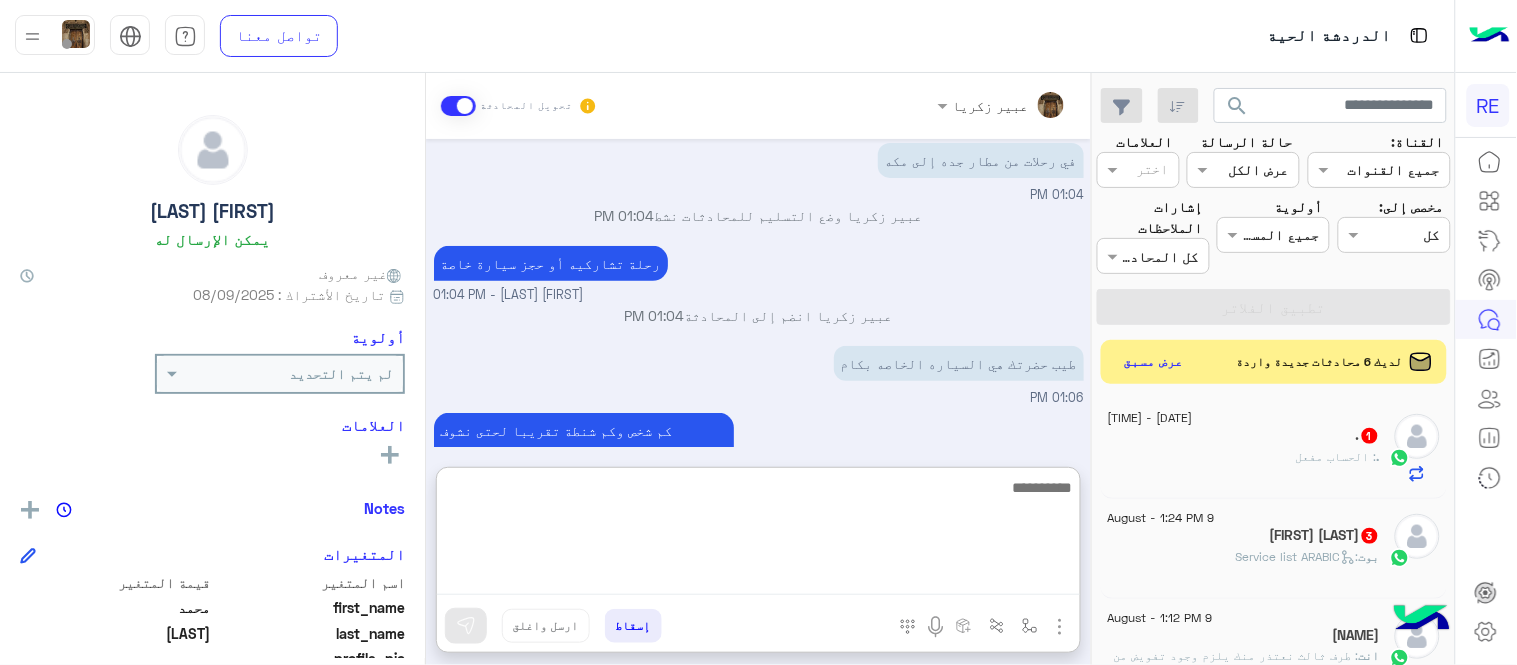 scroll, scrollTop: 341, scrollLeft: 0, axis: vertical 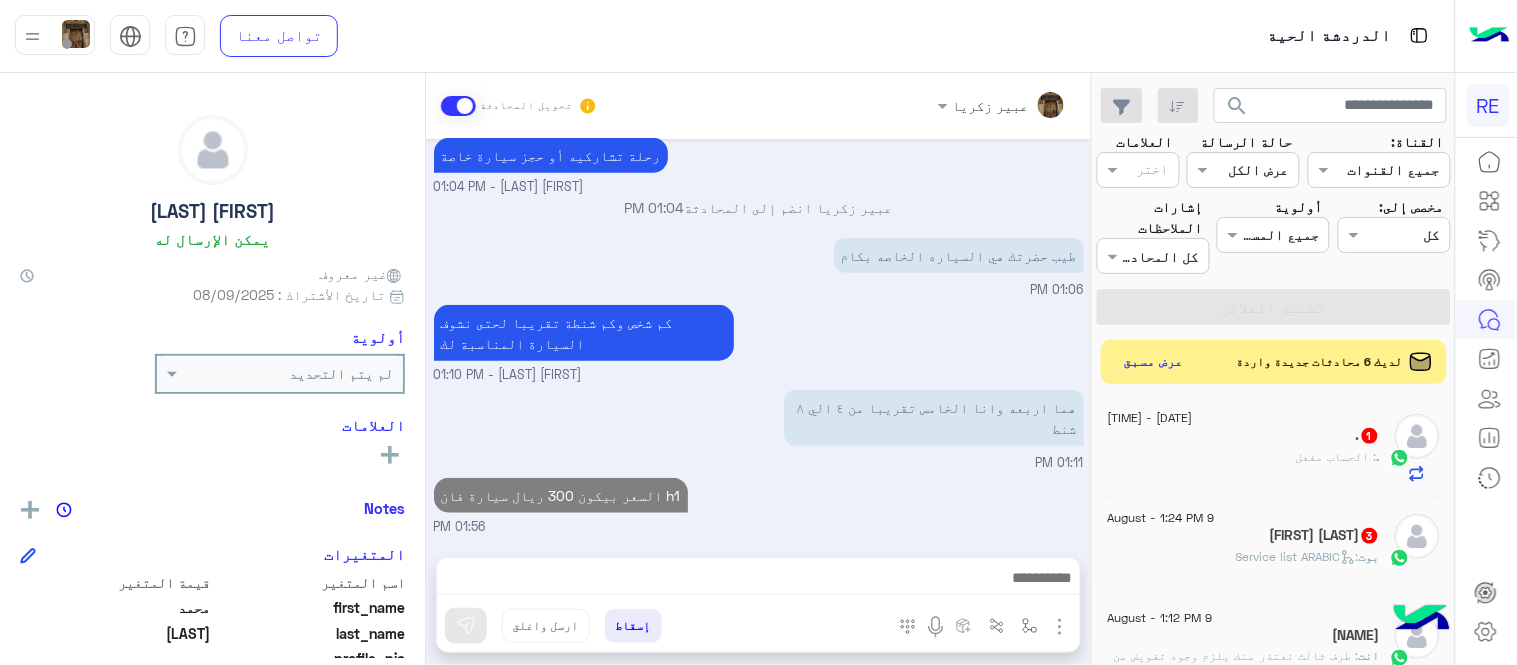 click on "Aug 9, 2025  📥 حمّل تطبيق رحلة من هنا:   01:03 PM  سعدنا بتواصلك، نأمل منك توضيح استفسارك أكثر    01:03 PM  في رحلات من مطار [CITY] إلى [CITY]   01:04 PM   [FIRST] [LAST] وضع التسليم للمحادثات نشط   01:04 PM      رحلة تشاركيه أو حجز سيارة خاصة  [FIRST] [LAST] -  01:04 PM   [FIRST] [LAST] انضم إلى المحادثة   01:04 PM      طيب حضرتك هي السياره الخاصه بكام   01:06 PM  كم شخص وكم شنطة تقريبا لحتى نشوف السيارة المناسبة لك  [FIRST] [LAST] -  01:10 PM  هما اربعه وانا الخامس تقريبا من ٤ الي ٨ شنط   01:11 PM  السعر بيكون 300 ريال سيارة فان h1   01:56 PM" at bounding box center (758, 338) 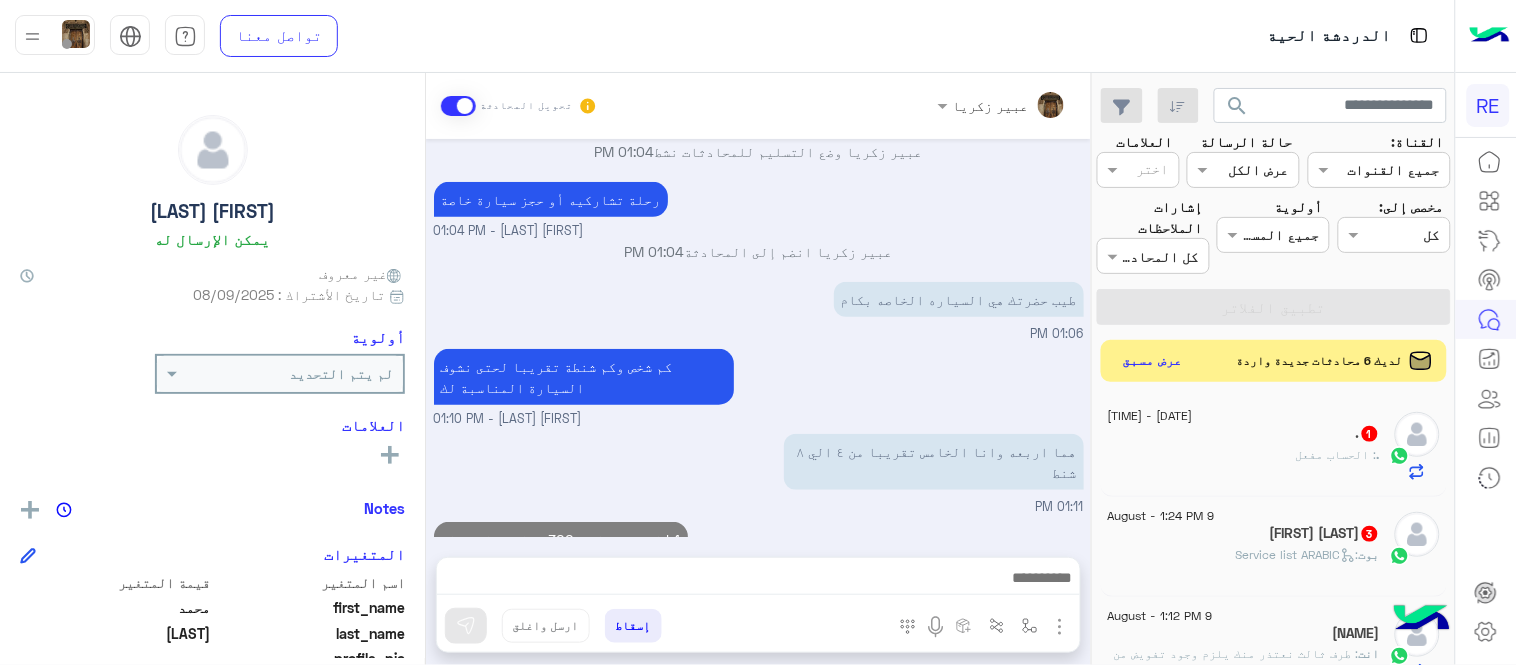click on "عرض مسبق" 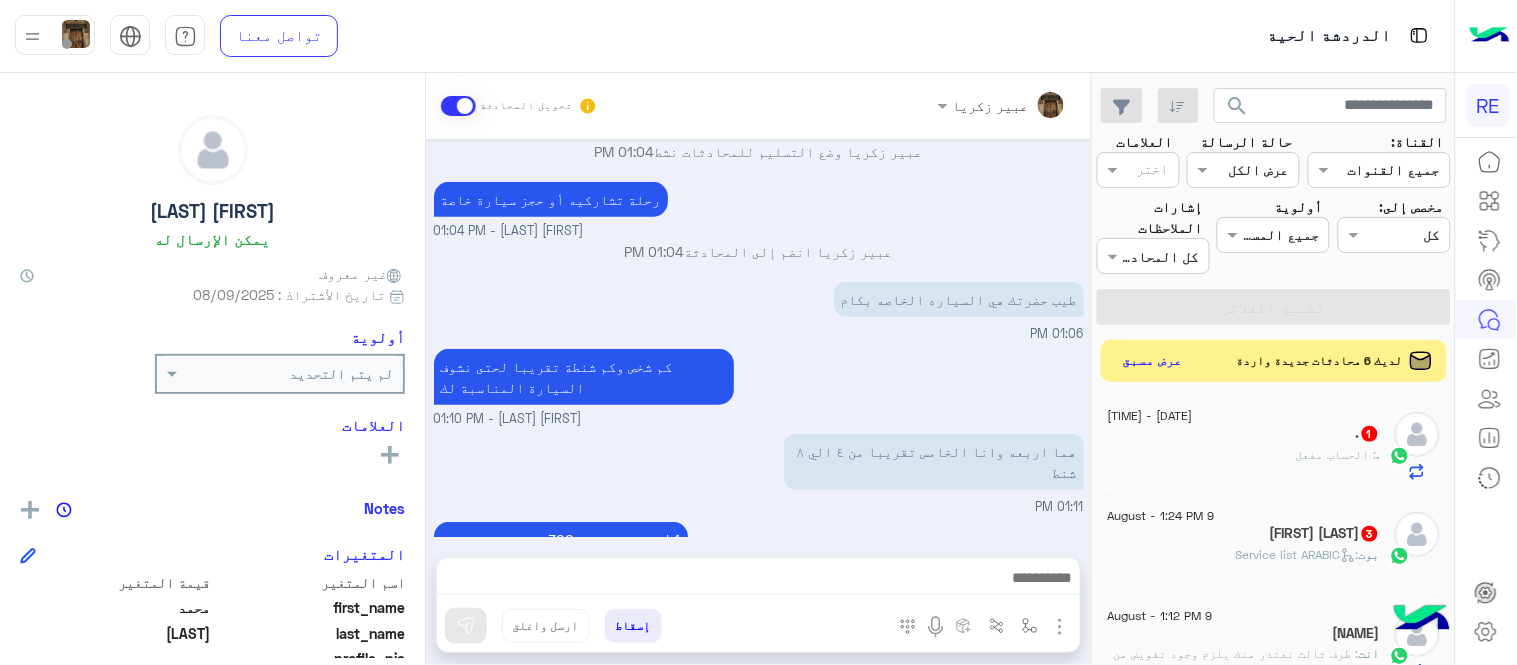 click on "عرض مسبق" 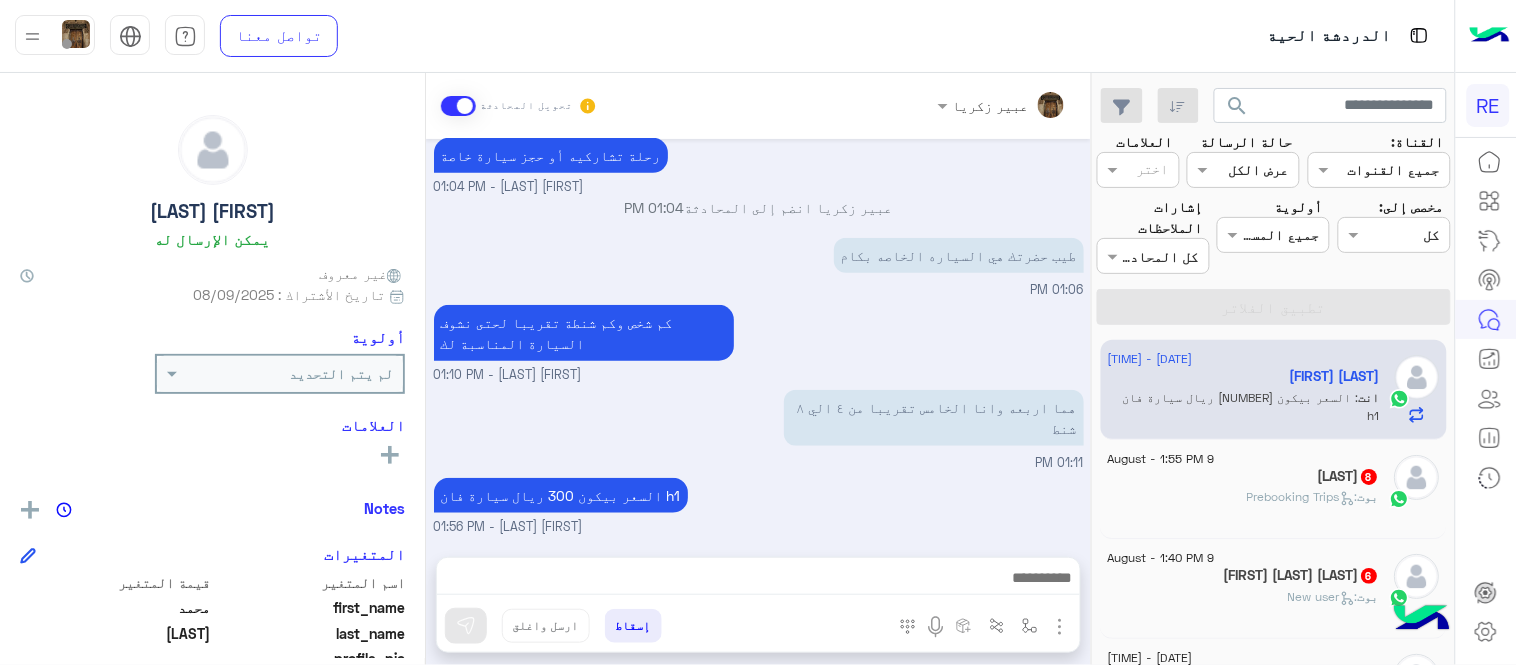 scroll, scrollTop: 251, scrollLeft: 0, axis: vertical 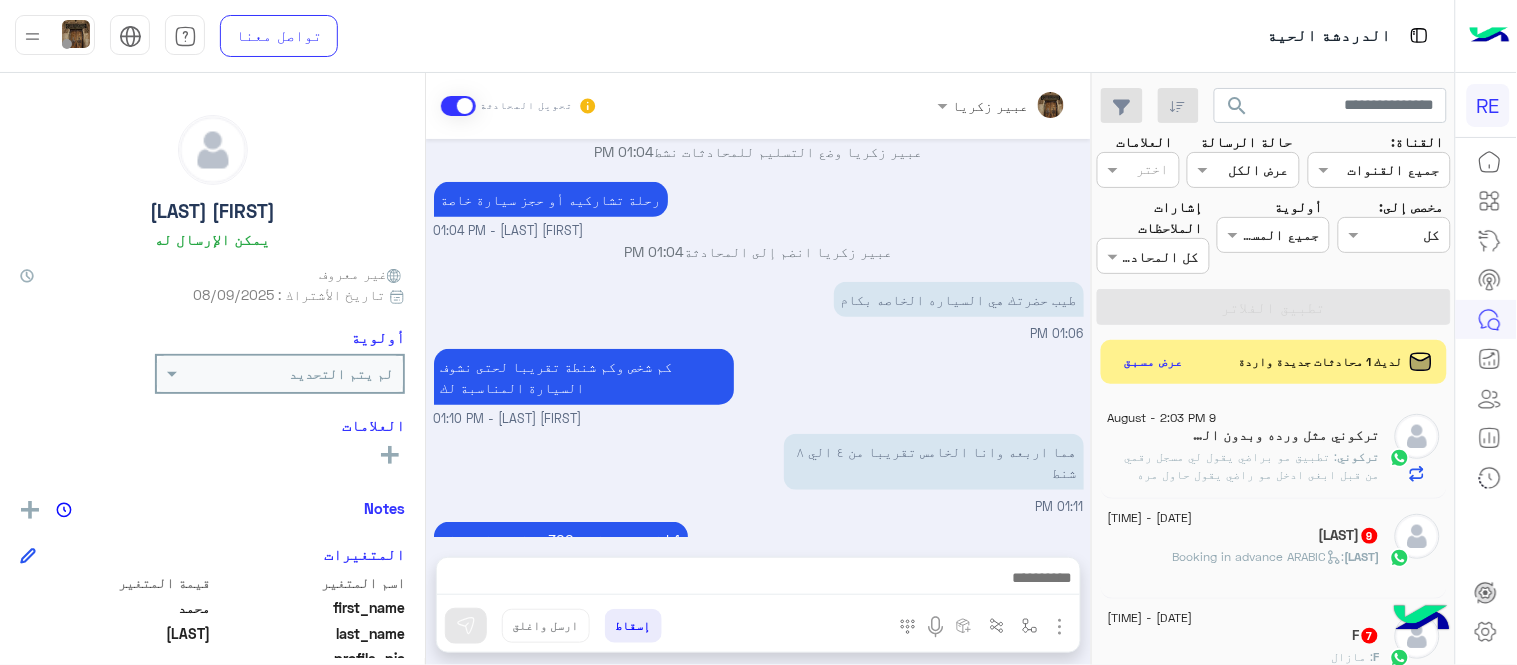 click on "تركوني : تطبيق مو براضي يقول لي مسجل رقمي من قبل ابغى ادخل مو راضي يقول حاول مره اخرى" 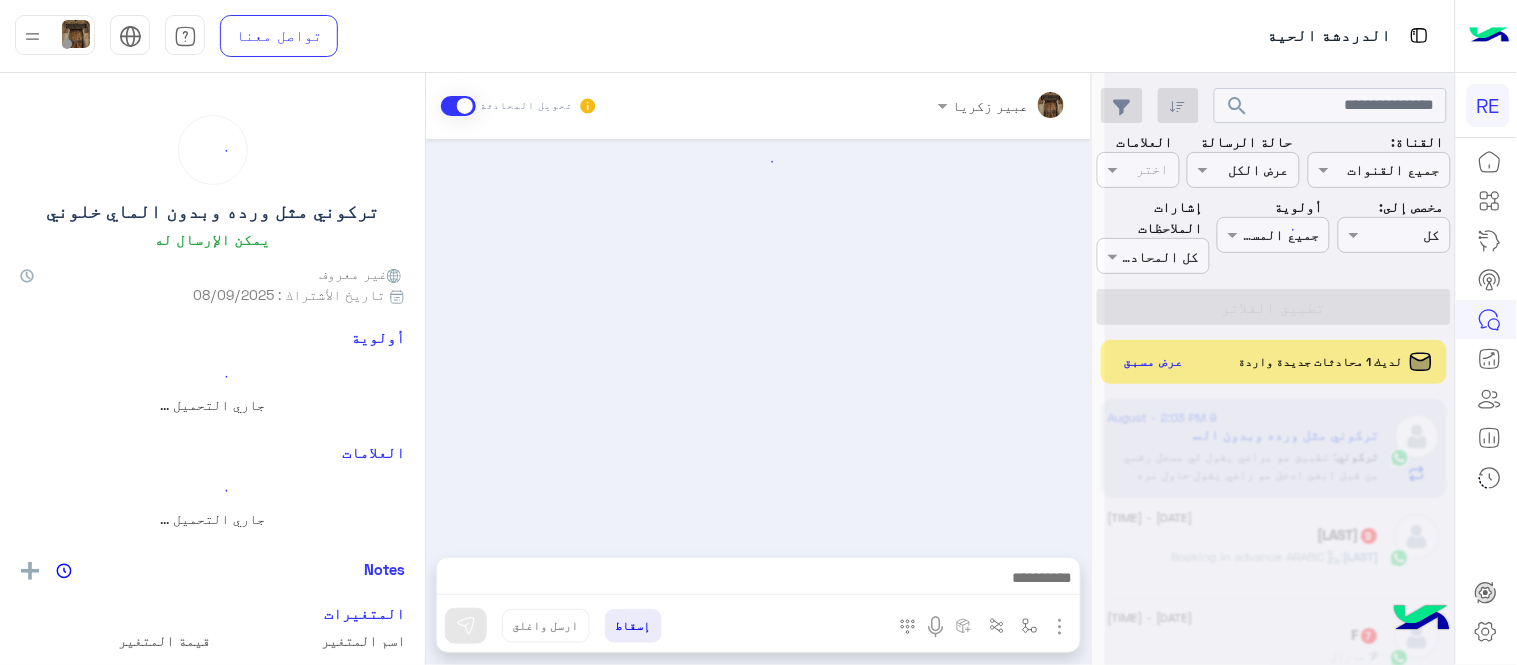 scroll, scrollTop: 281, scrollLeft: 0, axis: vertical 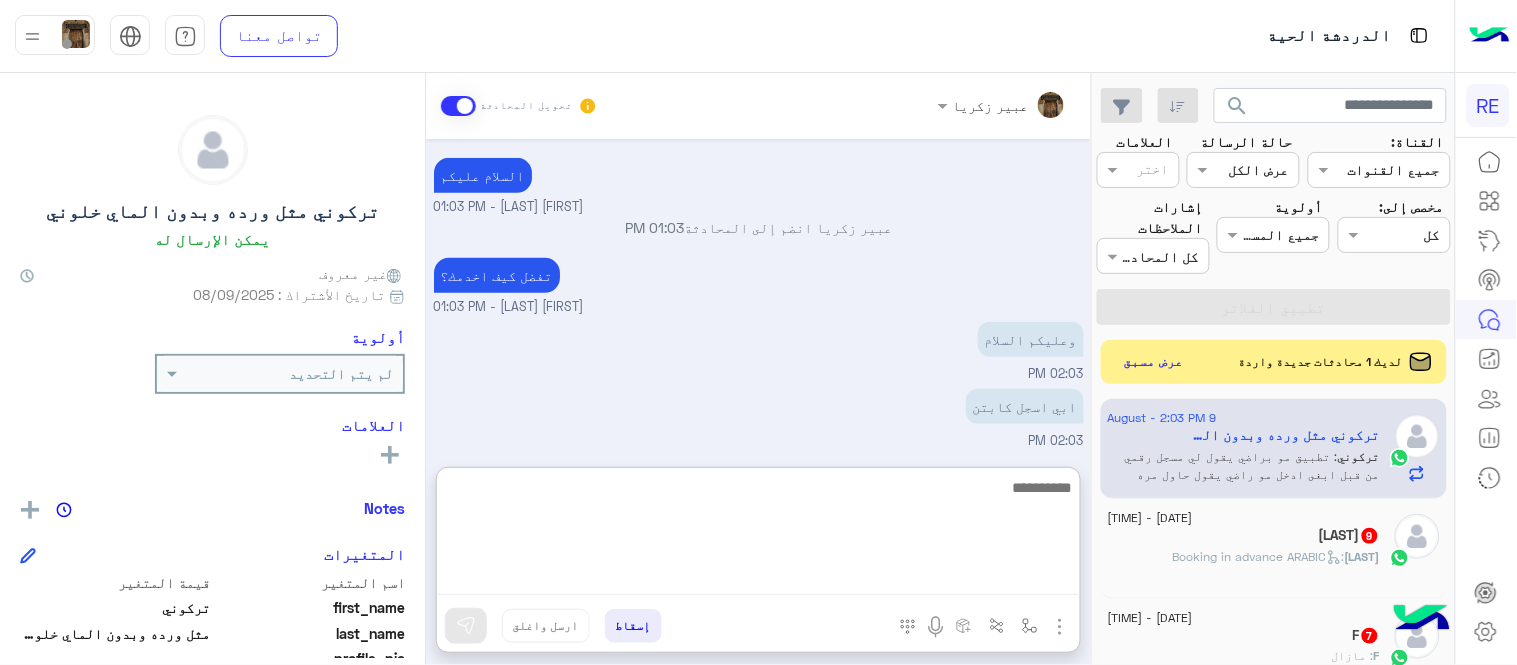 click at bounding box center (758, 535) 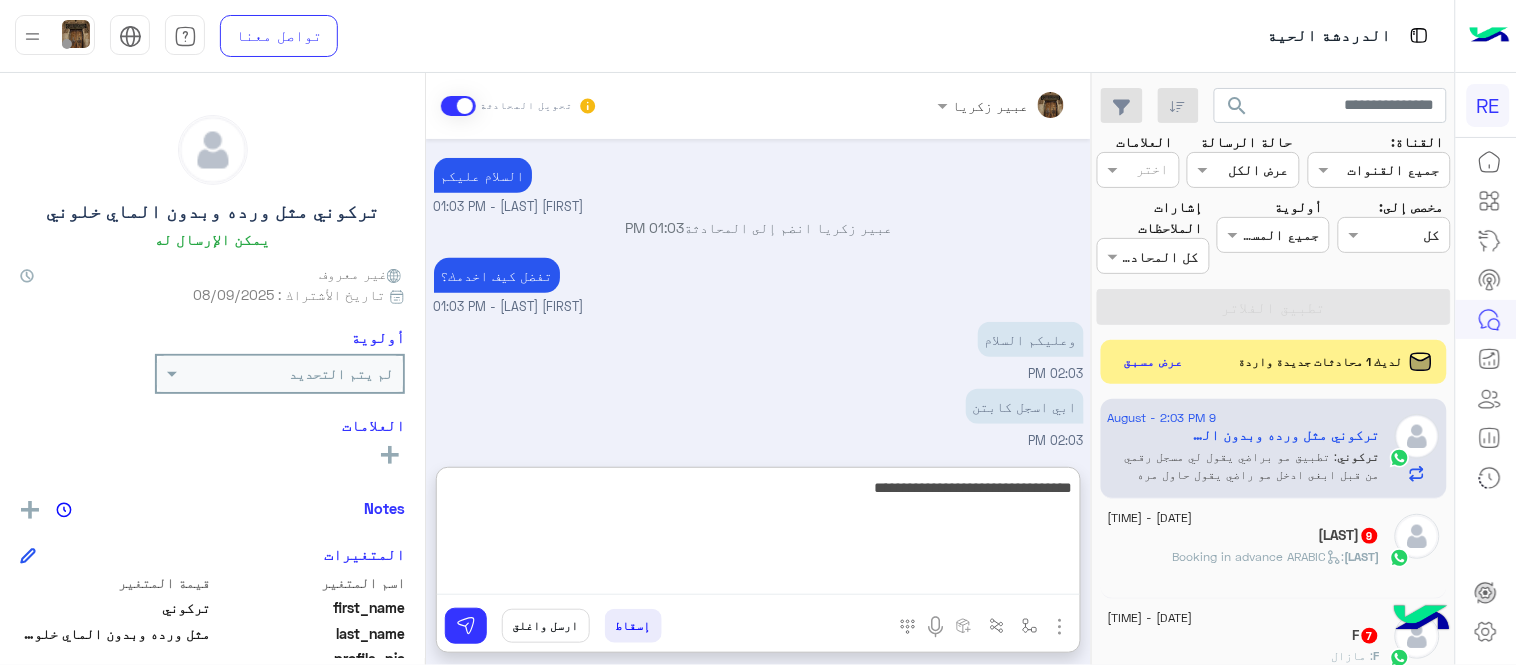 type on "**********" 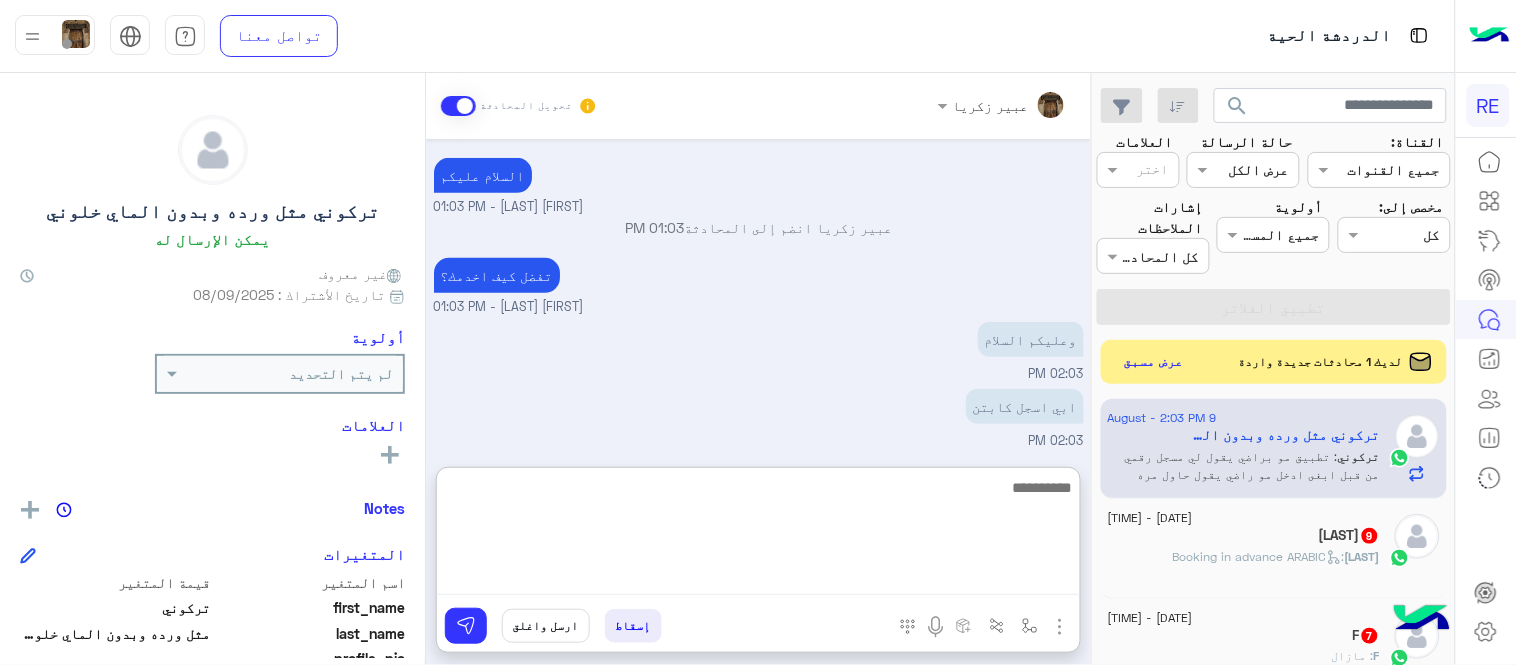 scroll, scrollTop: 434, scrollLeft: 0, axis: vertical 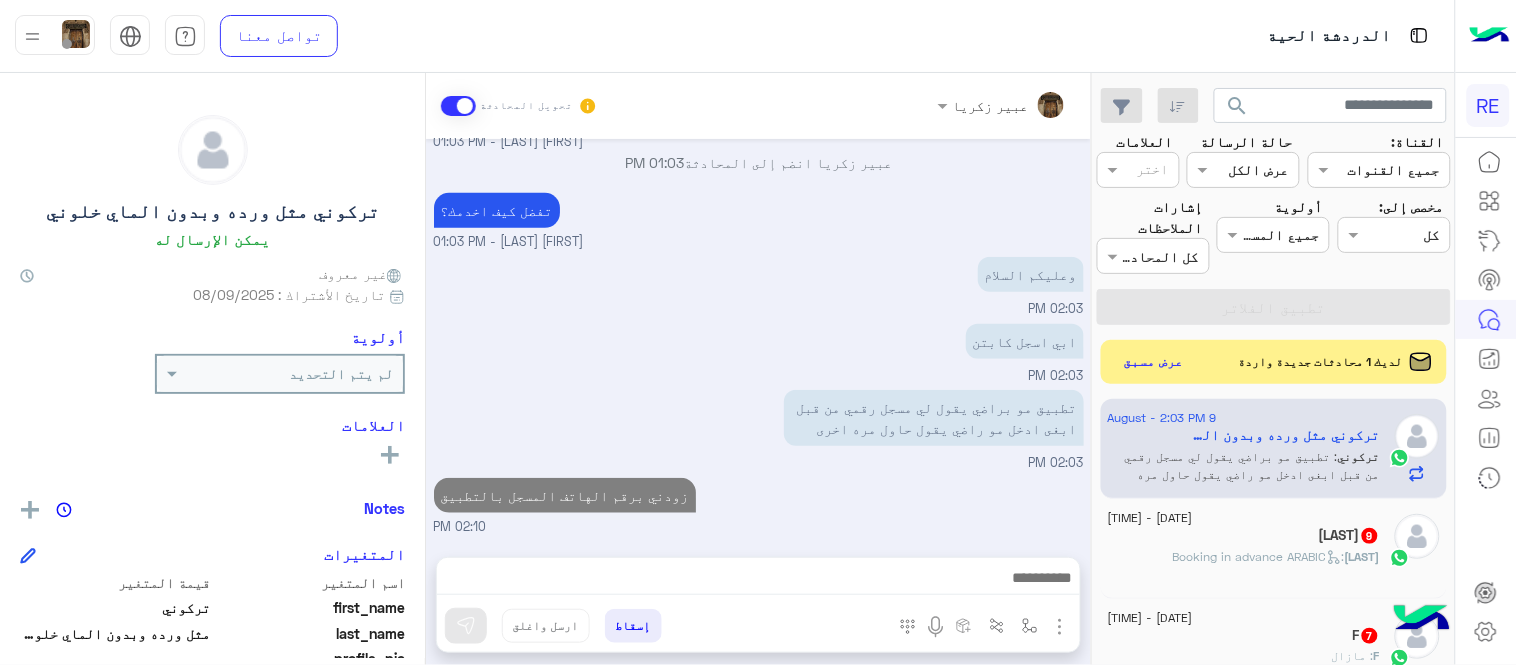 click on "[LAST] :   Booking in advance ARABIC" 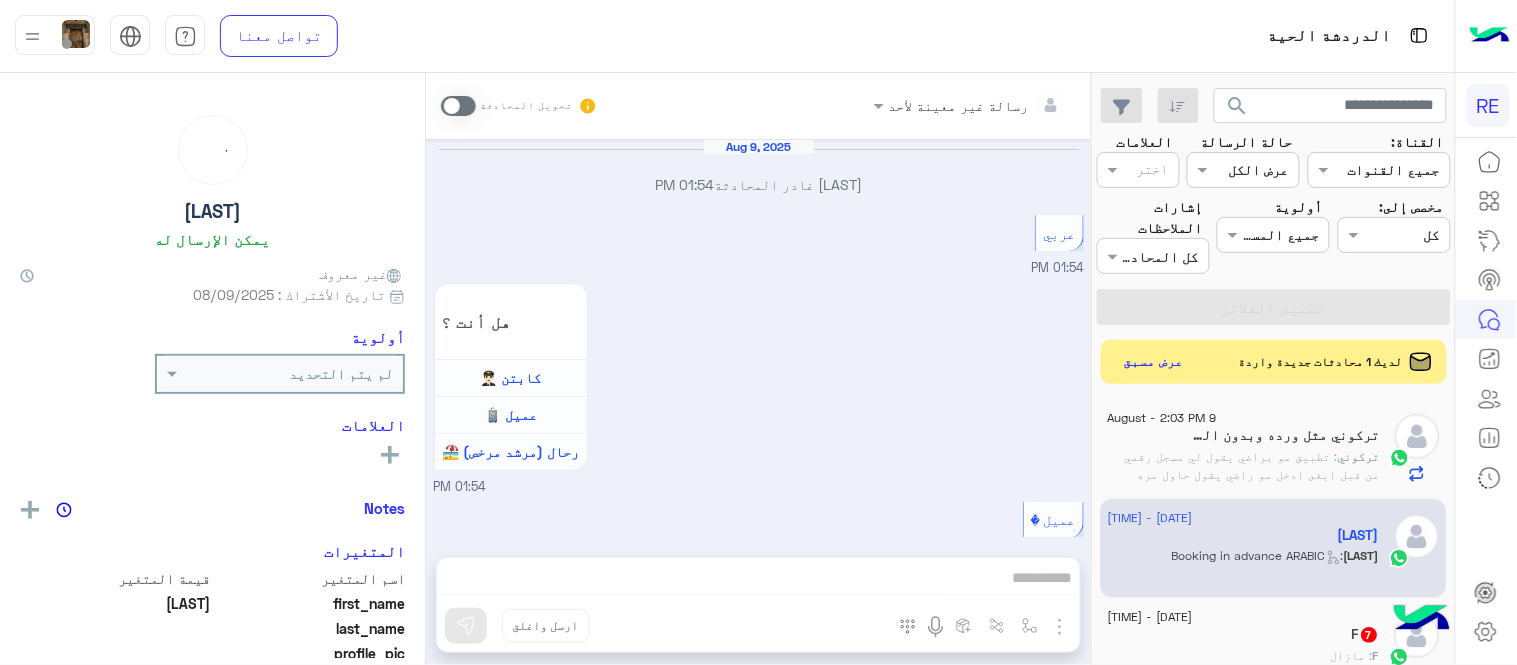 scroll, scrollTop: 1456, scrollLeft: 0, axis: vertical 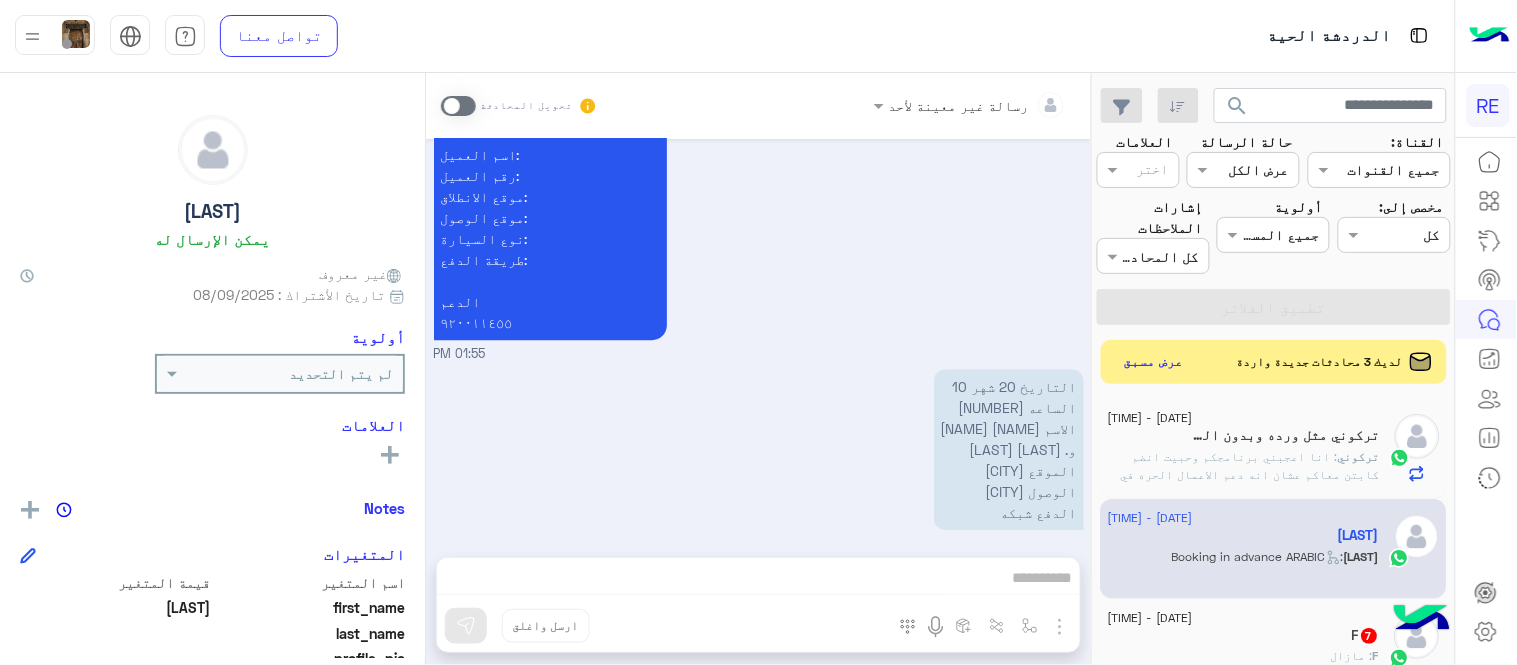 click on ": انا اعجبني برنامجكم وحبيت انضم كابتن معاكم عشان انه دعم الاعمال الحره في السعوديه ومؤسسه النقل فاتمنى بكل احترام تسجلوني" 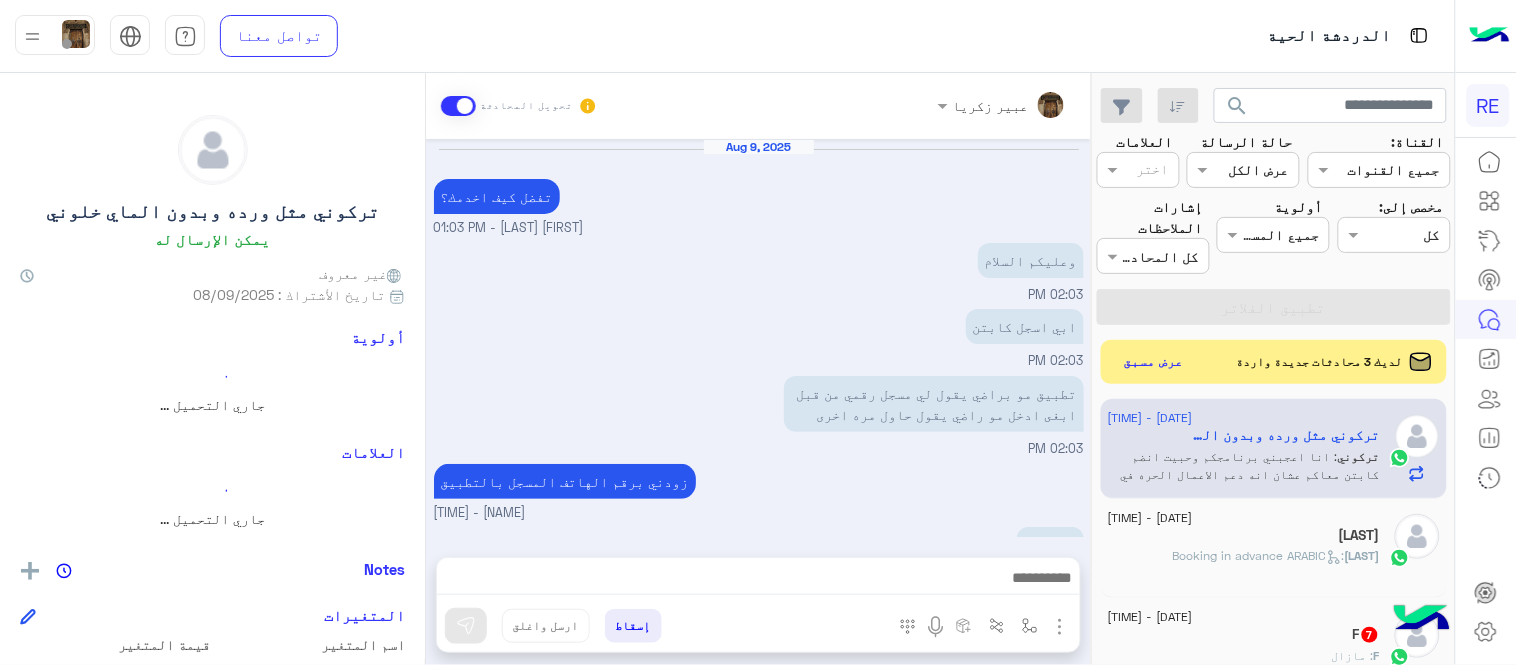 scroll, scrollTop: 443, scrollLeft: 0, axis: vertical 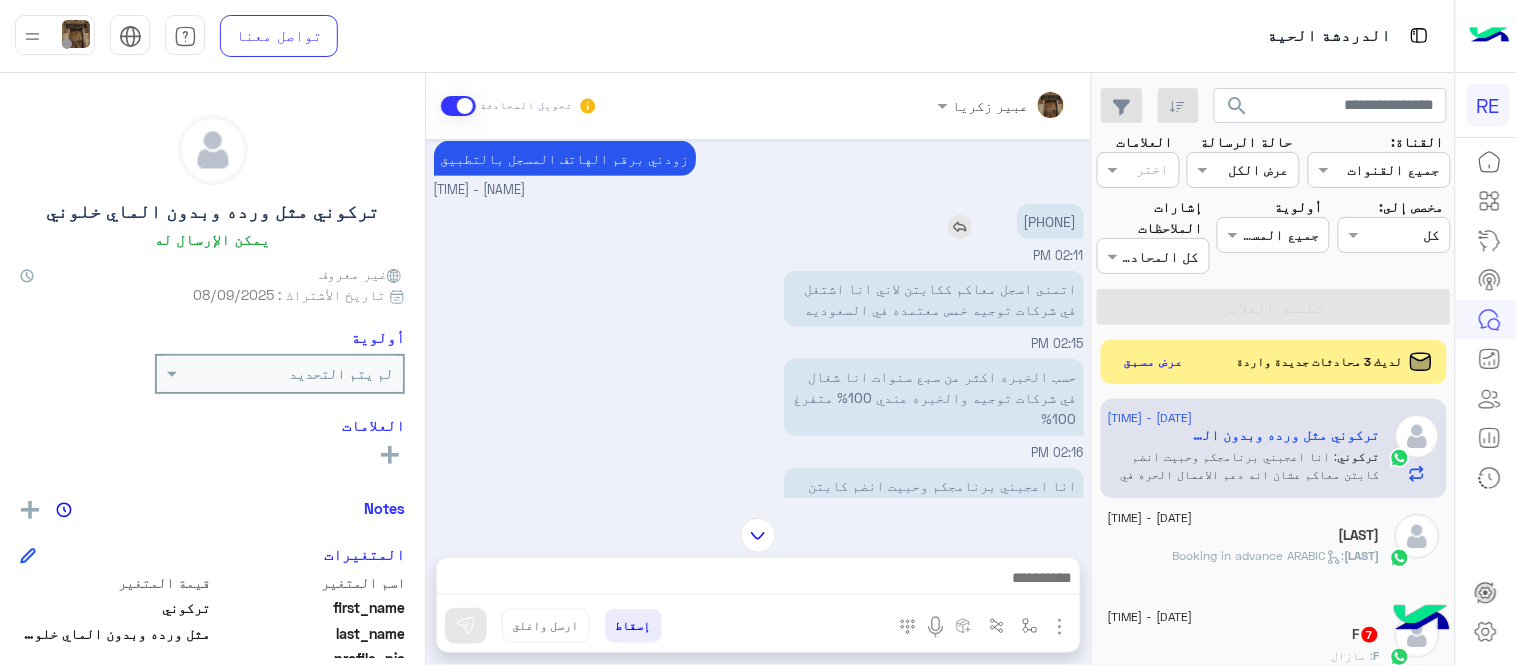 click on "[PHONE]" at bounding box center (1050, 221) 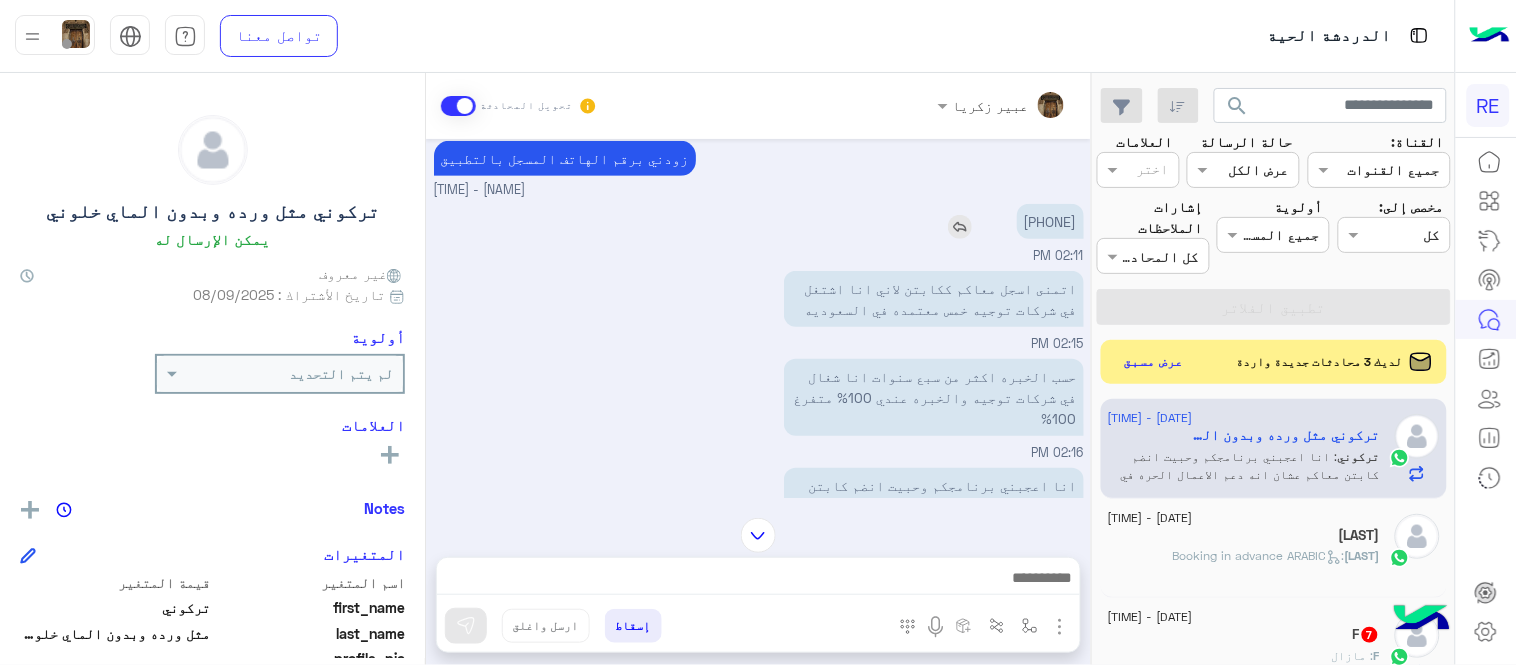 copy on "[PHONE]" 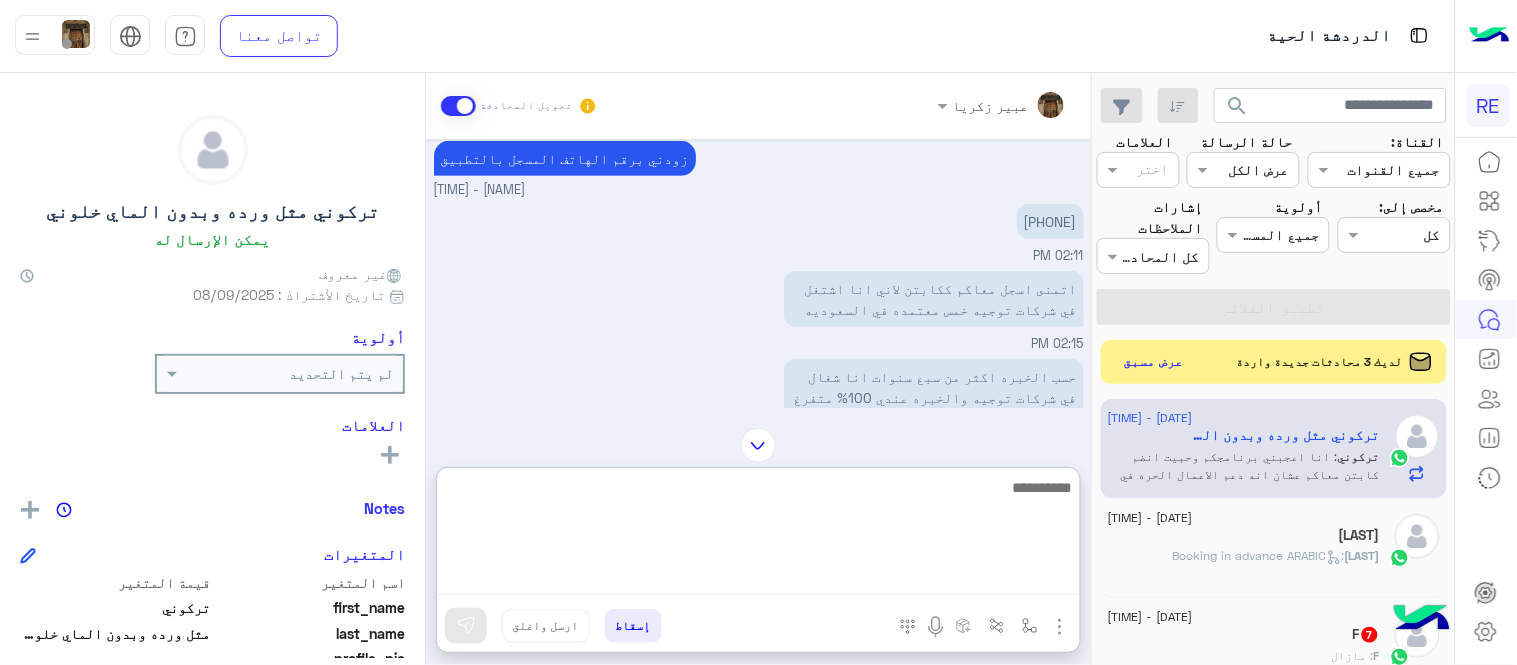 click at bounding box center [758, 535] 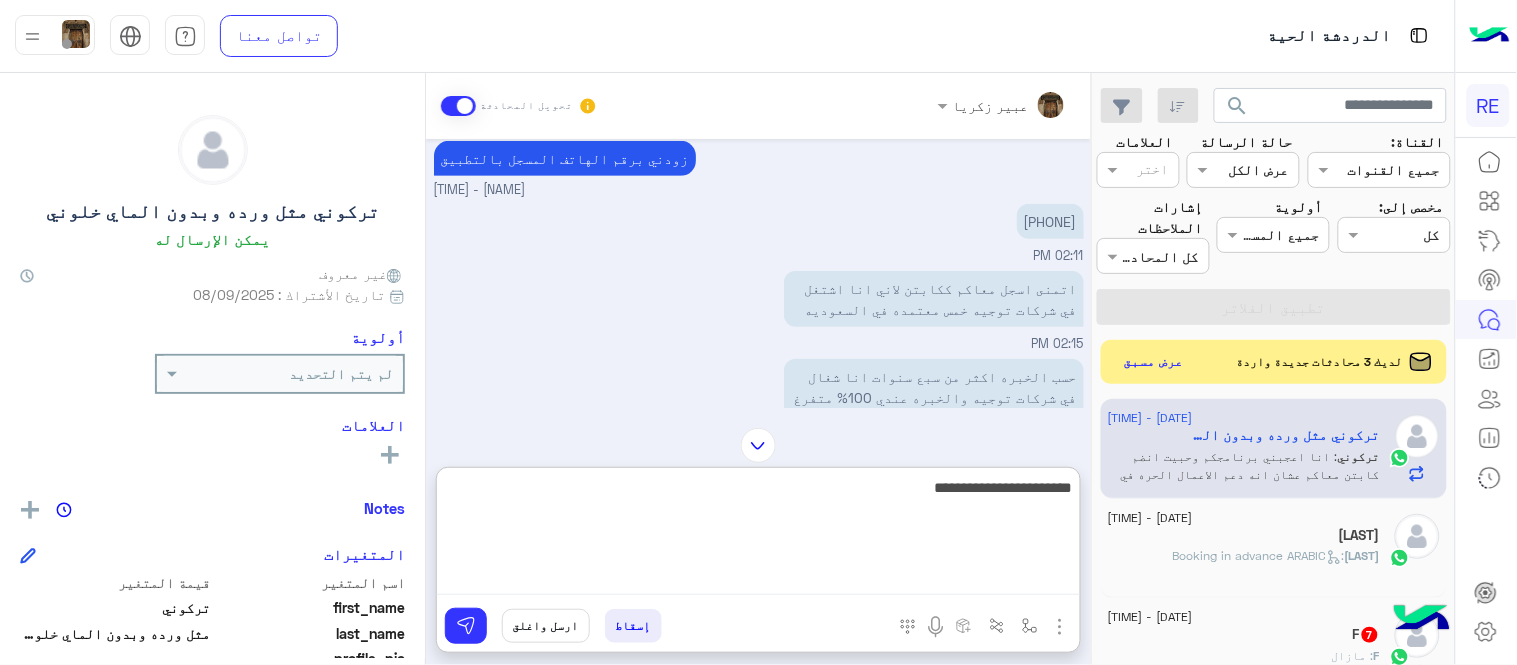 type on "**********" 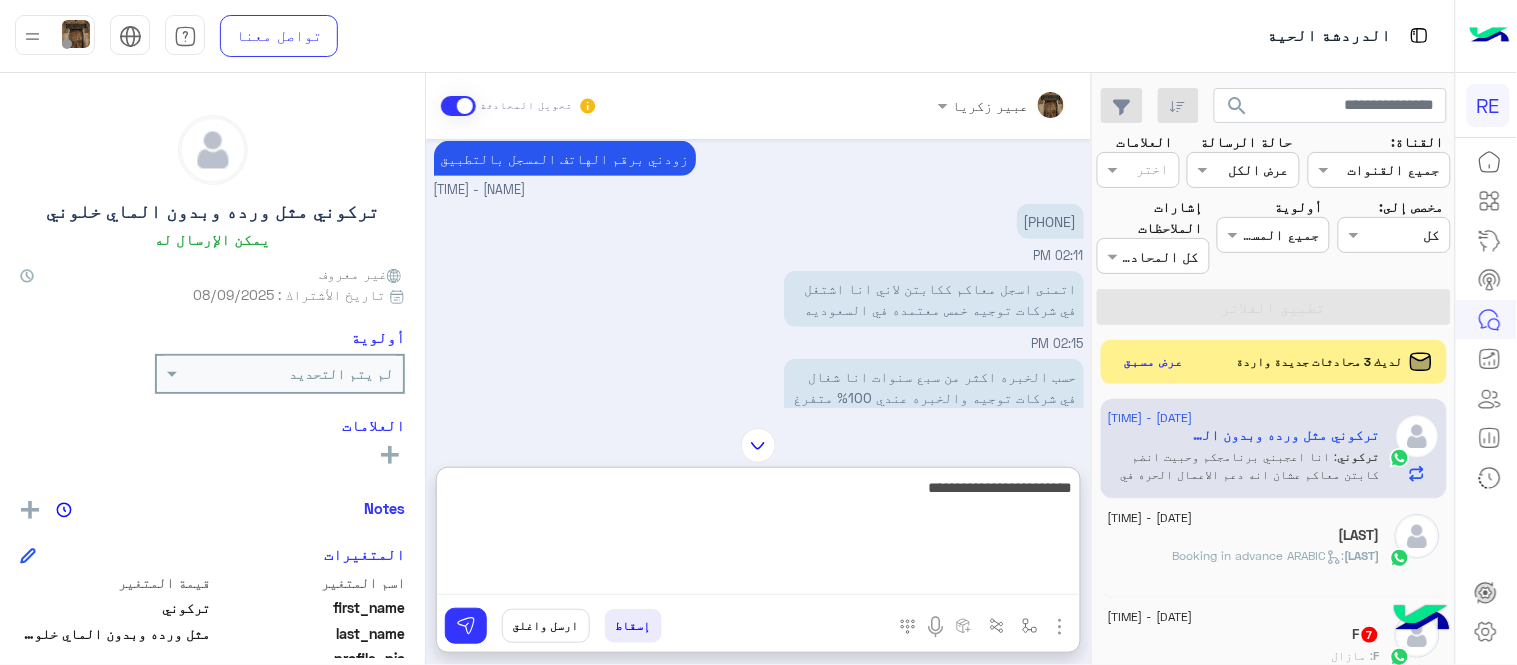 type 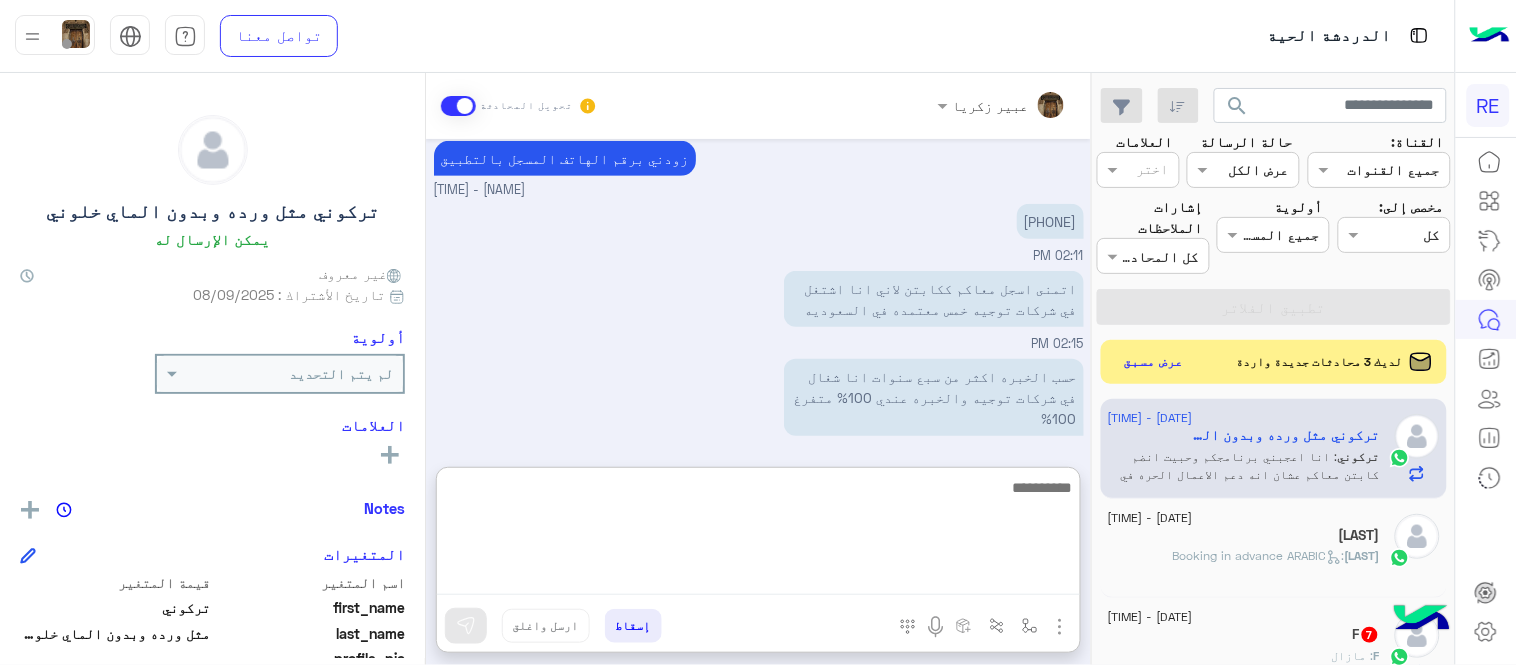 scroll, scrollTop: 596, scrollLeft: 0, axis: vertical 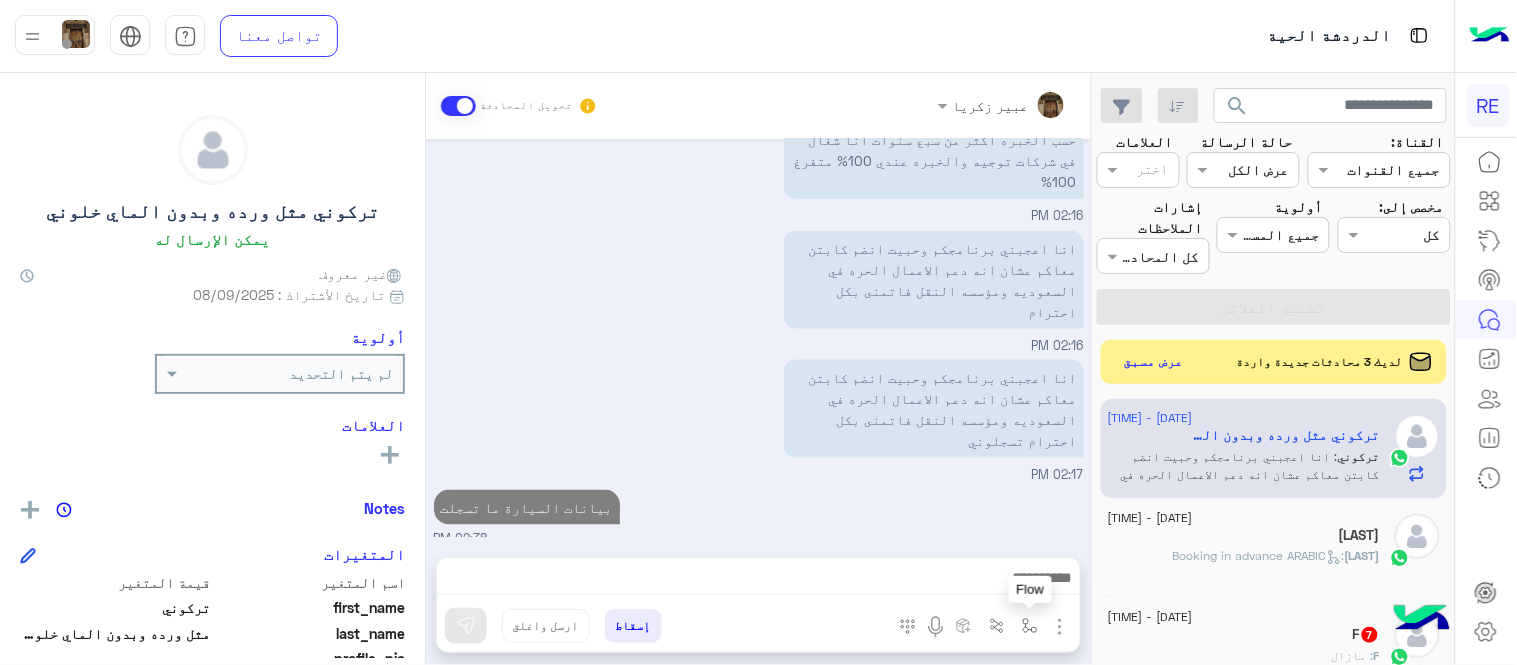 click at bounding box center [1030, 626] 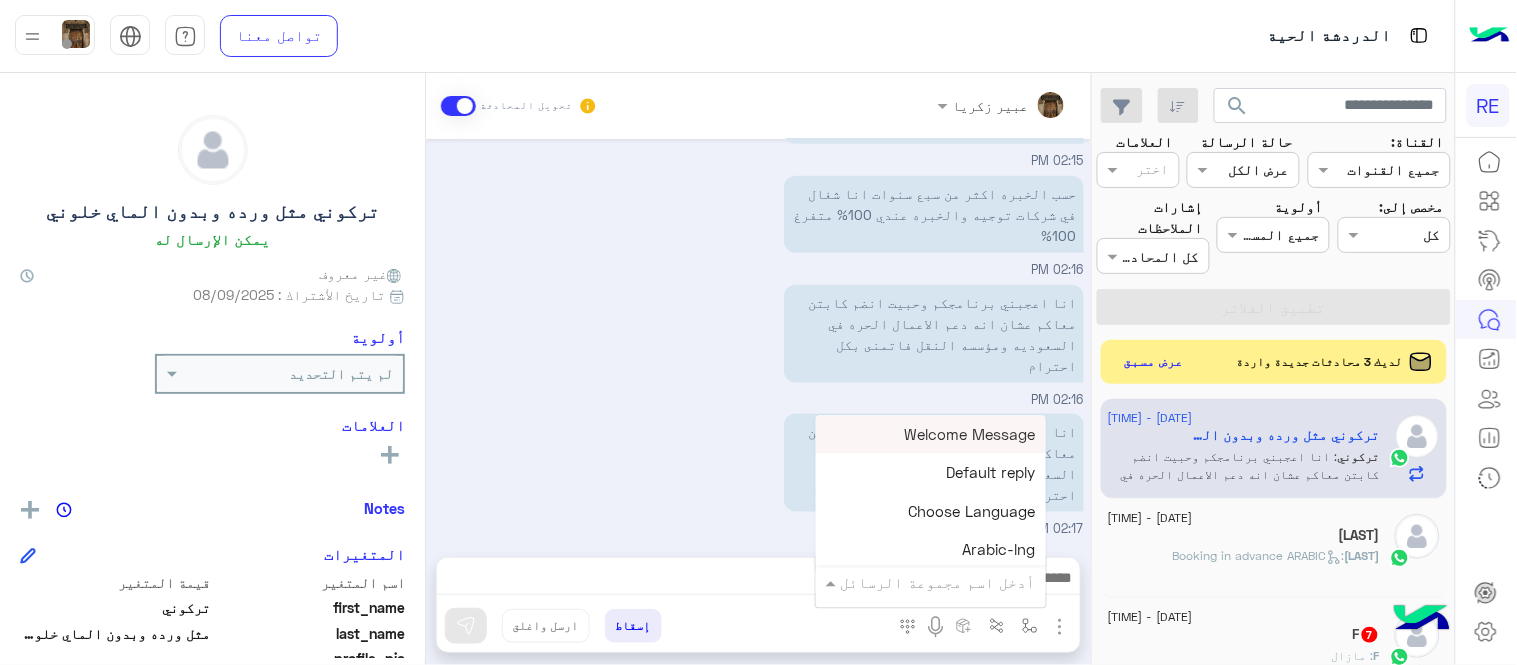 click at bounding box center [959, 582] 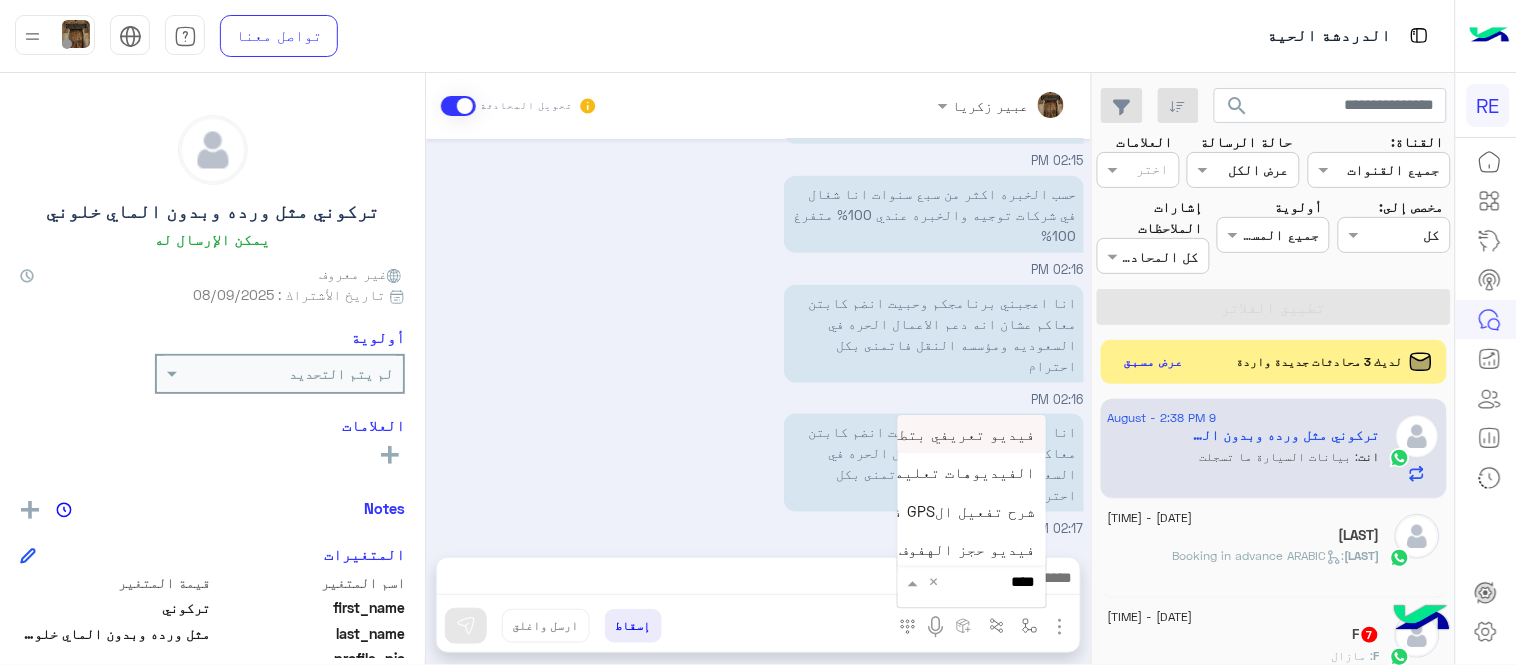 type on "*****" 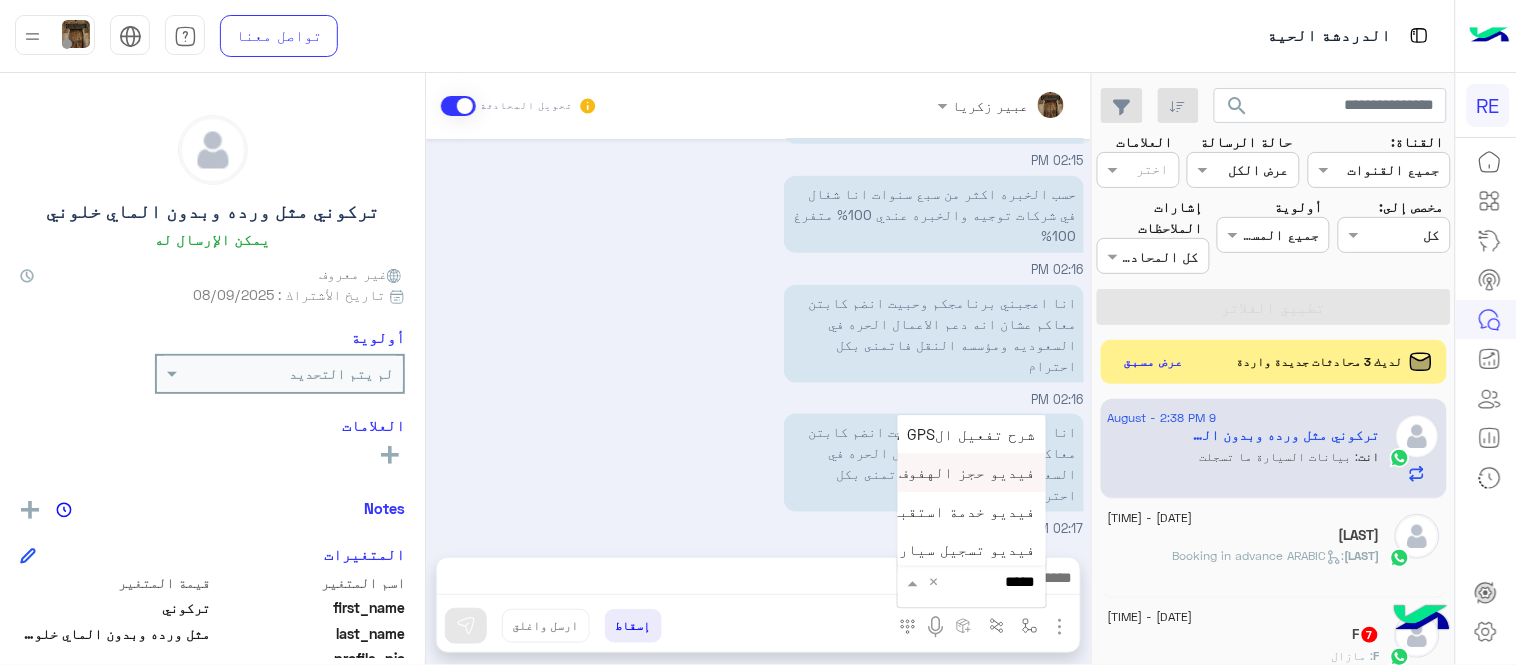 scroll, scrollTop: 81, scrollLeft: 0, axis: vertical 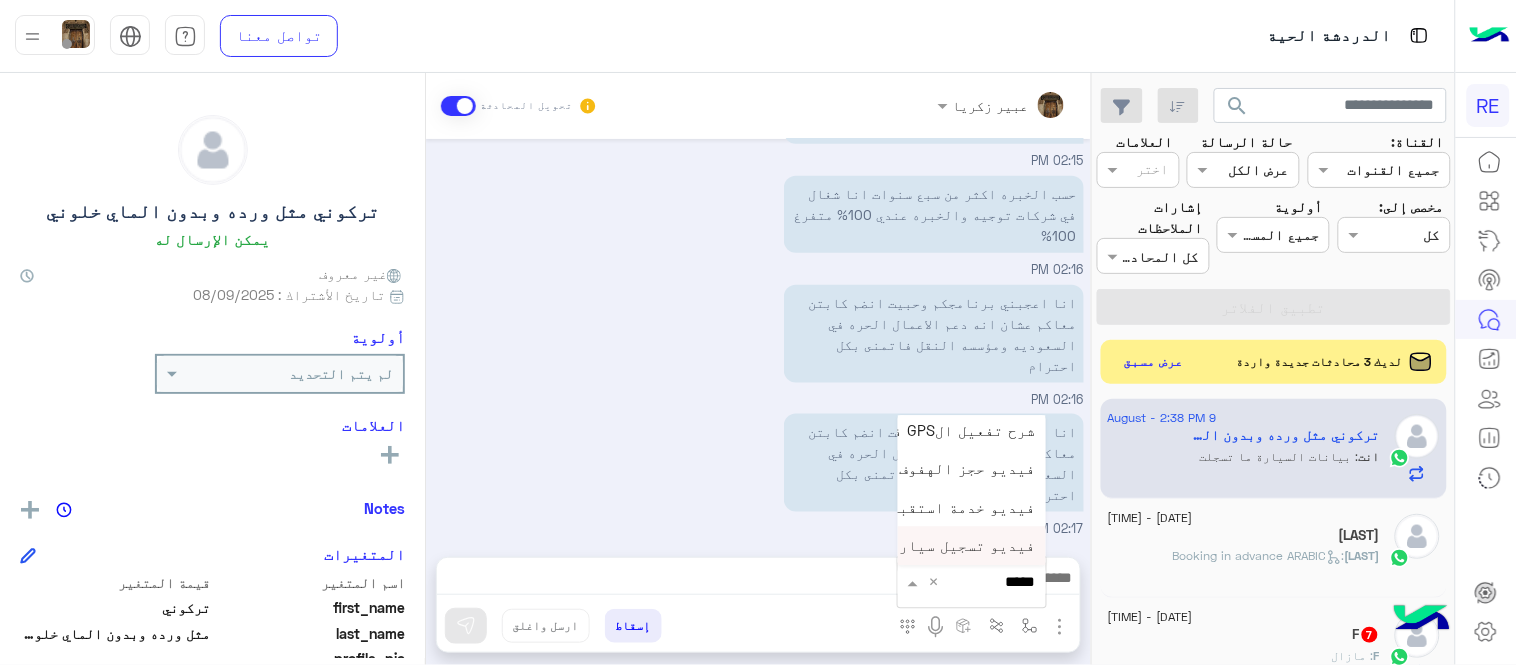 click on "فيديو تسجيل سيارة" at bounding box center [963, 546] 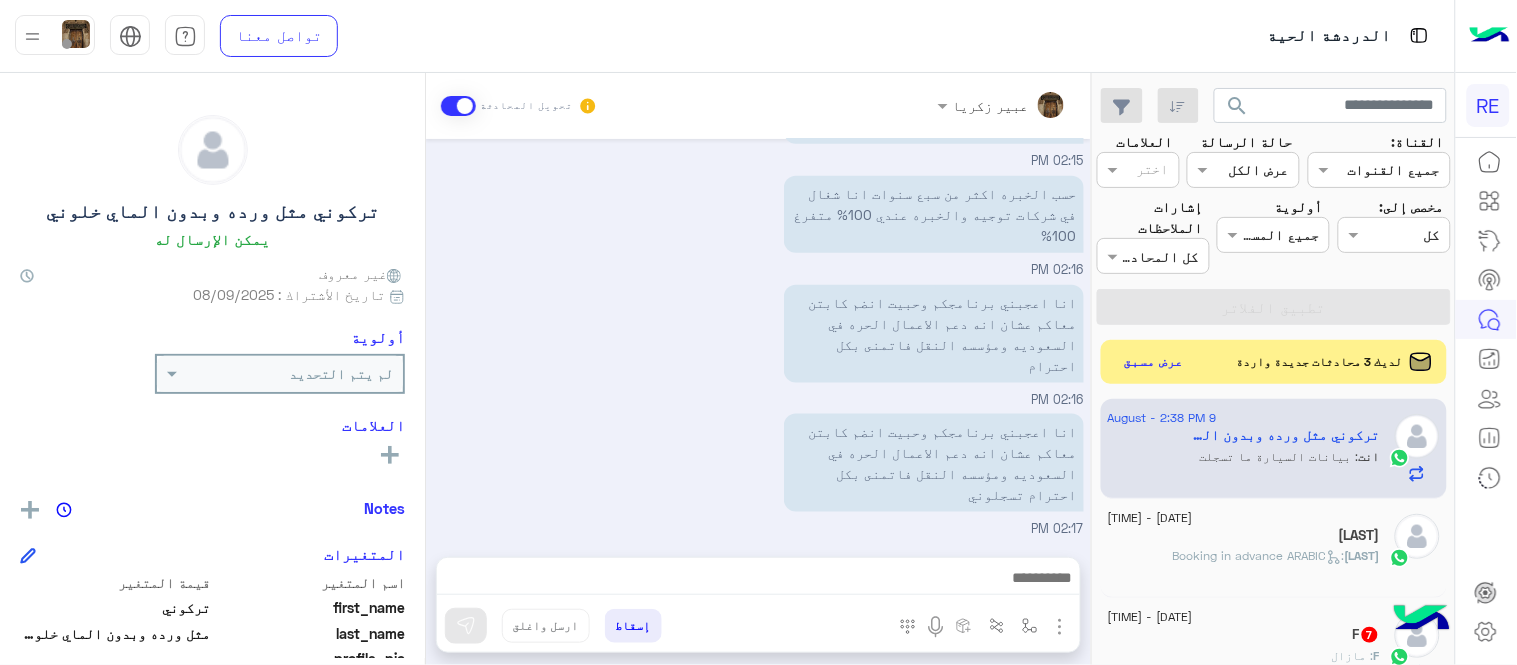 type on "**********" 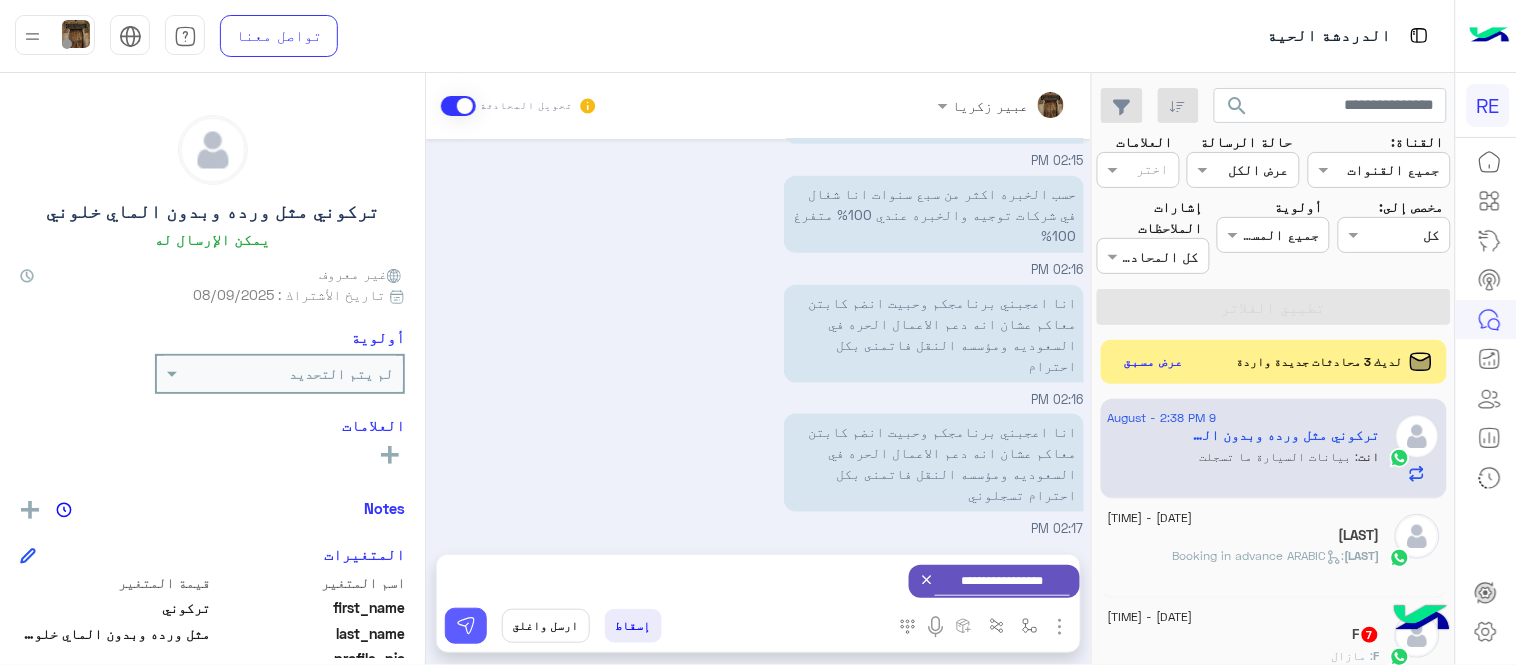 scroll, scrollTop: 508, scrollLeft: 0, axis: vertical 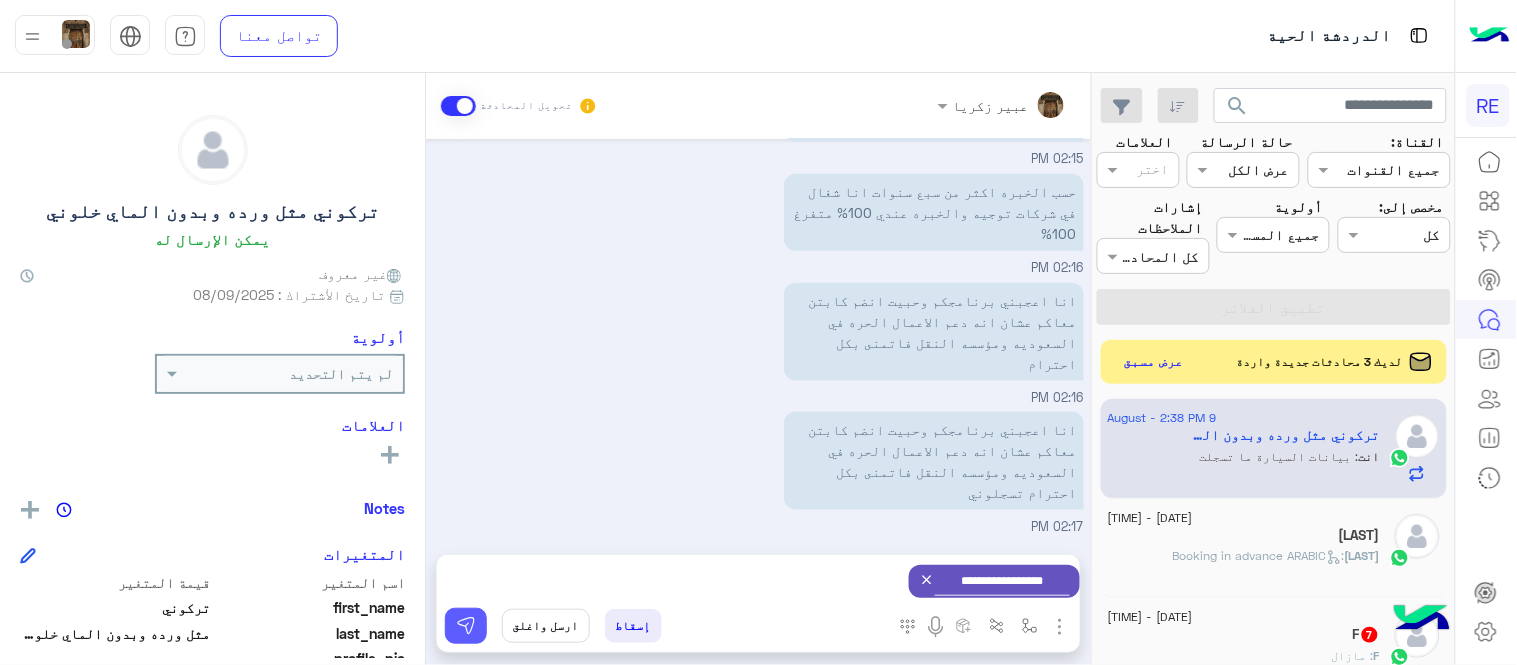 click at bounding box center [466, 626] 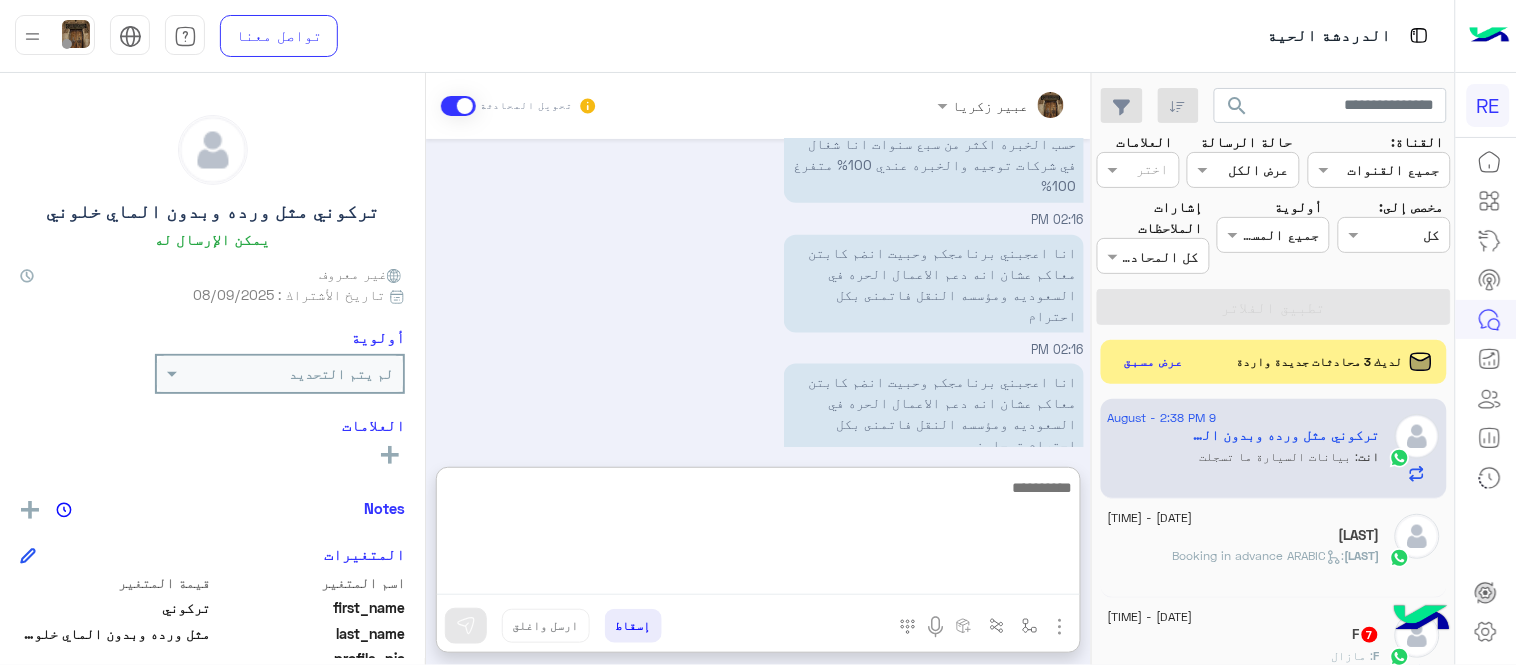 click at bounding box center (758, 535) 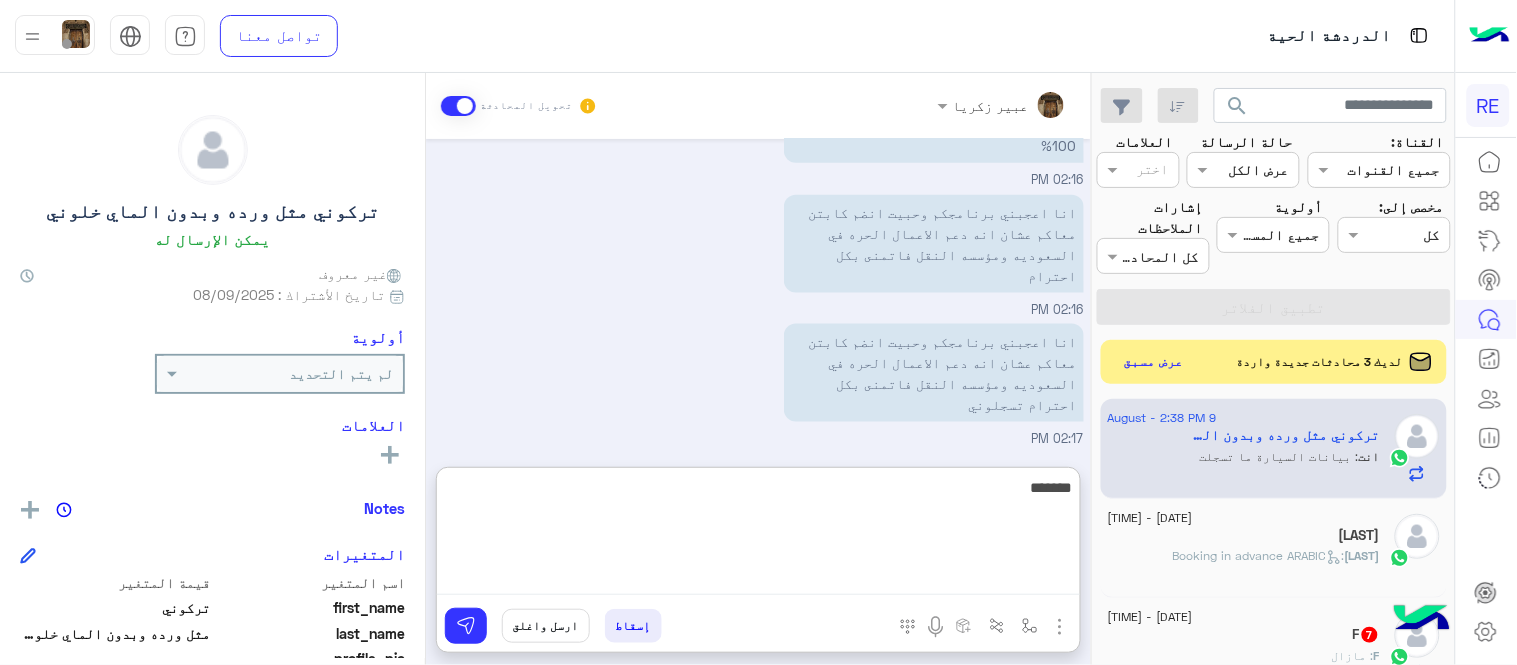 scroll, scrollTop: 775, scrollLeft: 0, axis: vertical 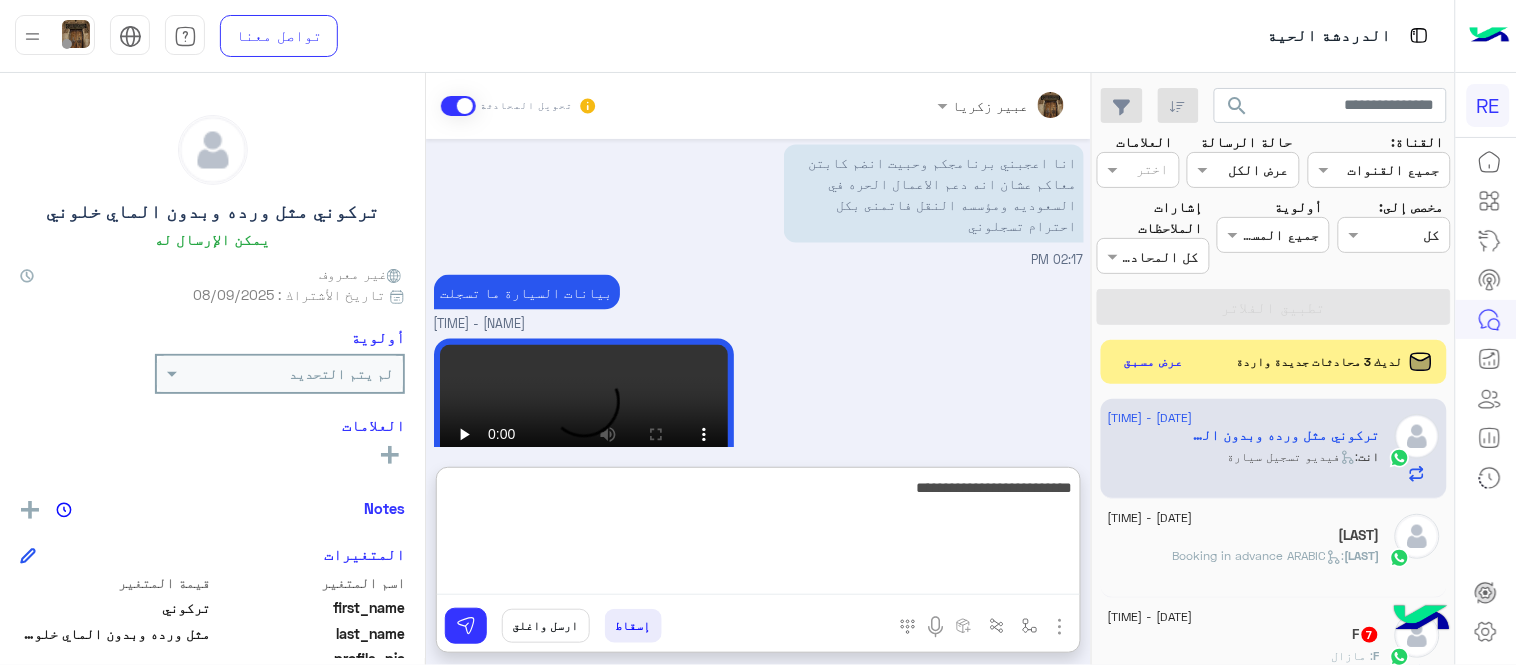 type on "**********" 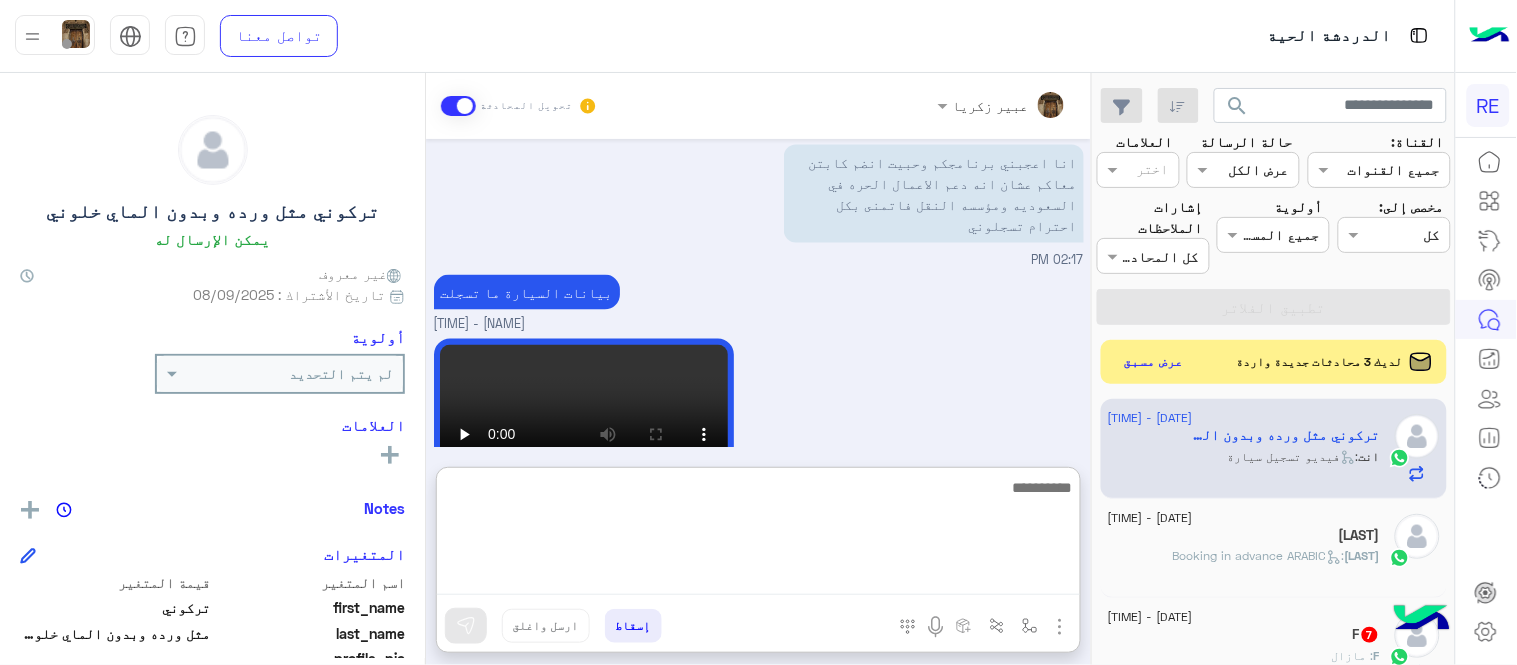 scroll, scrollTop: 838, scrollLeft: 0, axis: vertical 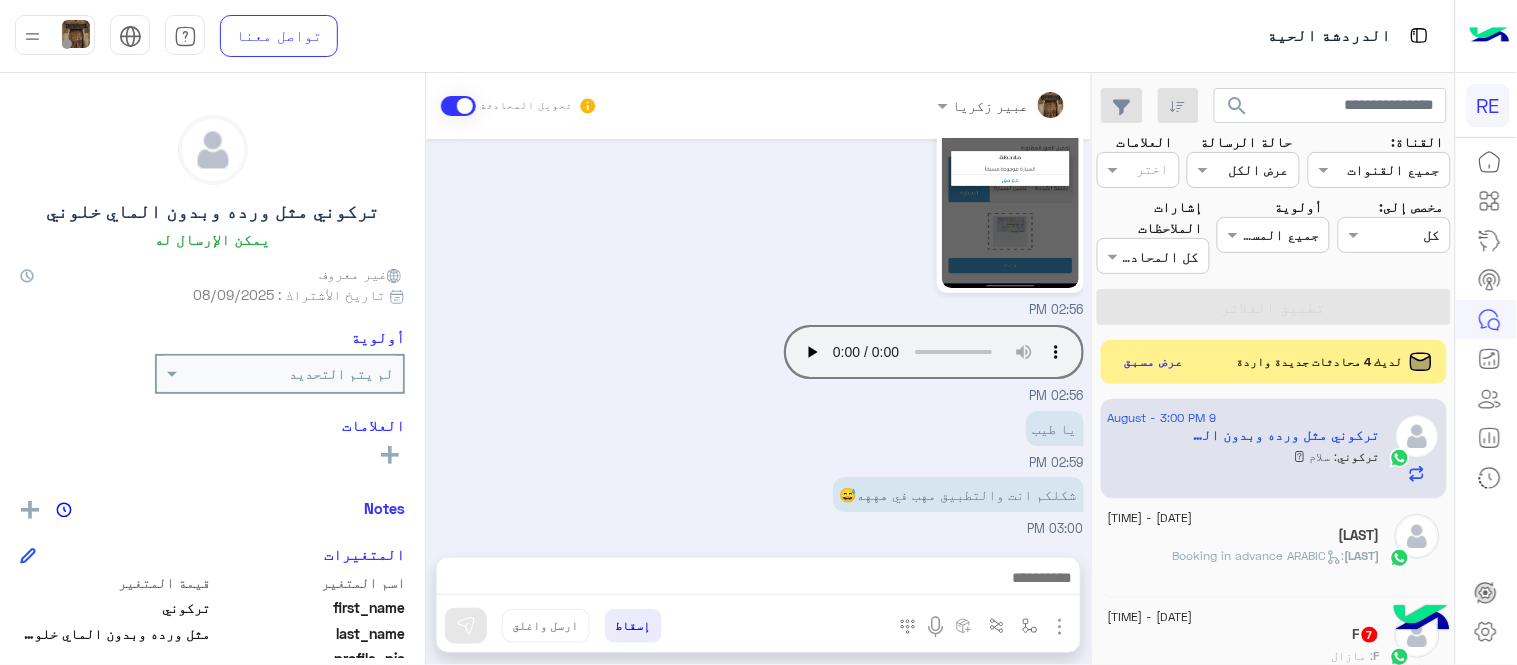 click on "شكلكم انت والتطبيق مهب في هههه😅" at bounding box center [974, -1424] 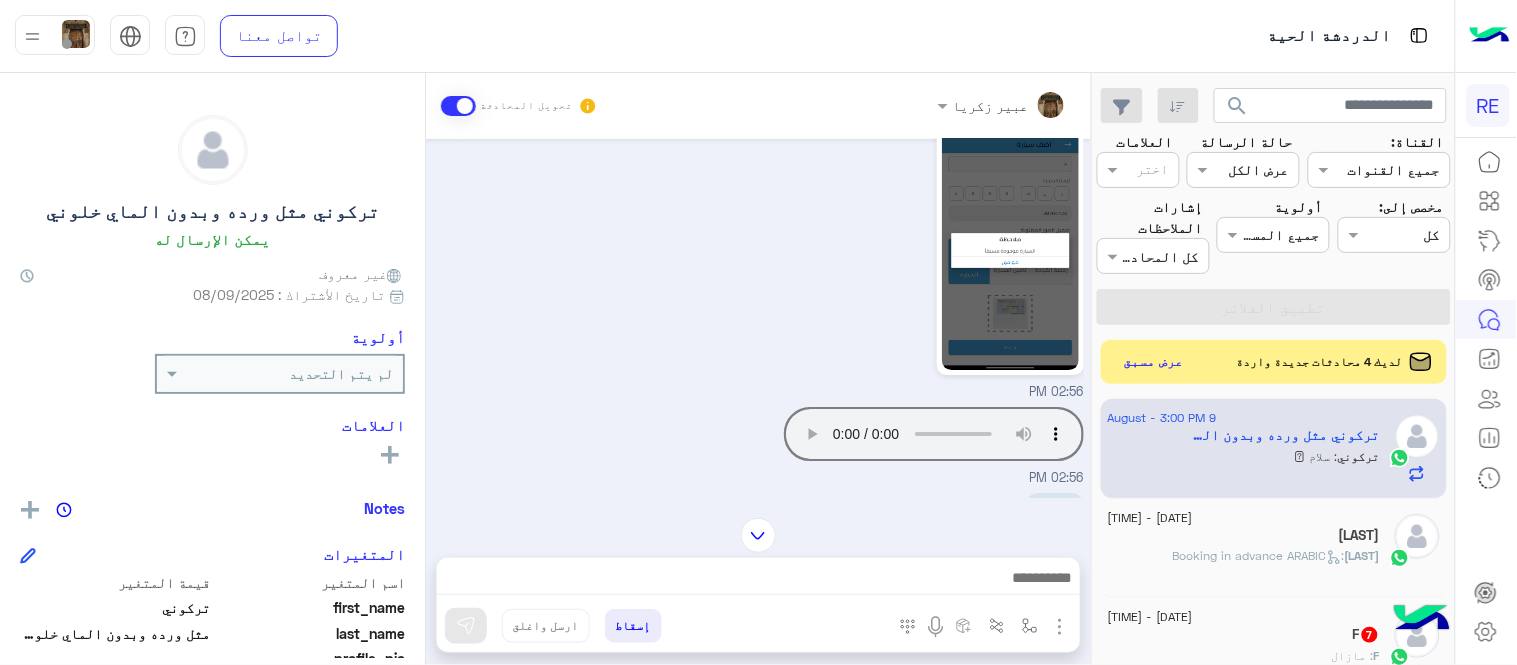 scroll, scrollTop: 1497, scrollLeft: 0, axis: vertical 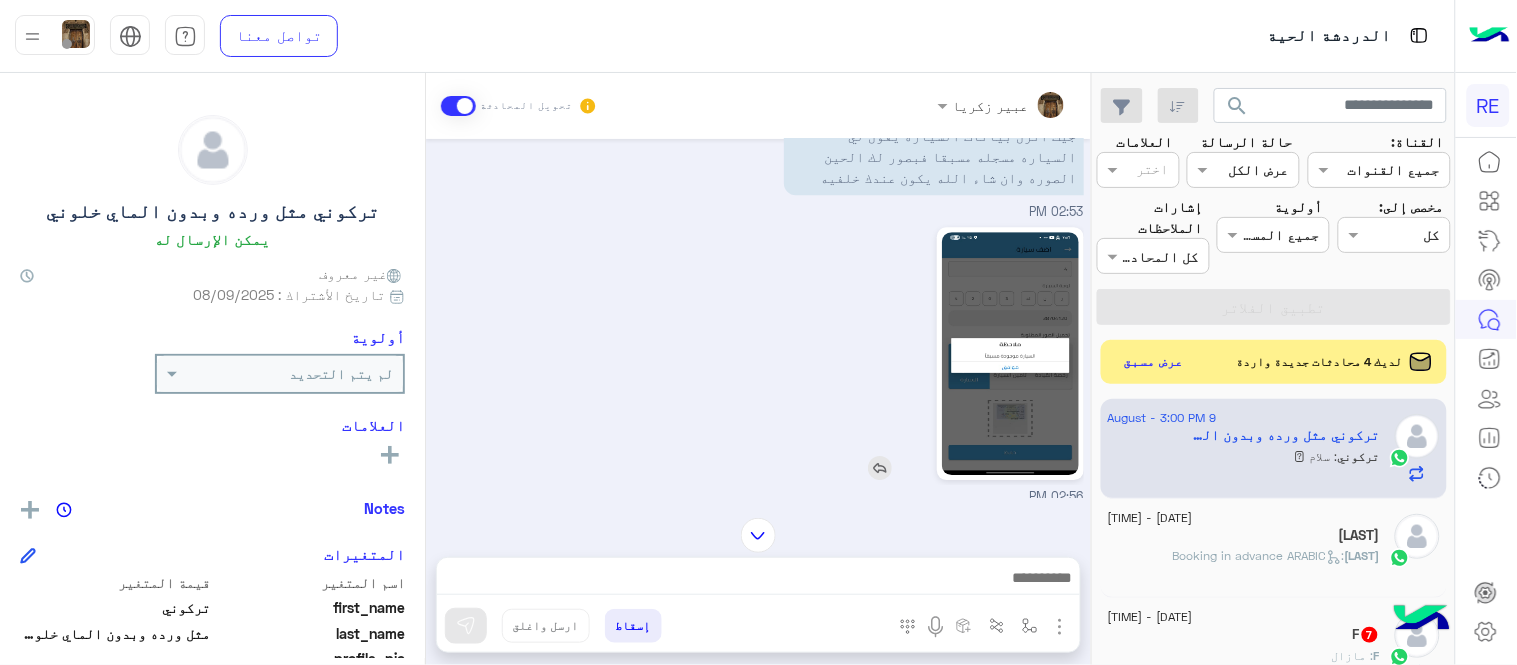click 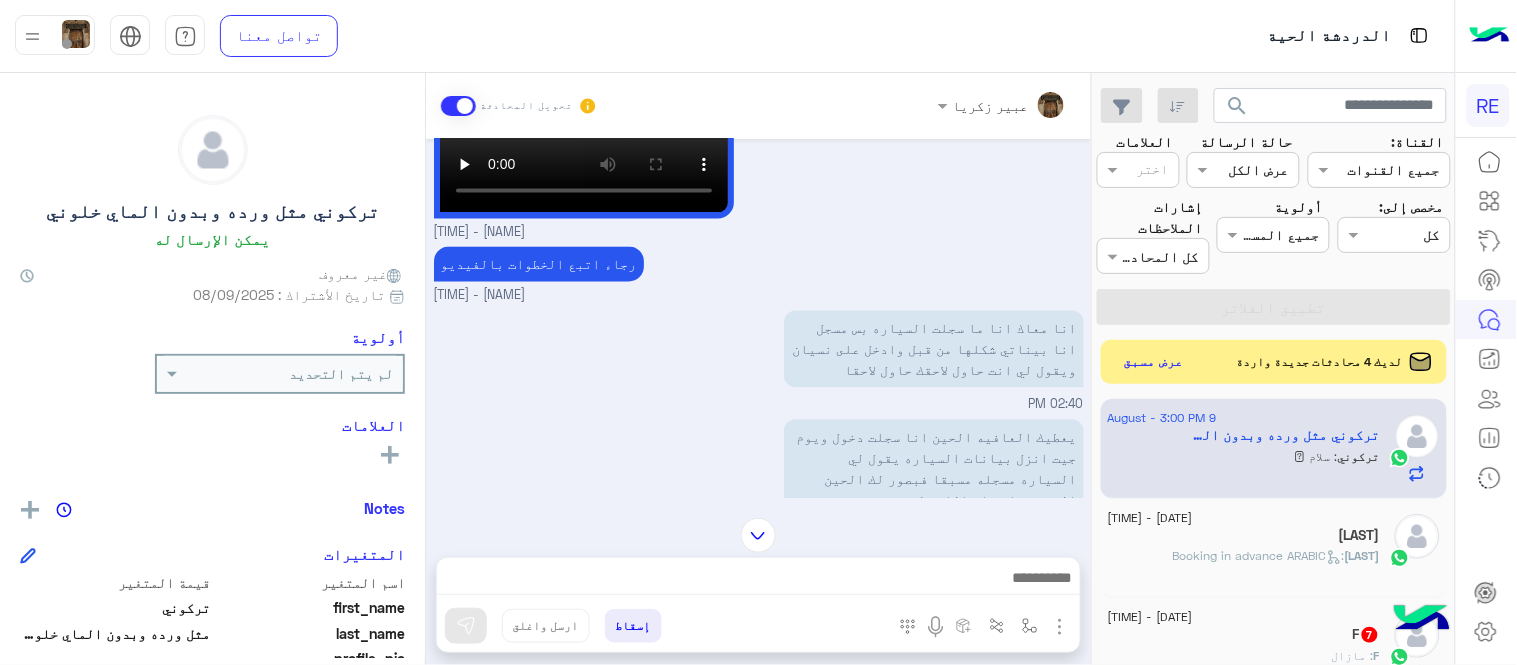 scroll, scrollTop: 1020, scrollLeft: 0, axis: vertical 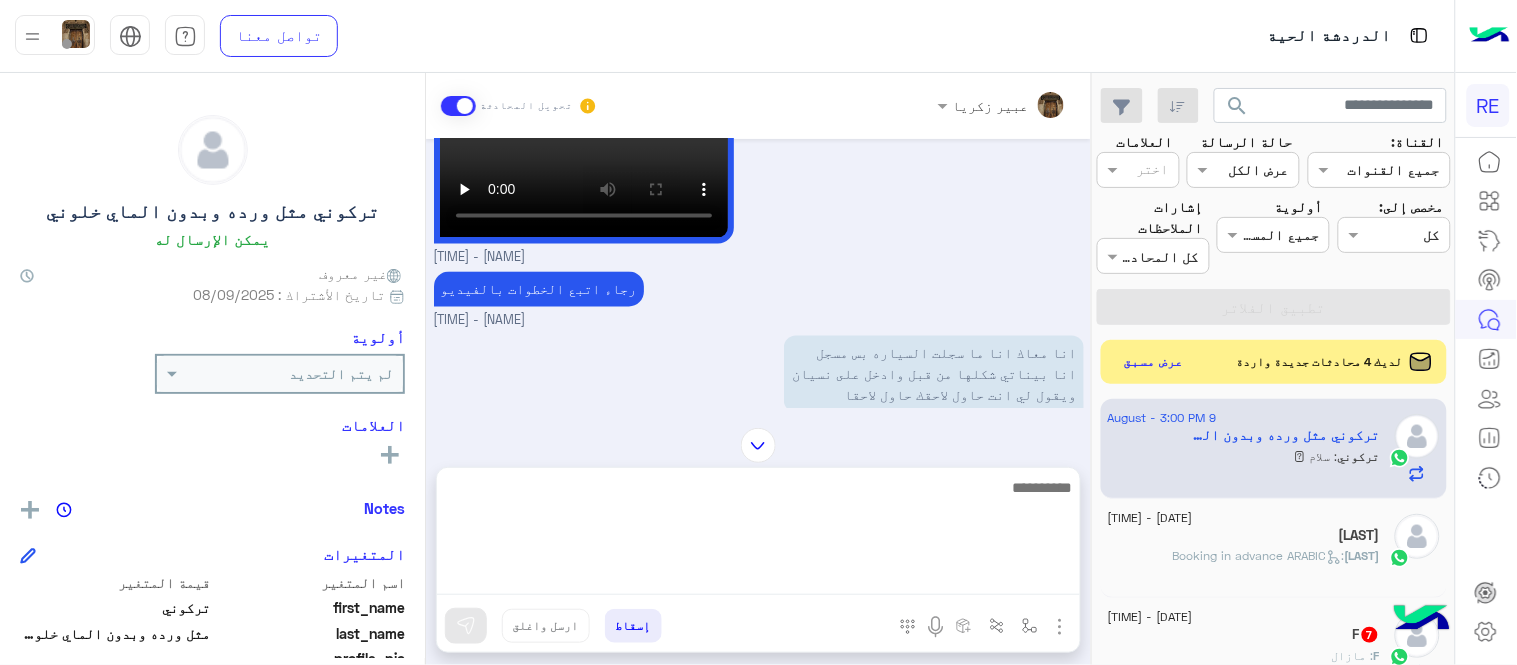 click at bounding box center [758, 535] 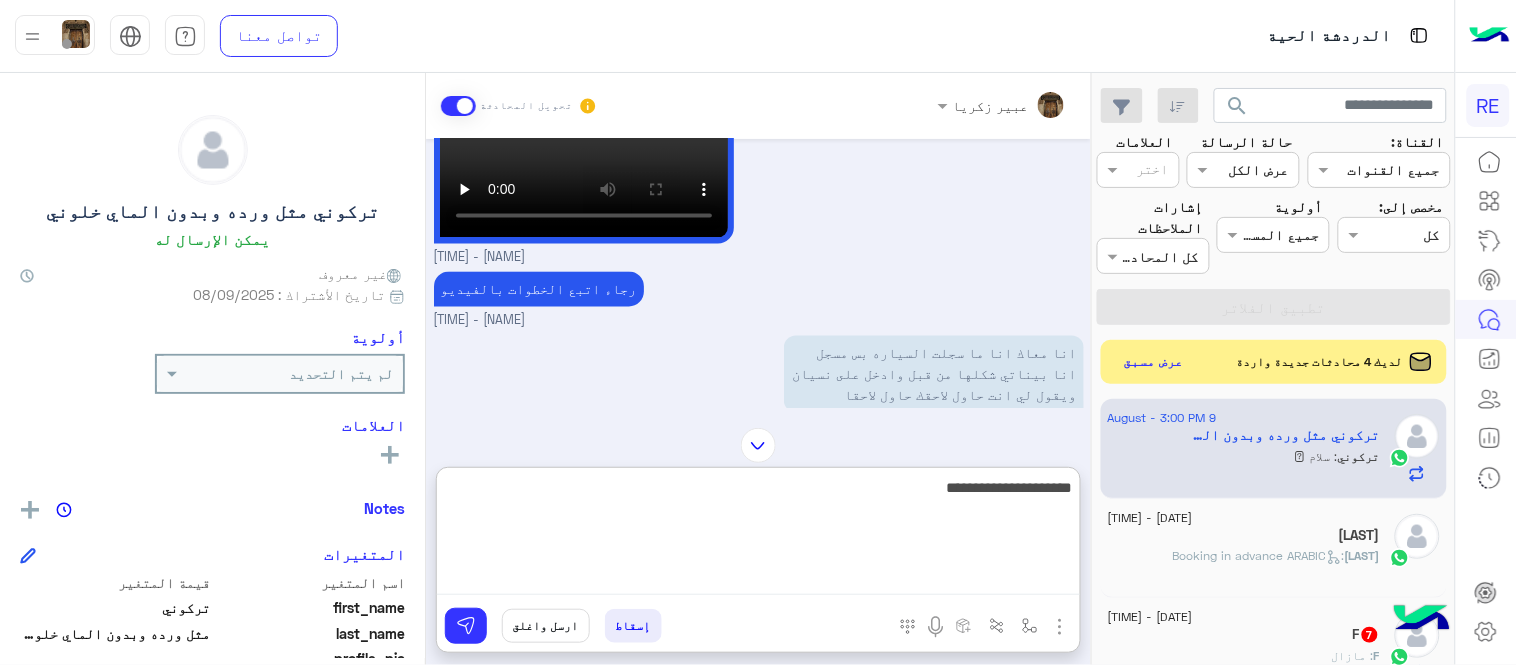 type on "**********" 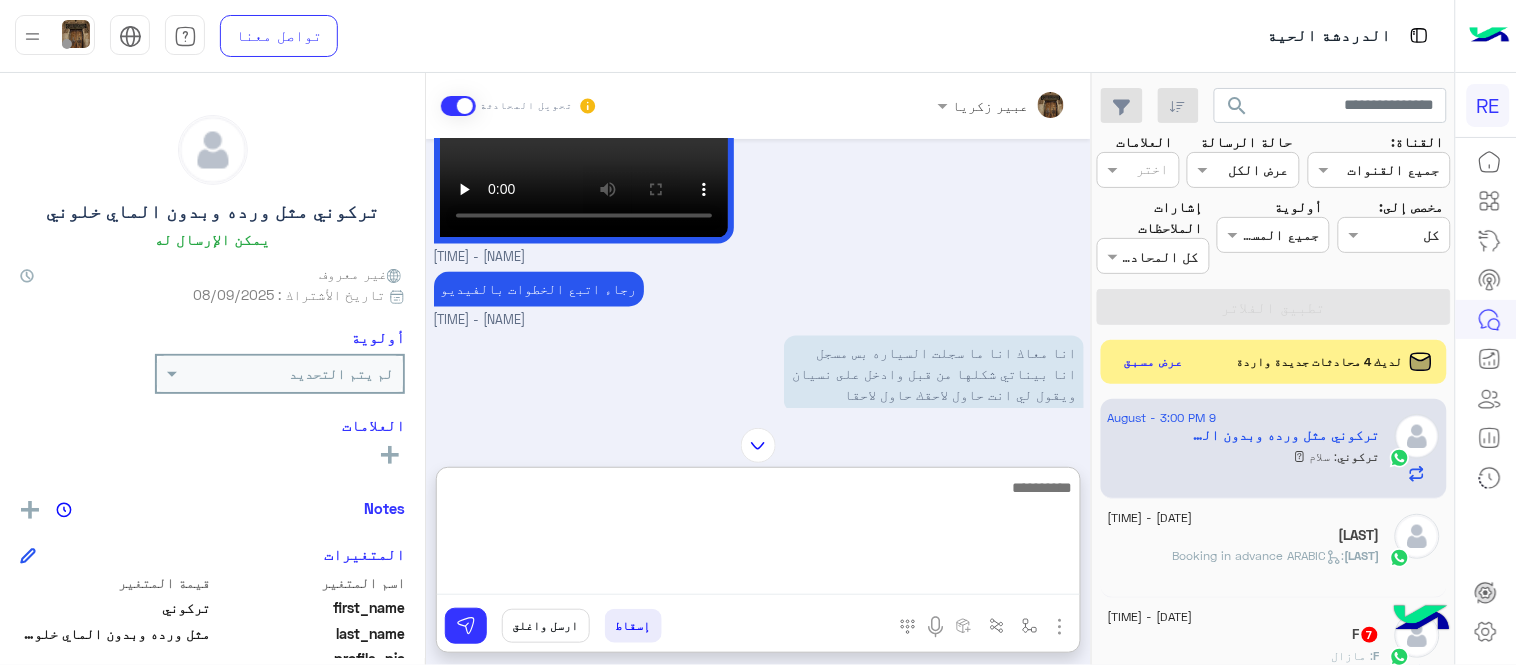 scroll, scrollTop: 1838, scrollLeft: 0, axis: vertical 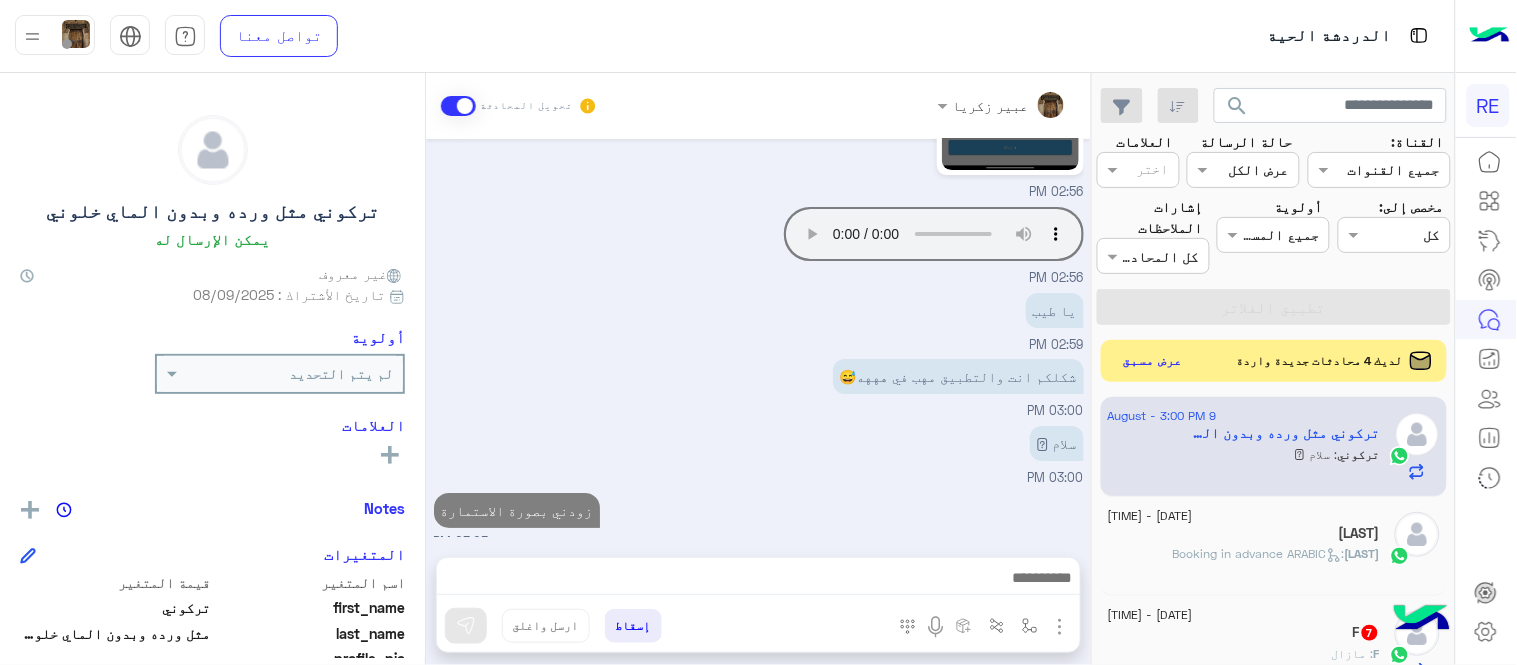 click on "عرض مسبق" 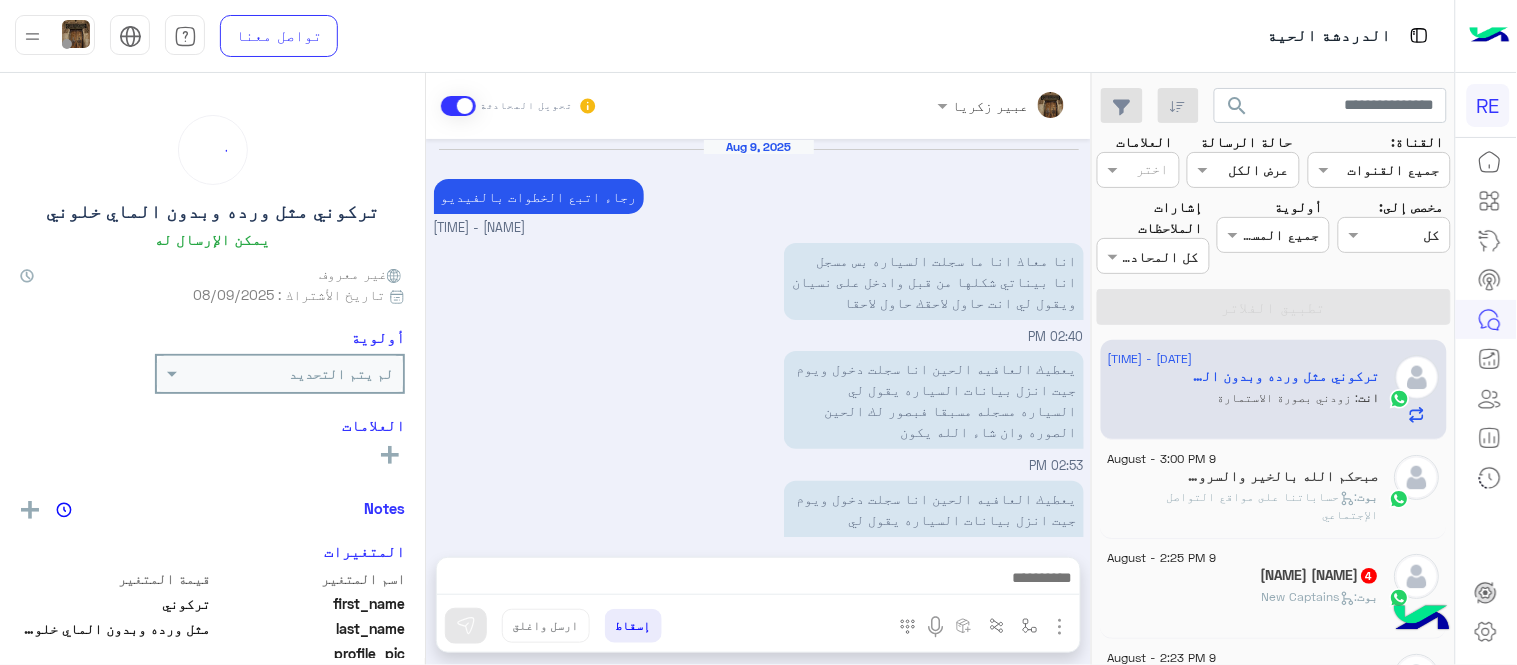 scroll, scrollTop: 701, scrollLeft: 0, axis: vertical 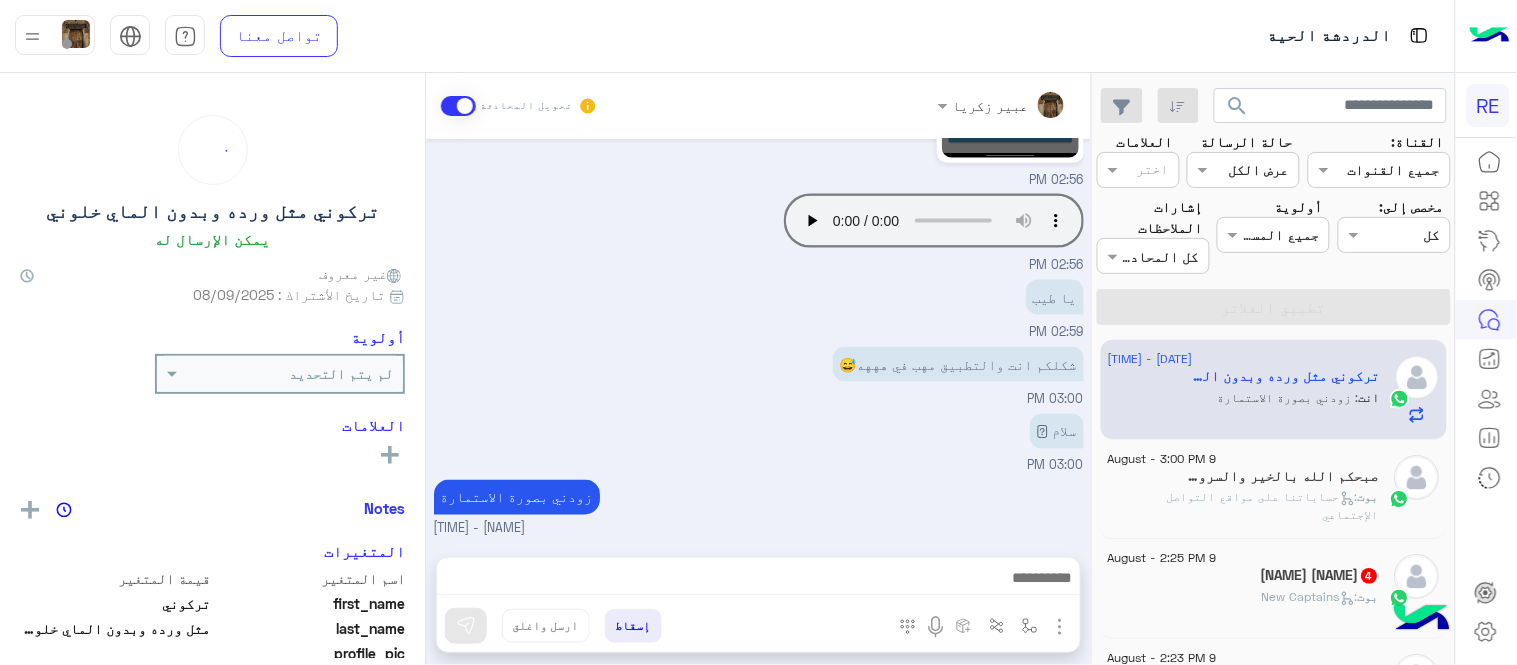 click on ":   حساباتنا على مواقع التواصل الإجتماعي" 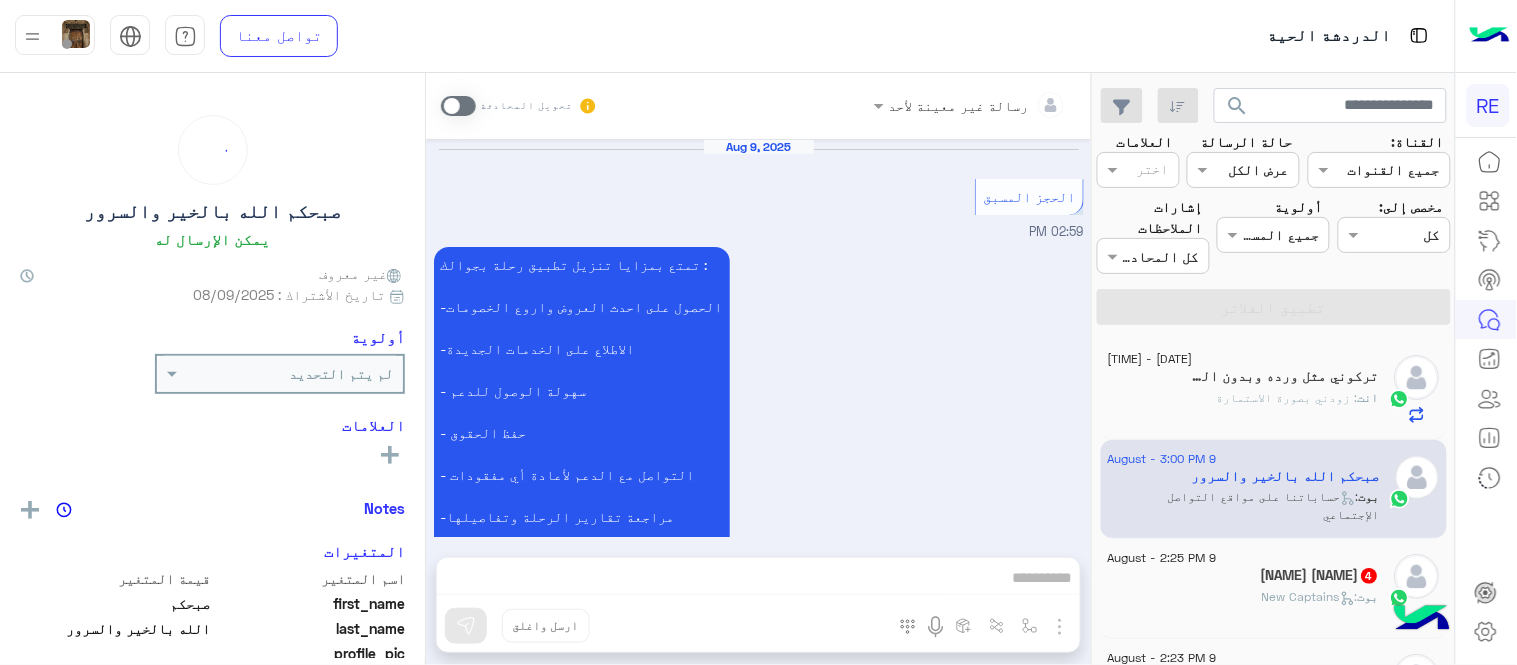 scroll, scrollTop: 1660, scrollLeft: 0, axis: vertical 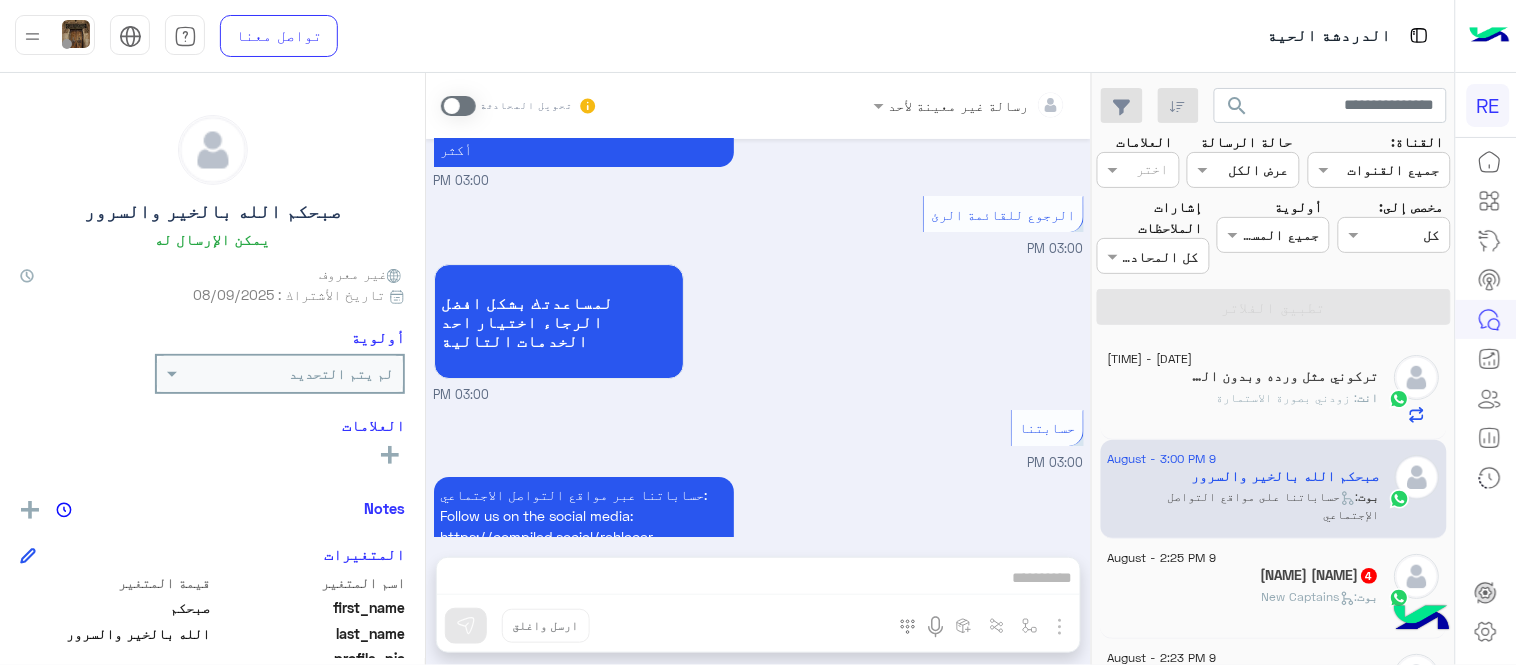 click at bounding box center [458, 106] 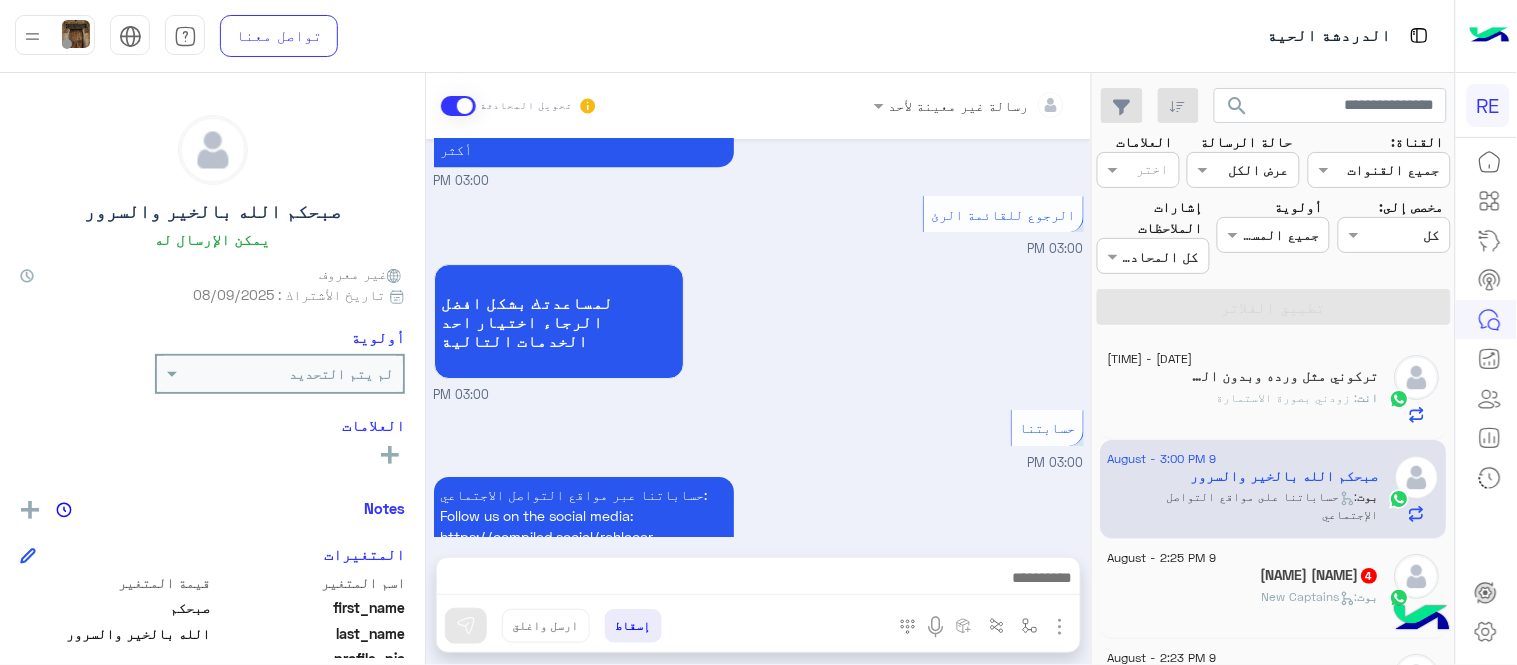 scroll, scrollTop: 1696, scrollLeft: 0, axis: vertical 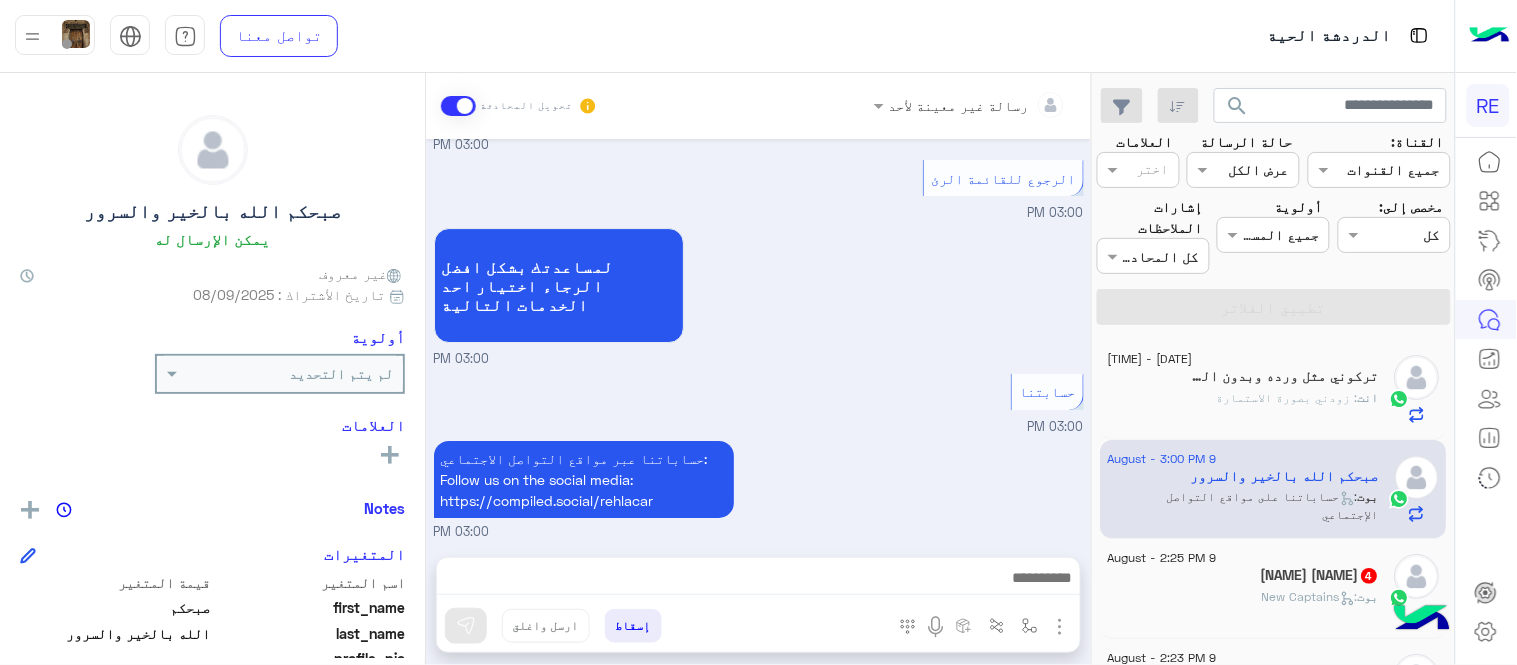 click at bounding box center (758, 583) 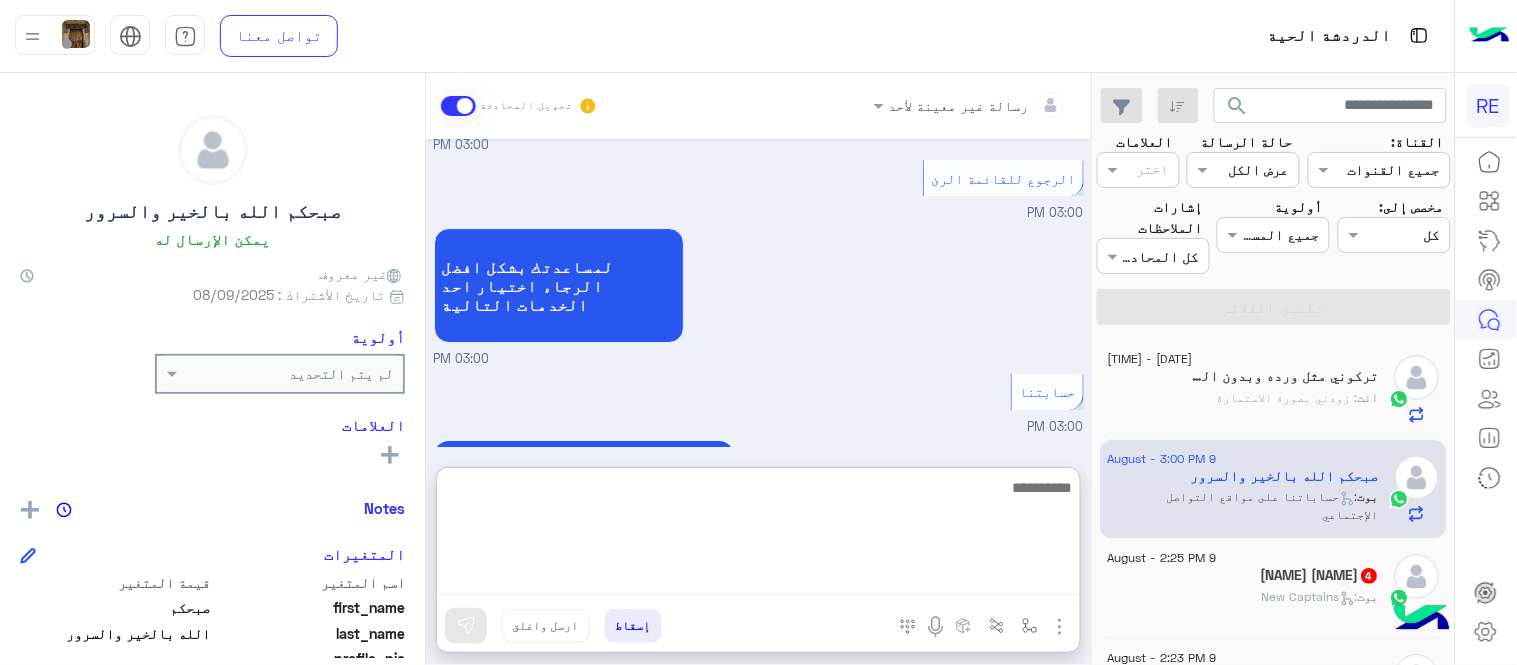 click at bounding box center (758, 535) 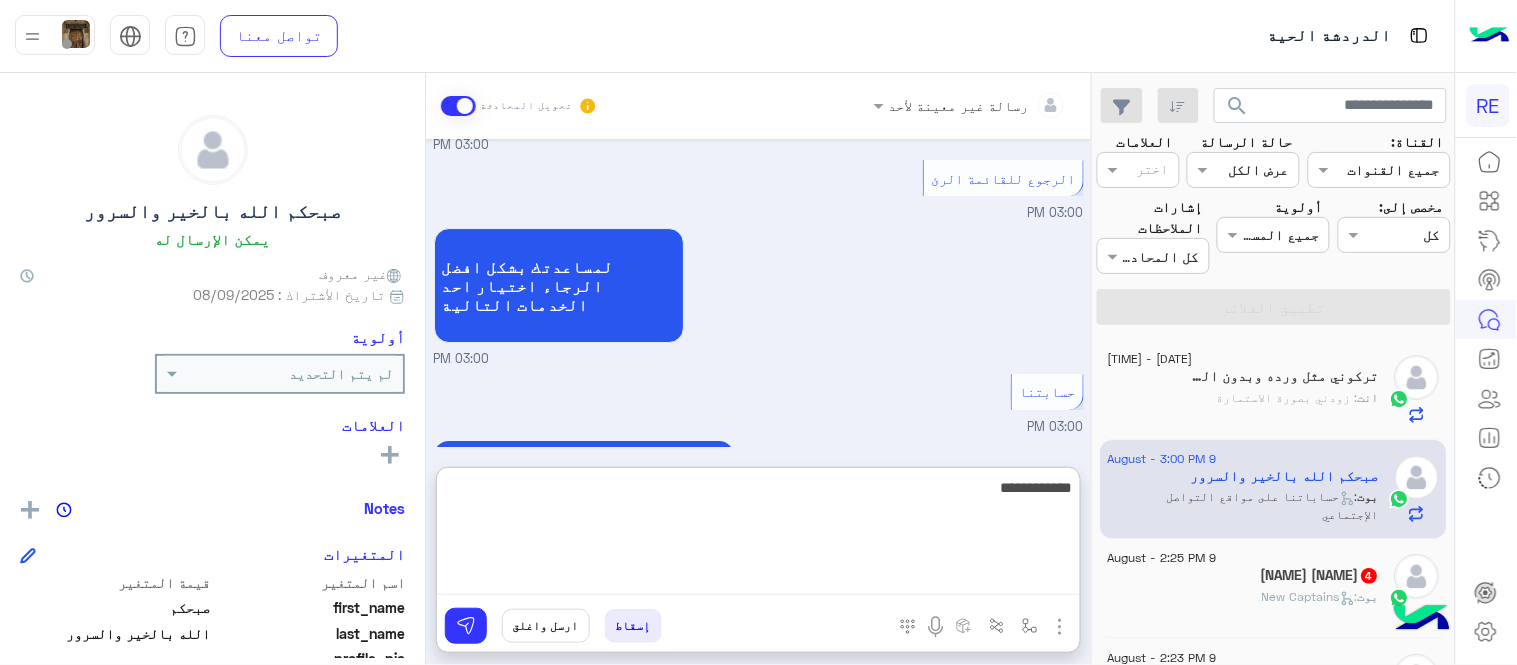 type on "**********" 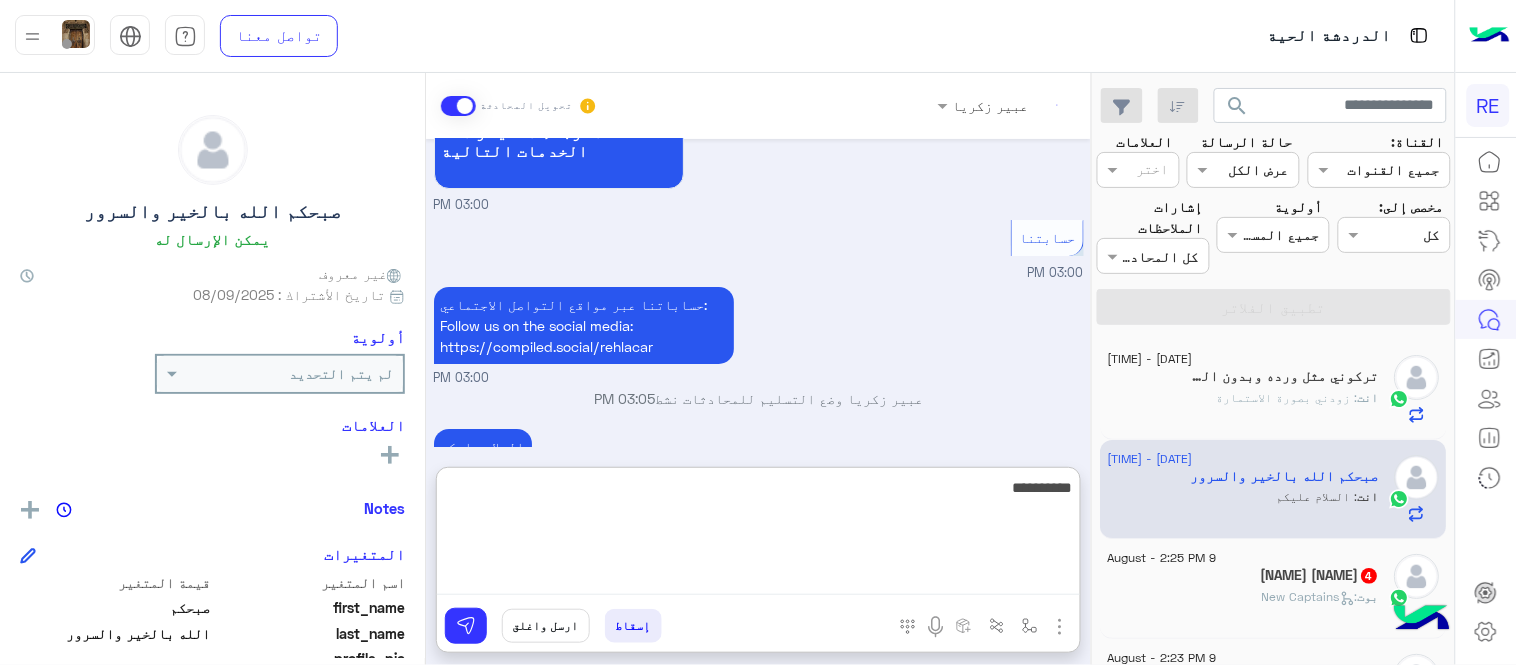 scroll, scrollTop: 1886, scrollLeft: 0, axis: vertical 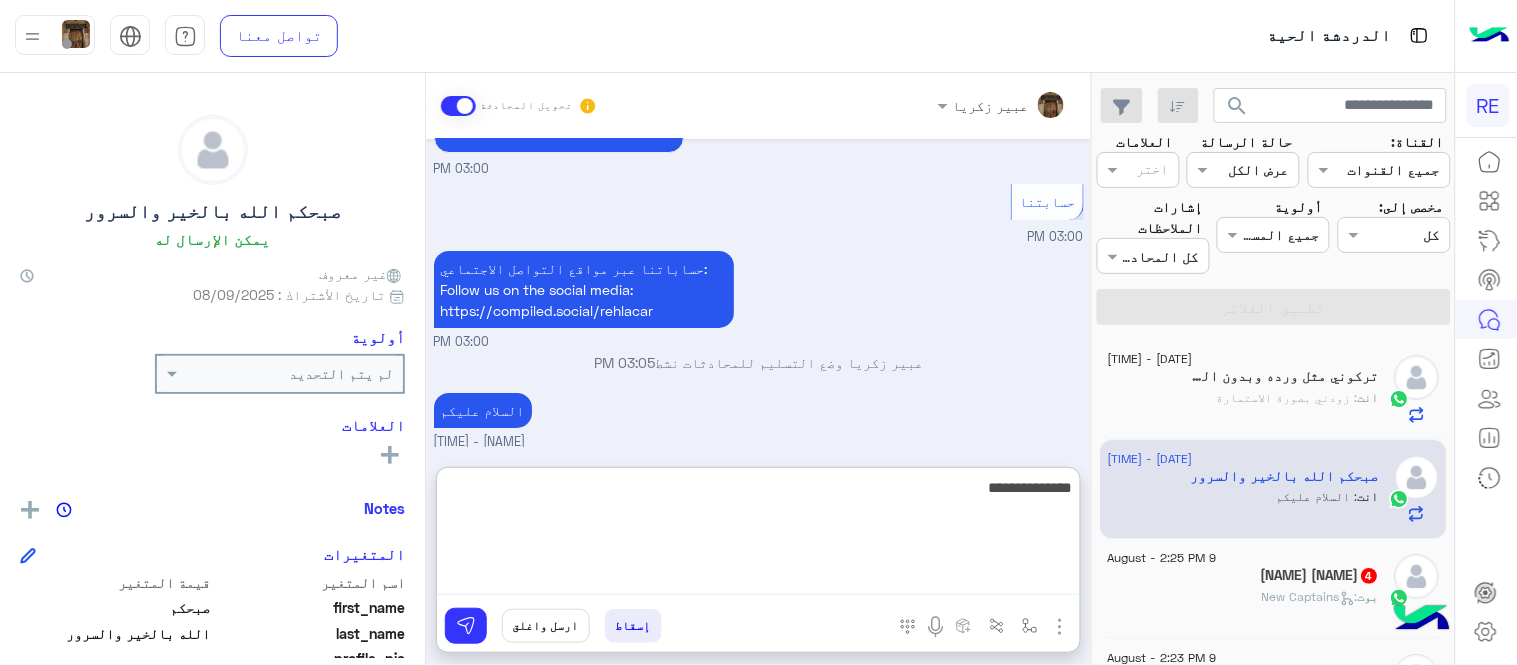 type on "**********" 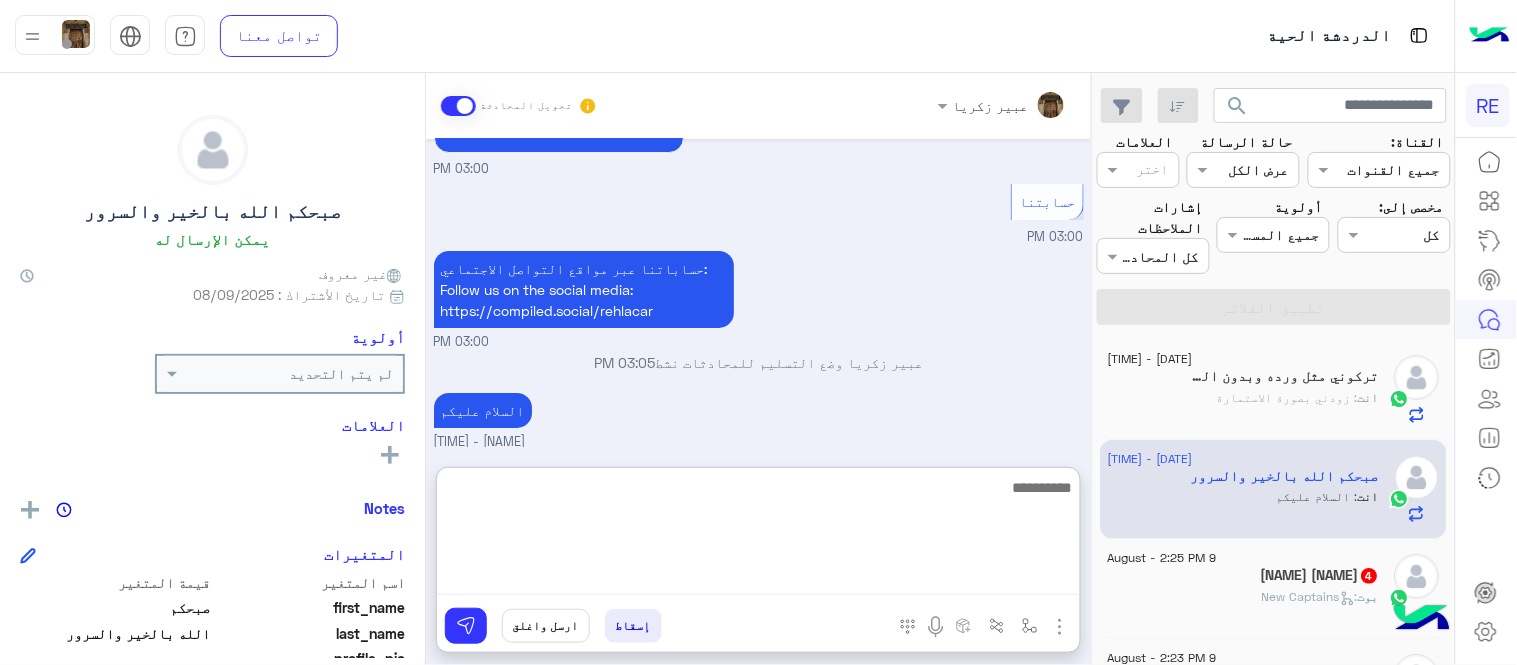 scroll, scrollTop: 1950, scrollLeft: 0, axis: vertical 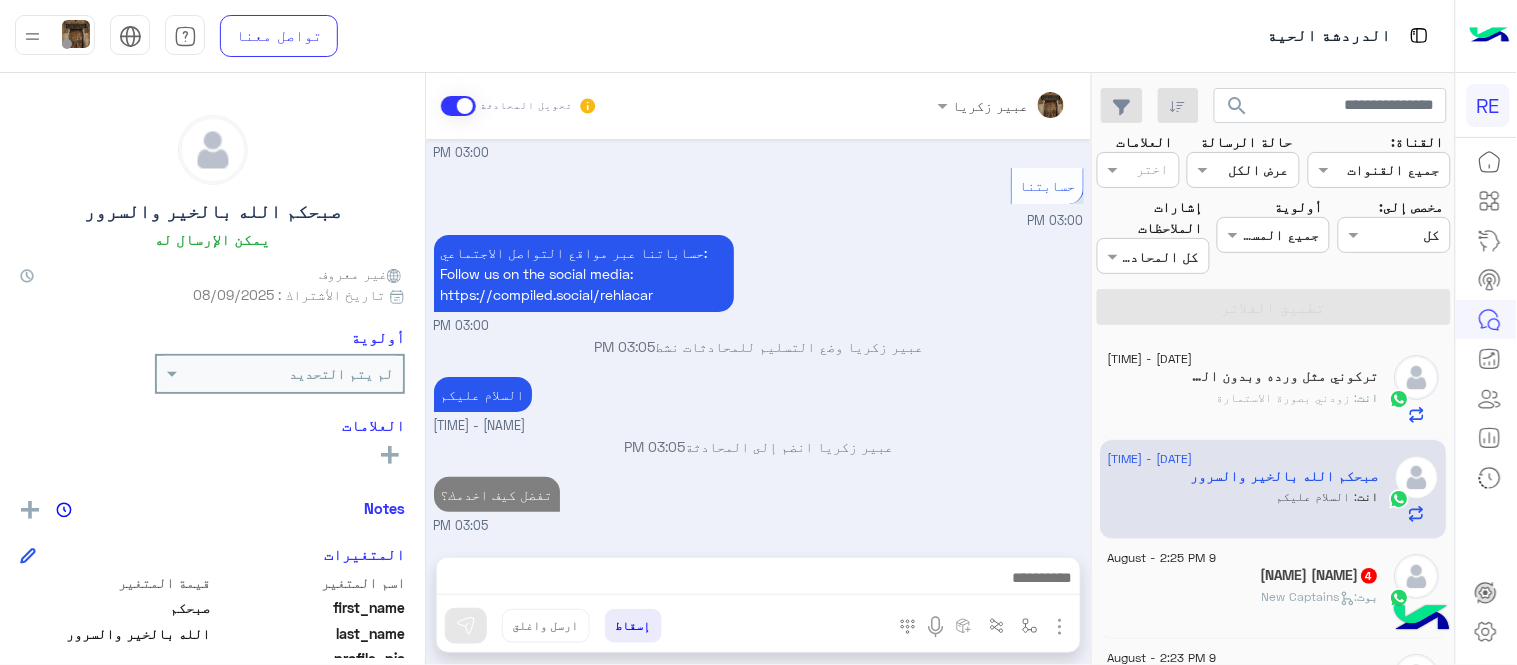 click on "[FIRST] [LAST]  4" 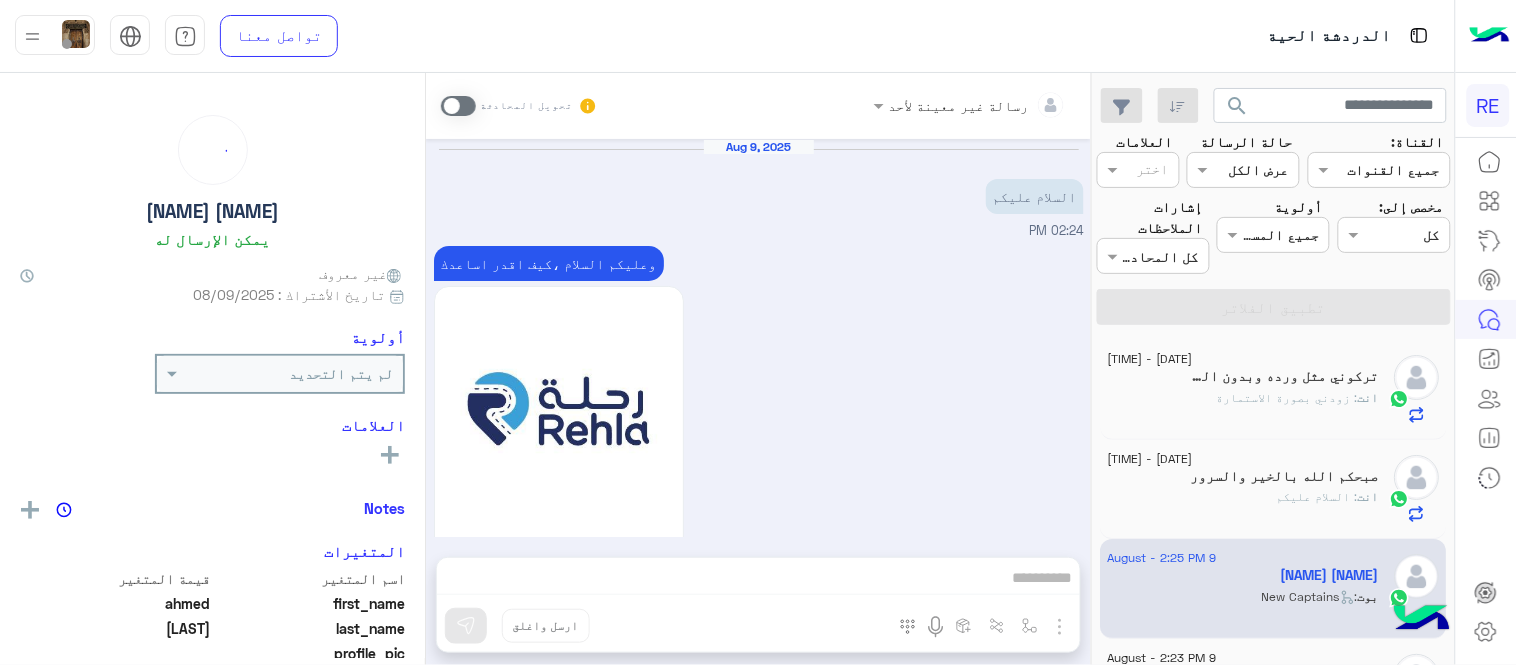 scroll, scrollTop: 1646, scrollLeft: 0, axis: vertical 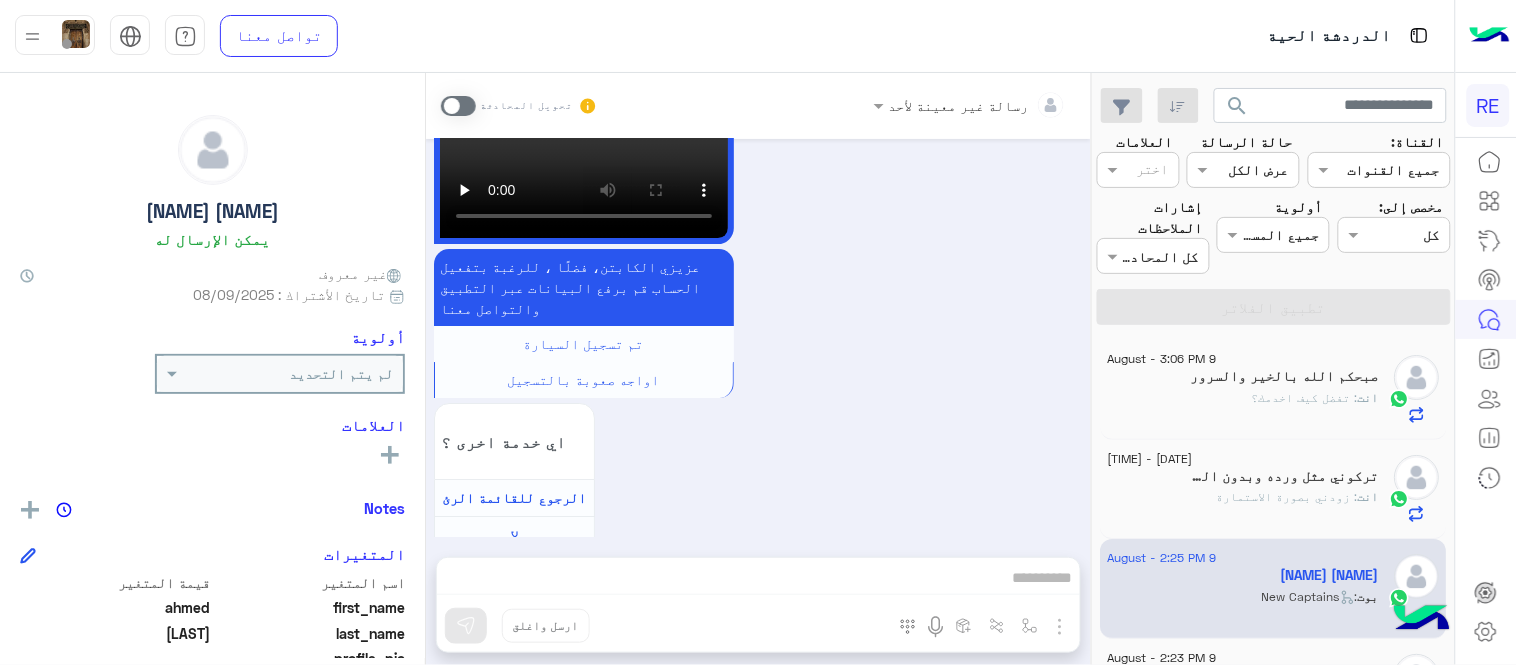 click at bounding box center [458, 106] 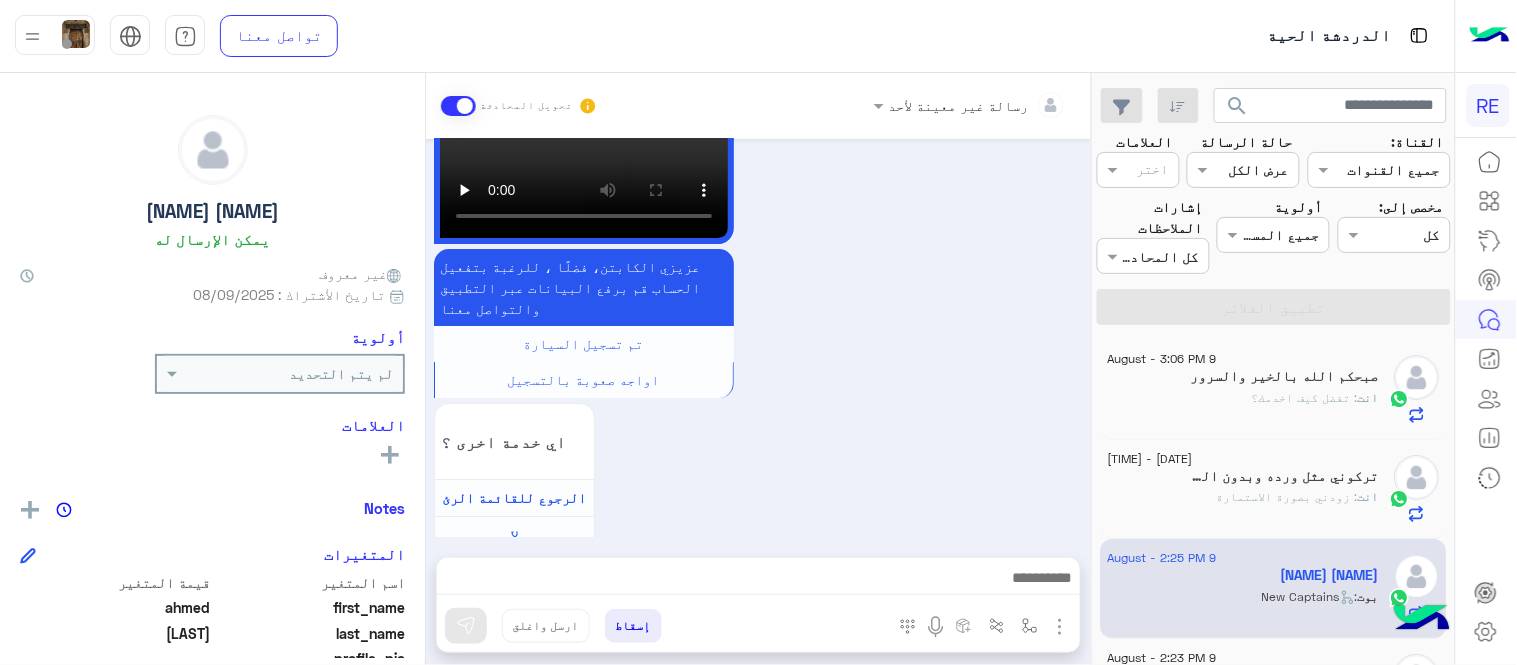 scroll, scrollTop: 1683, scrollLeft: 0, axis: vertical 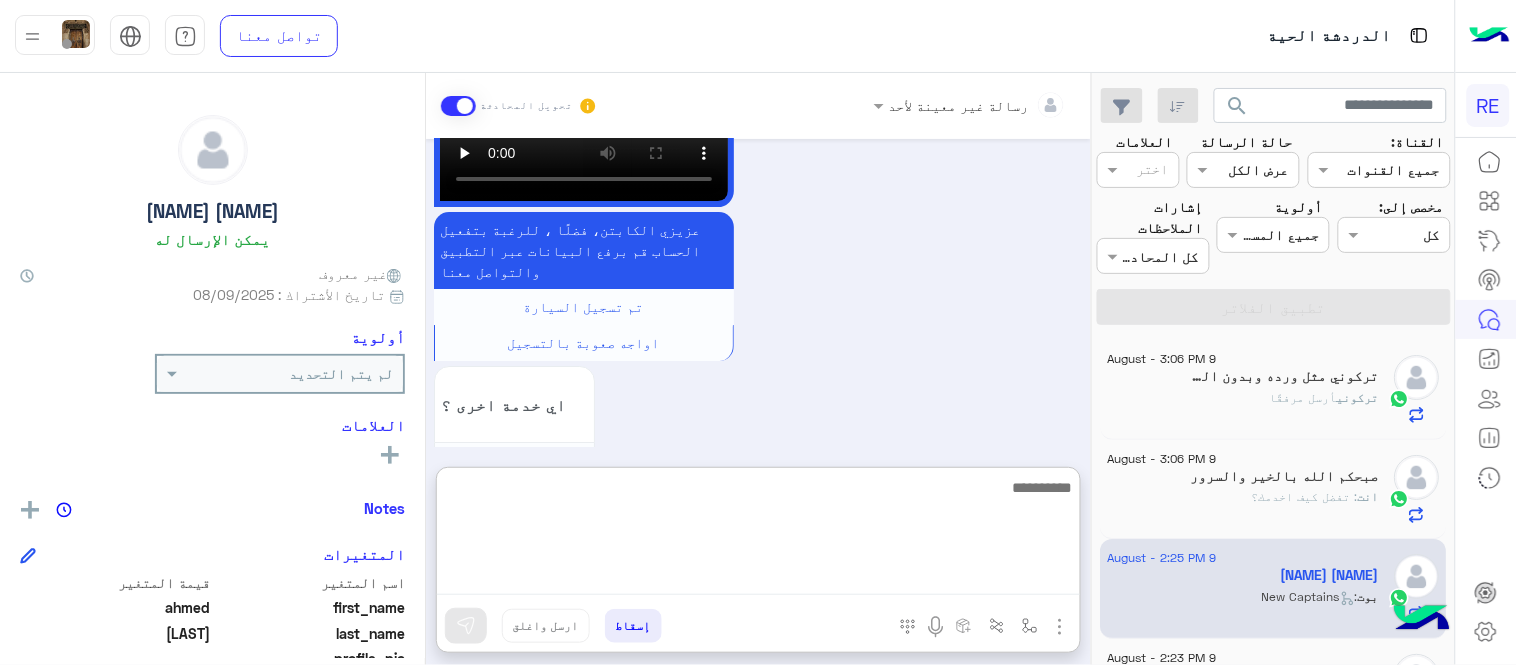 click at bounding box center [758, 535] 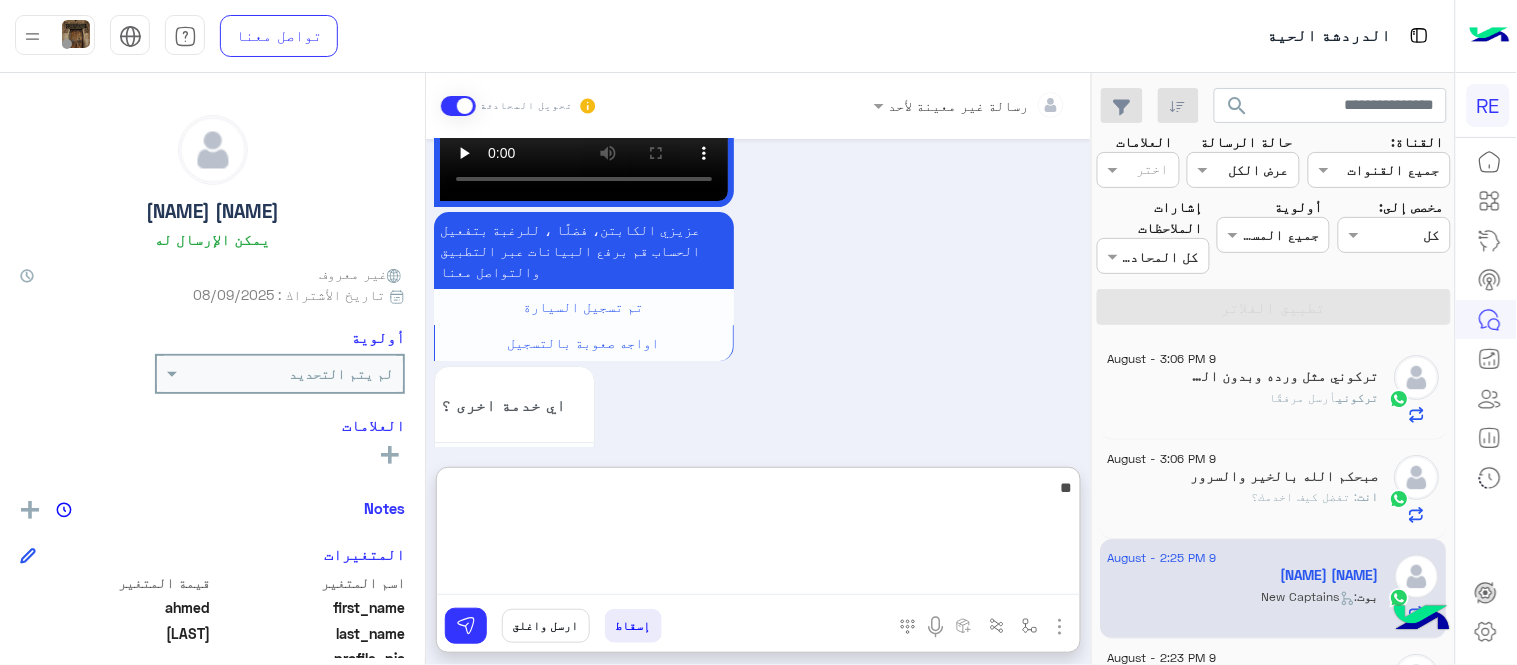 type on "*" 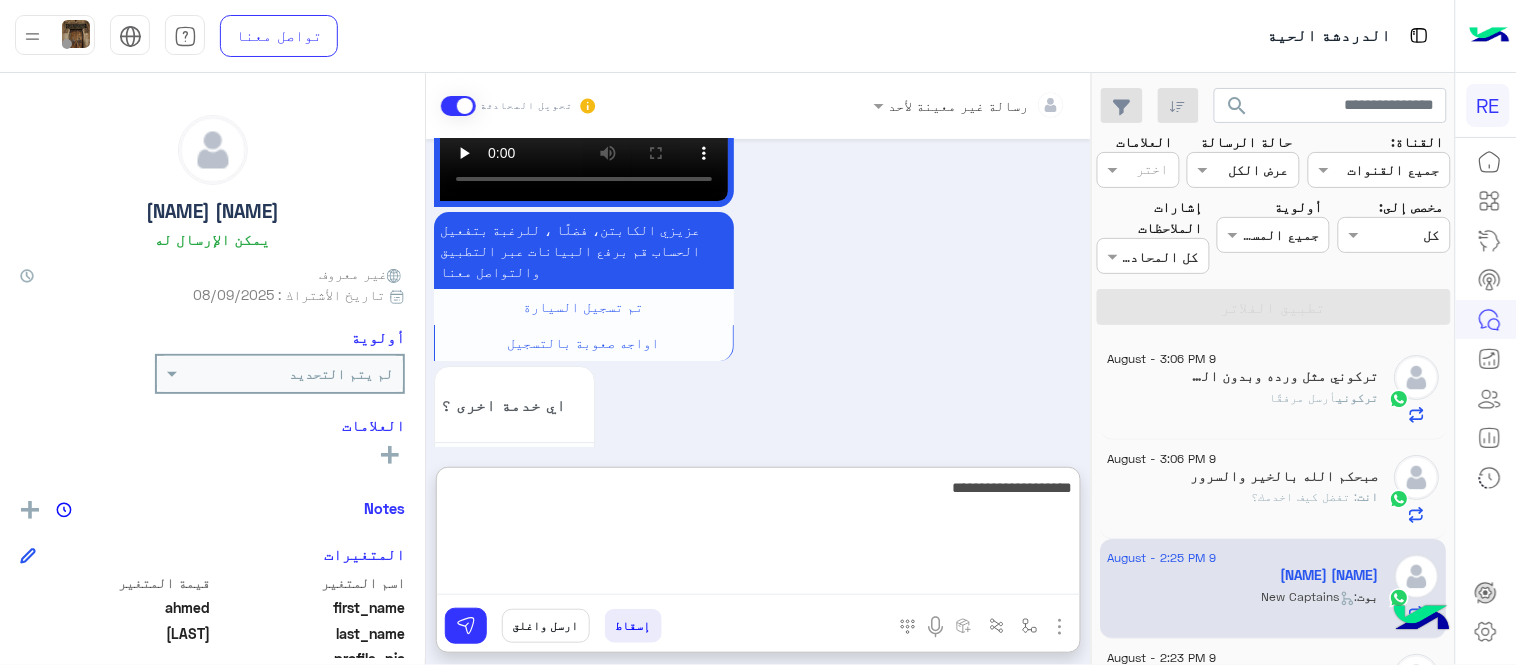 type on "**********" 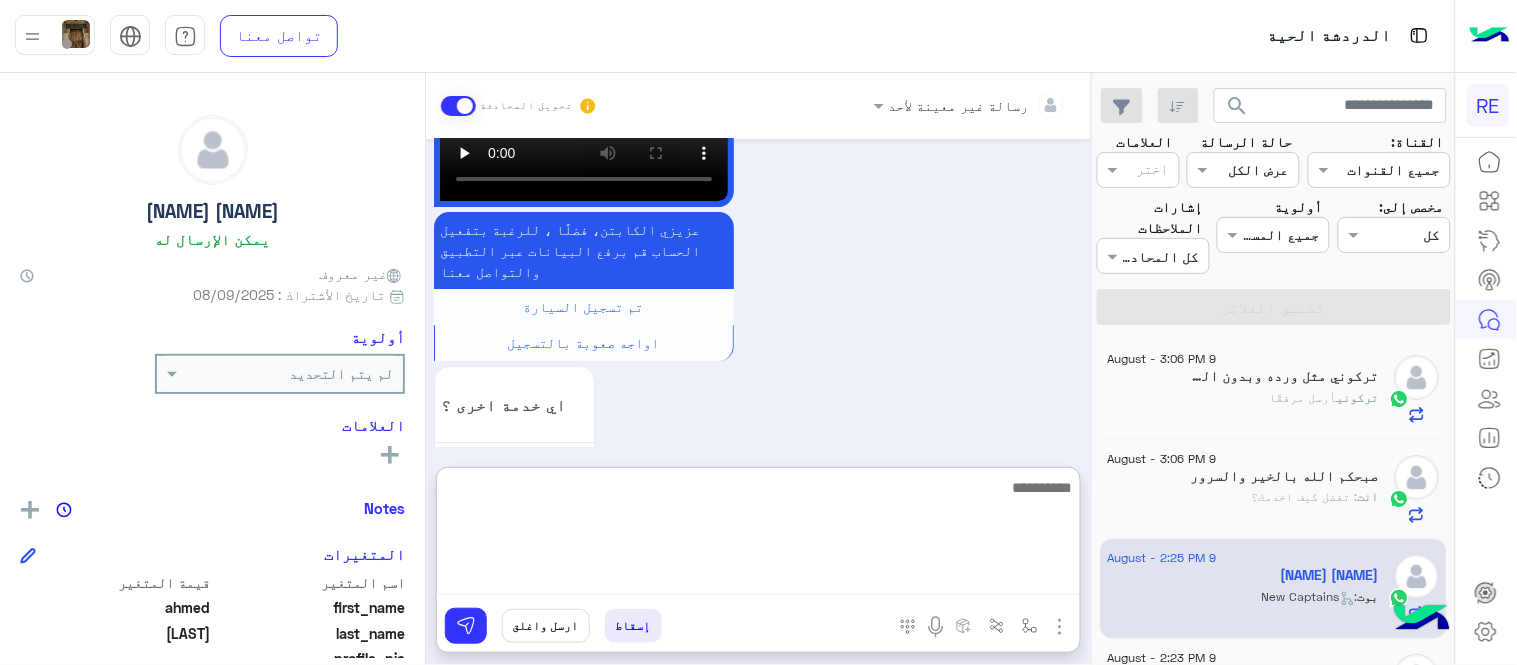 scroll, scrollTop: 1836, scrollLeft: 0, axis: vertical 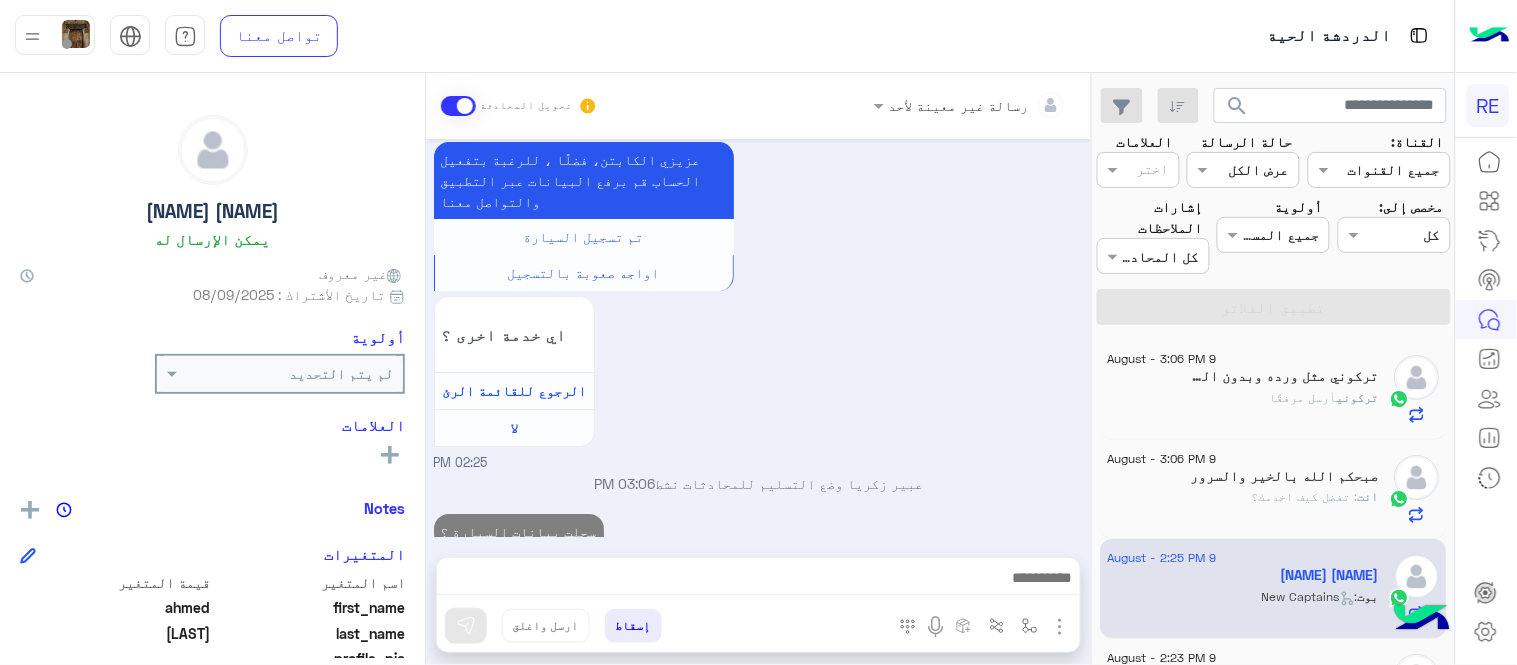 click on "[DATE]  السلام عليكم   [TIME]  وعليكم السلام ،كيف اقدر اساعدك
اهلًا بك في تطبيق رحلة 👋
Welcome to Rehla  👋
من فضلك أختر لغة التواصل
Please choose your preferred Language
English   عربي     [TIME]   عربي    [TIME]  هل أنت ؟   كابتن 👨🏻‍✈️   عميل 🧳   رحال (مرشد مرخص) 🏖️     [TIME]   كابتن     [TIME]  اختر احد الخدمات التالية:    [TIME]  تفعيل حساب    [TIME]  يمكنك الاطلاع على شروط الانضمام لرحلة ك (كابتن ) الموجودة بالصورة أعلاه،
لتحميل التطبيق عبر الرابط التالي : 📲
http://onelink.to/Rehla    يسعدنا انضمامك لتطبيق رحلة يمكنك اتباع الخطوات الموضحة لتسجيل بيانات سيارتك بالفيديو التالي  :  تم تسجيل السيارة  اي خدمة اخرى ?" at bounding box center [758, 338] 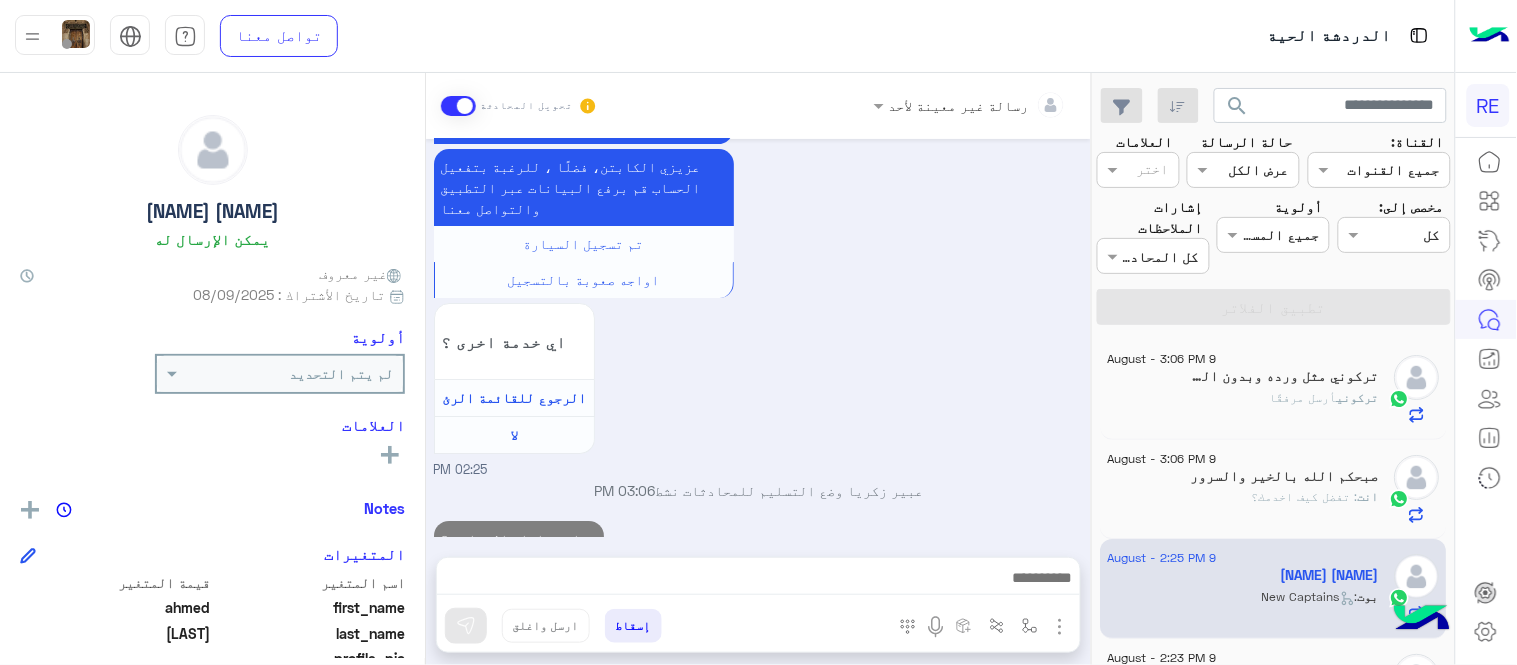 click on "تركوني  أرسل مرفقًا" 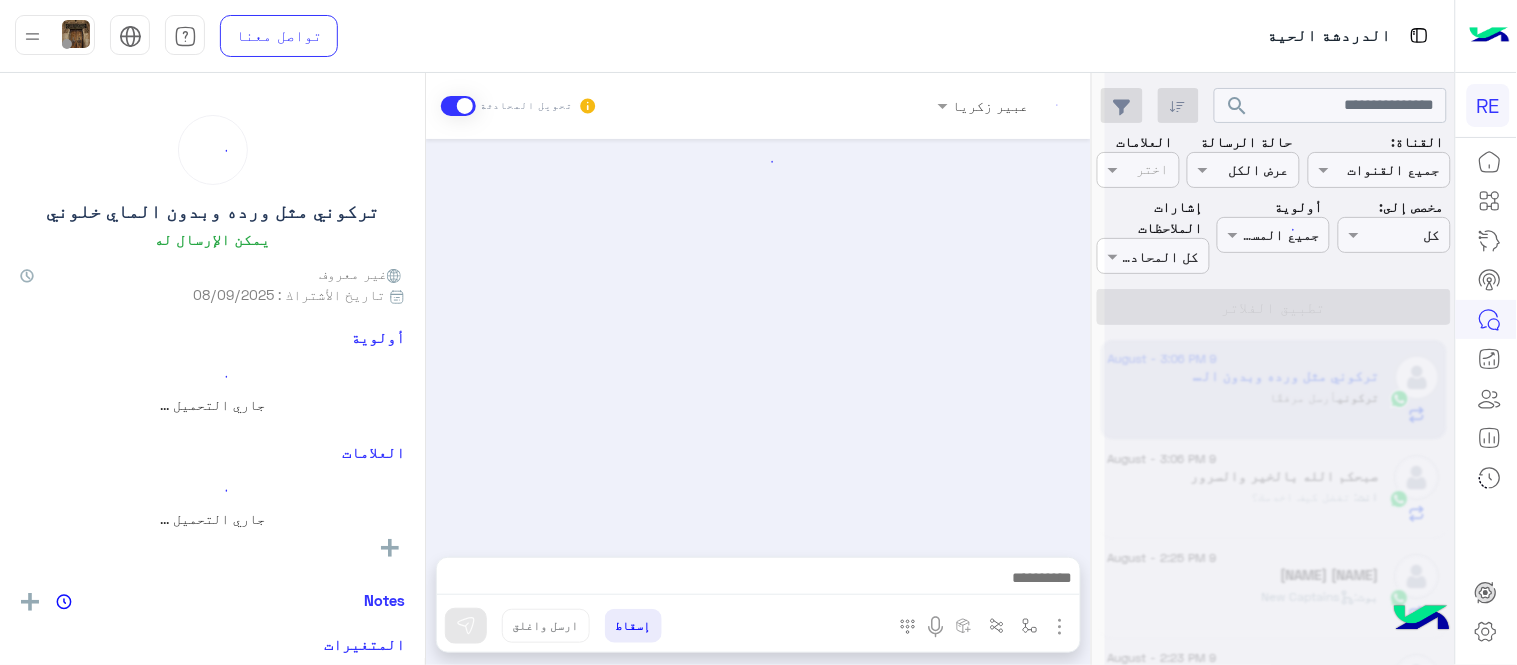 scroll, scrollTop: 921, scrollLeft: 0, axis: vertical 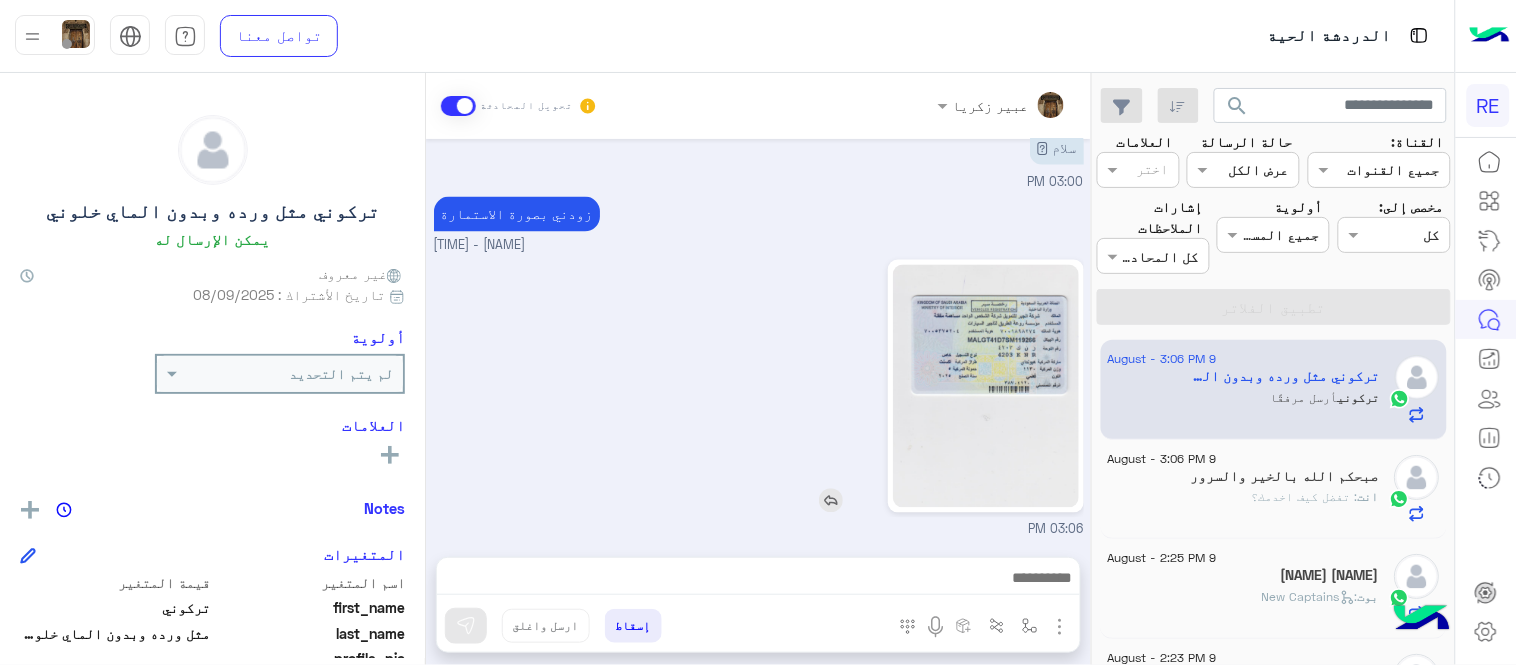 click 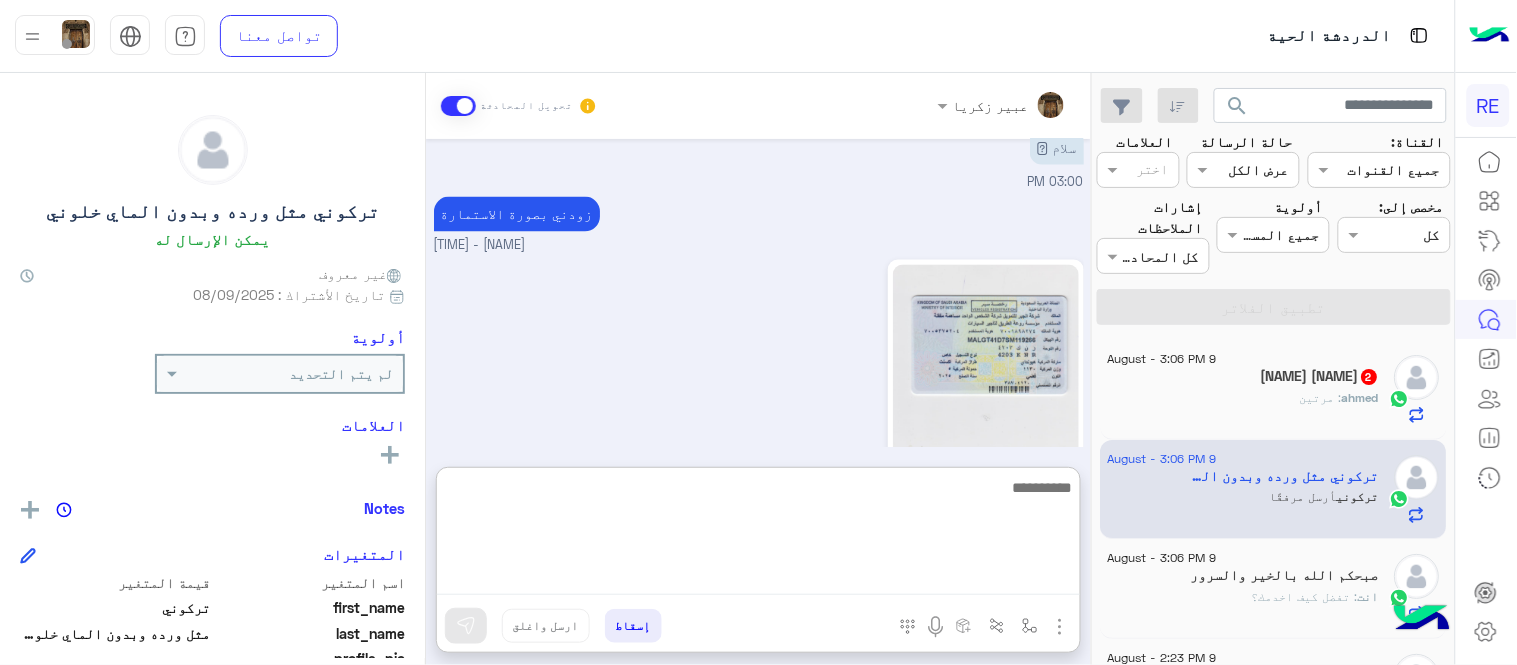 click at bounding box center [758, 535] 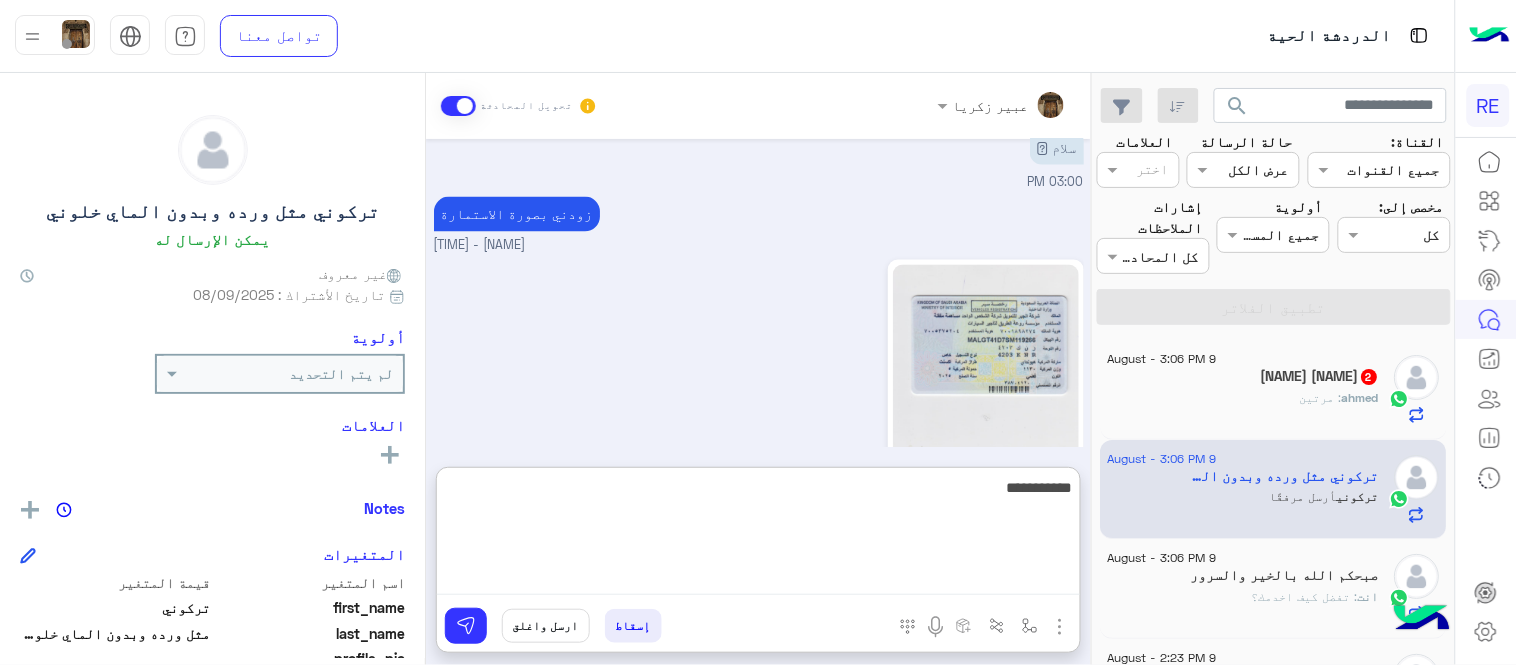 paste on "**********" 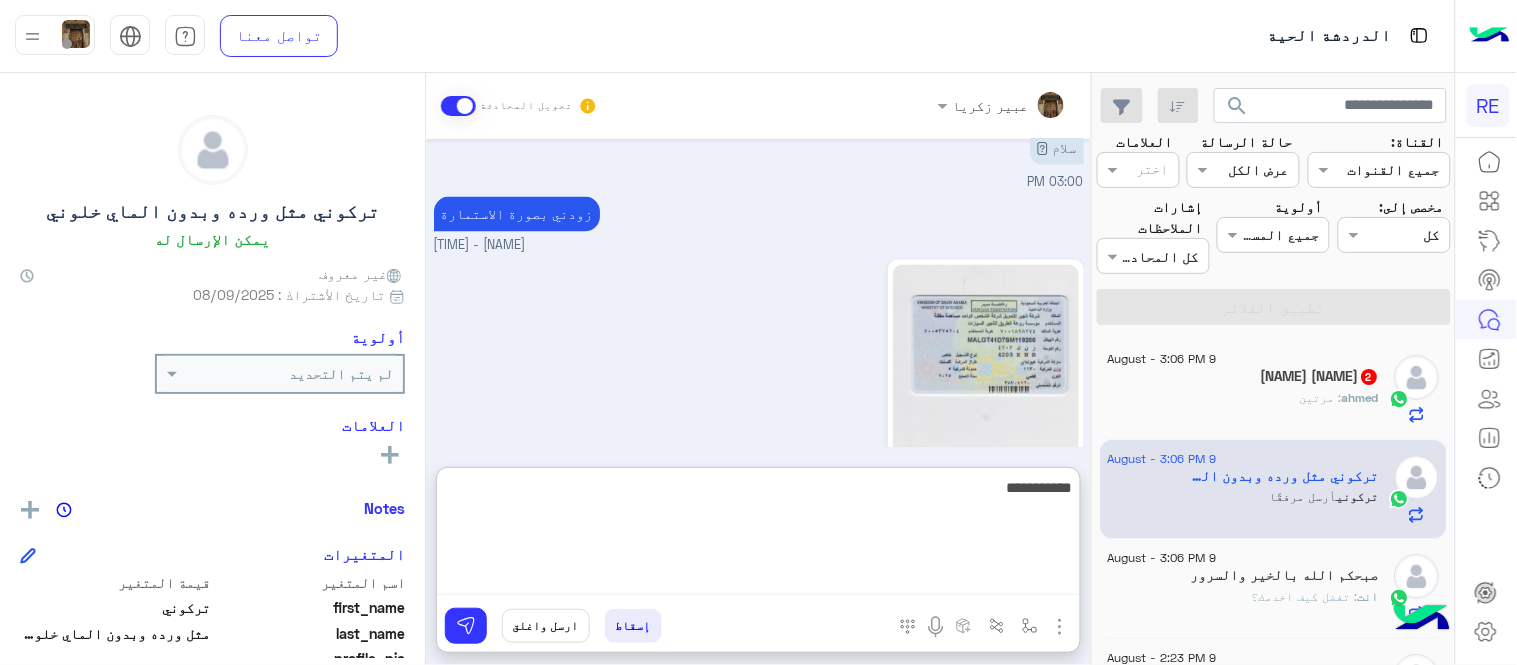 type on "**********" 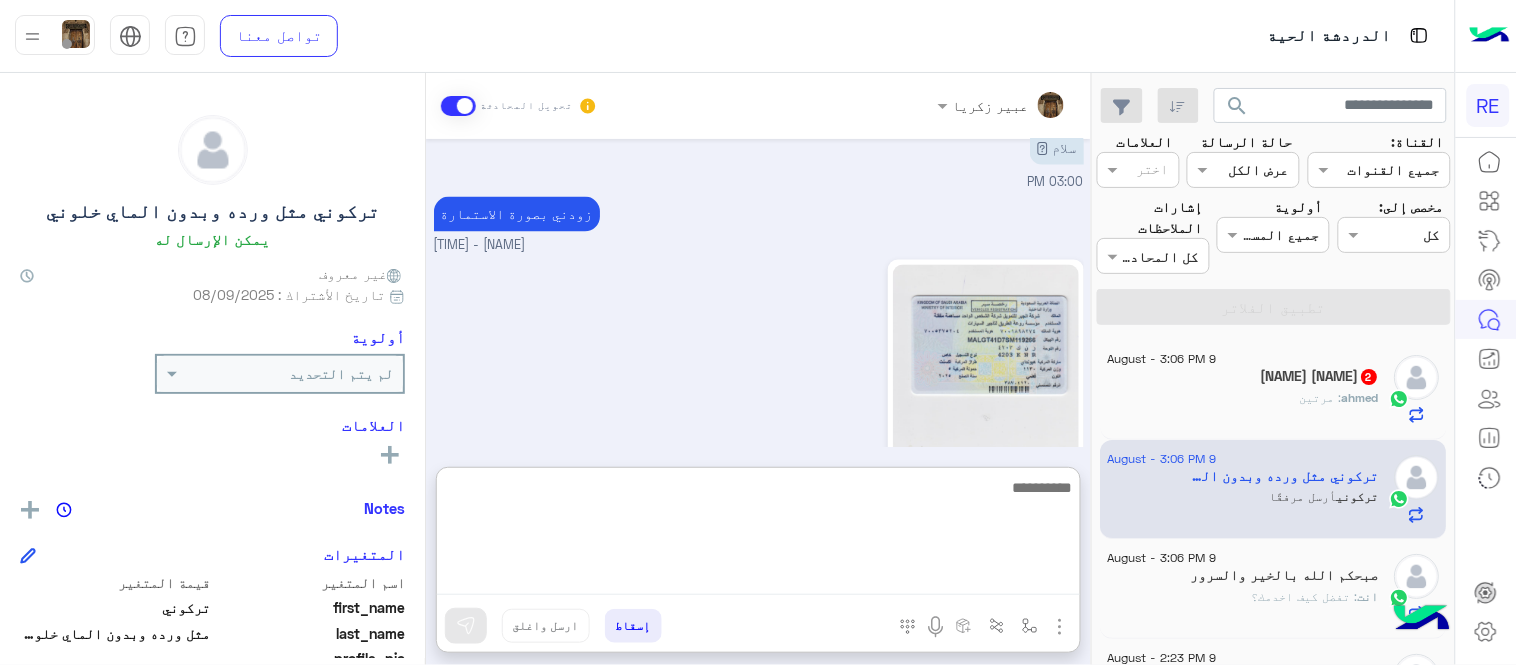 scroll, scrollTop: 1075, scrollLeft: 0, axis: vertical 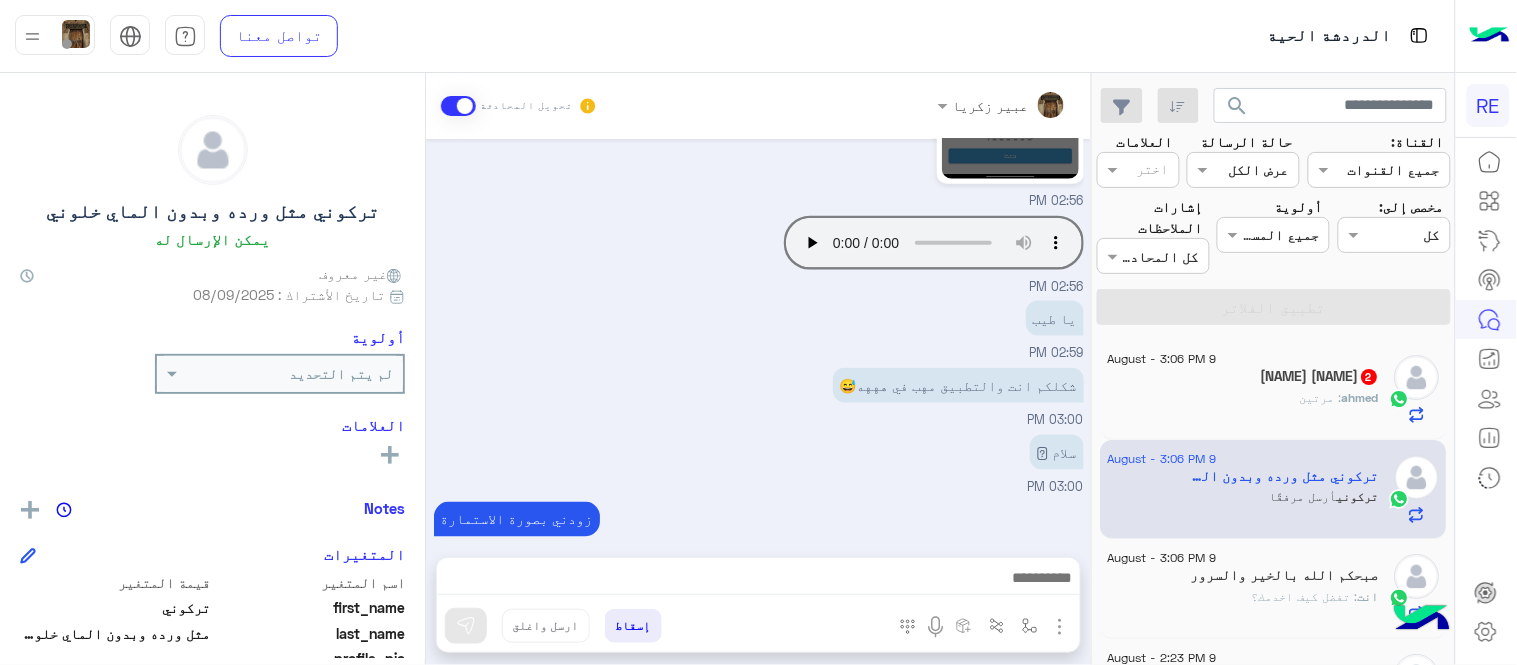 click on "[FIRST] [LAST]  2" 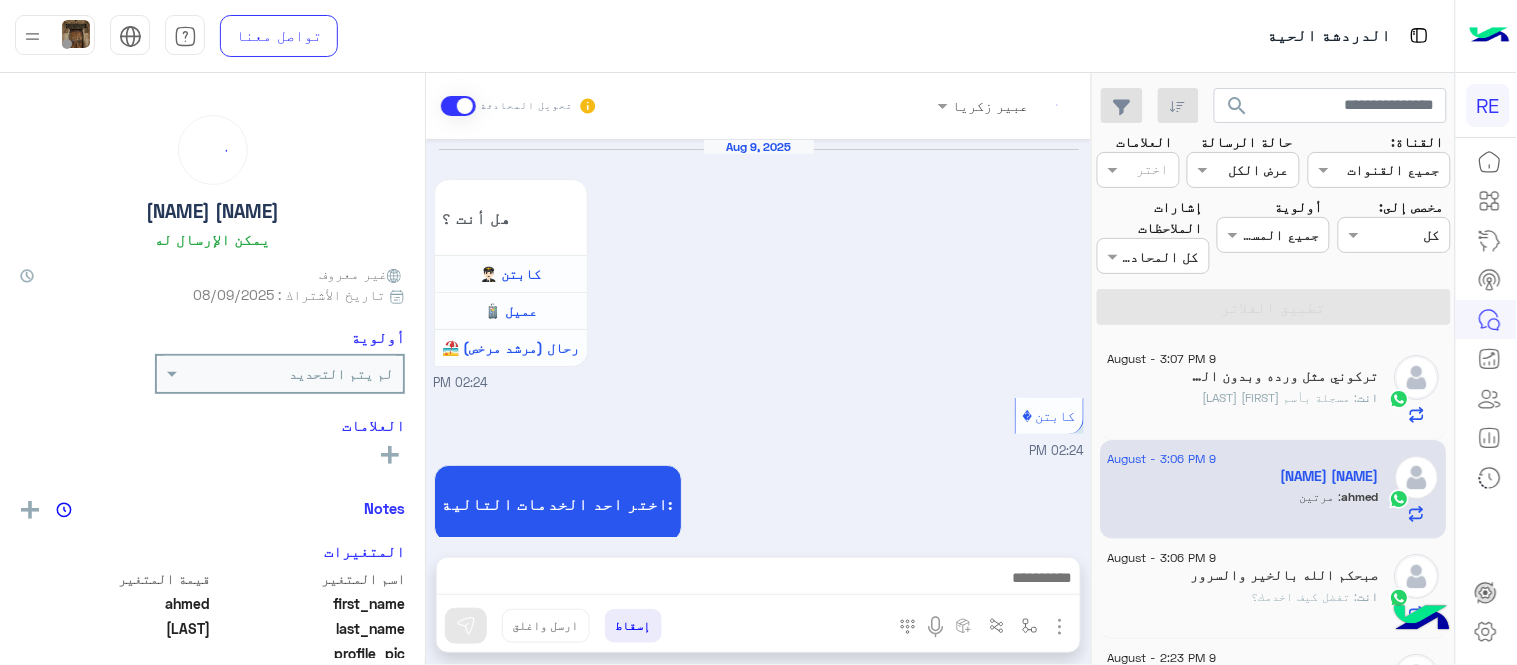 scroll, scrollTop: 1251, scrollLeft: 0, axis: vertical 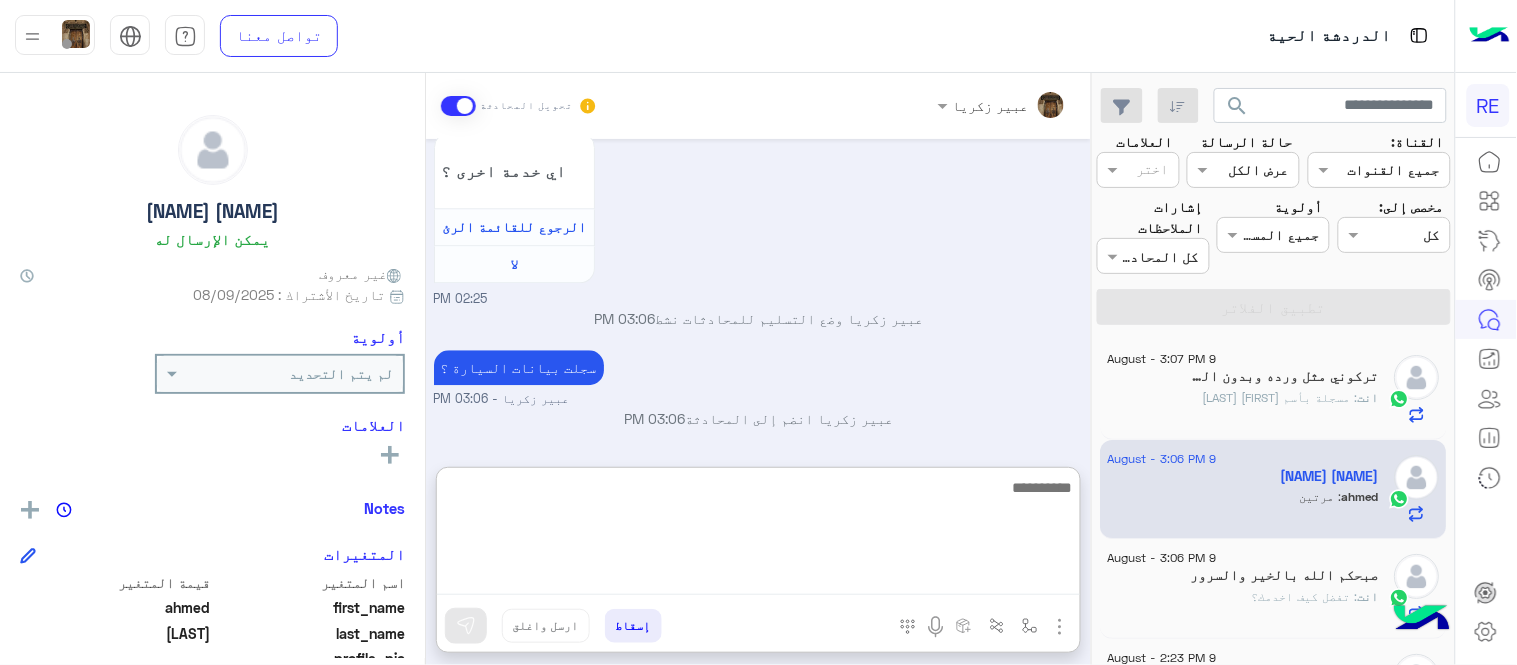 click at bounding box center [758, 535] 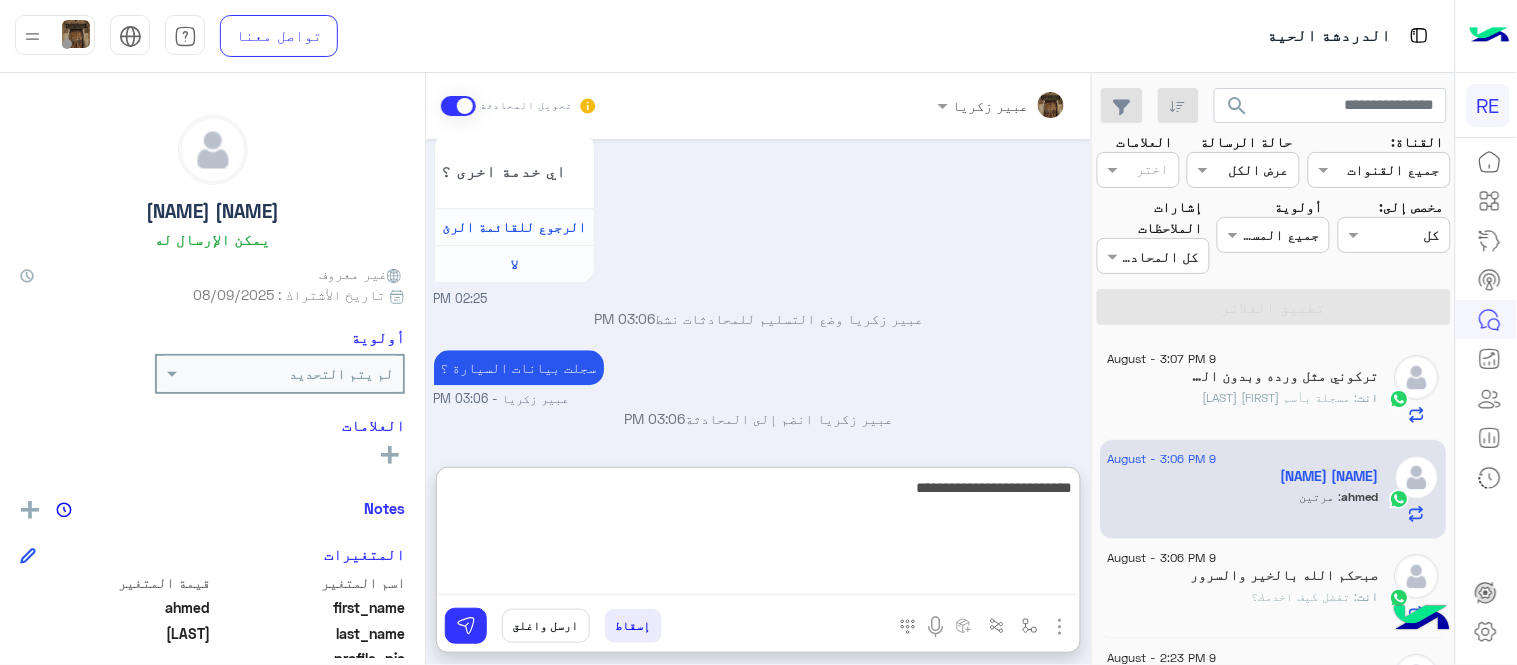 type on "**********" 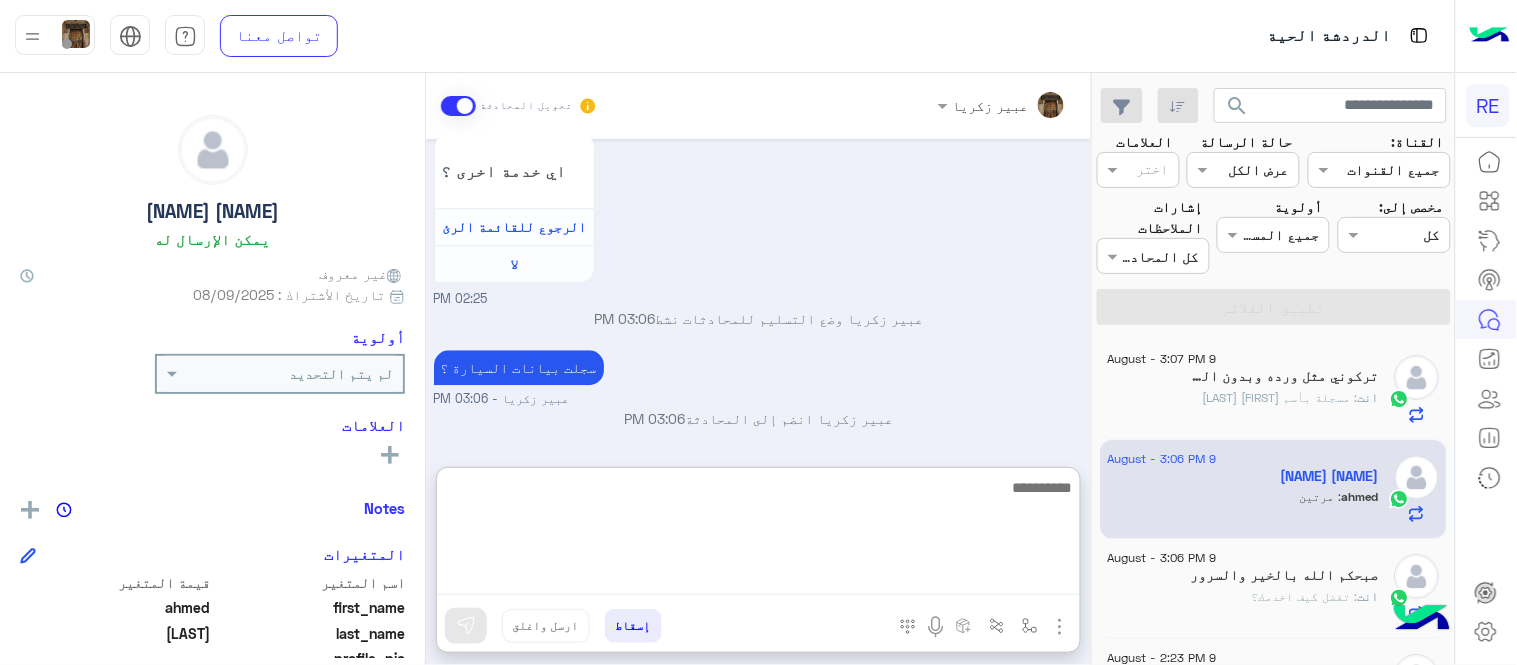 scroll, scrollTop: 1404, scrollLeft: 0, axis: vertical 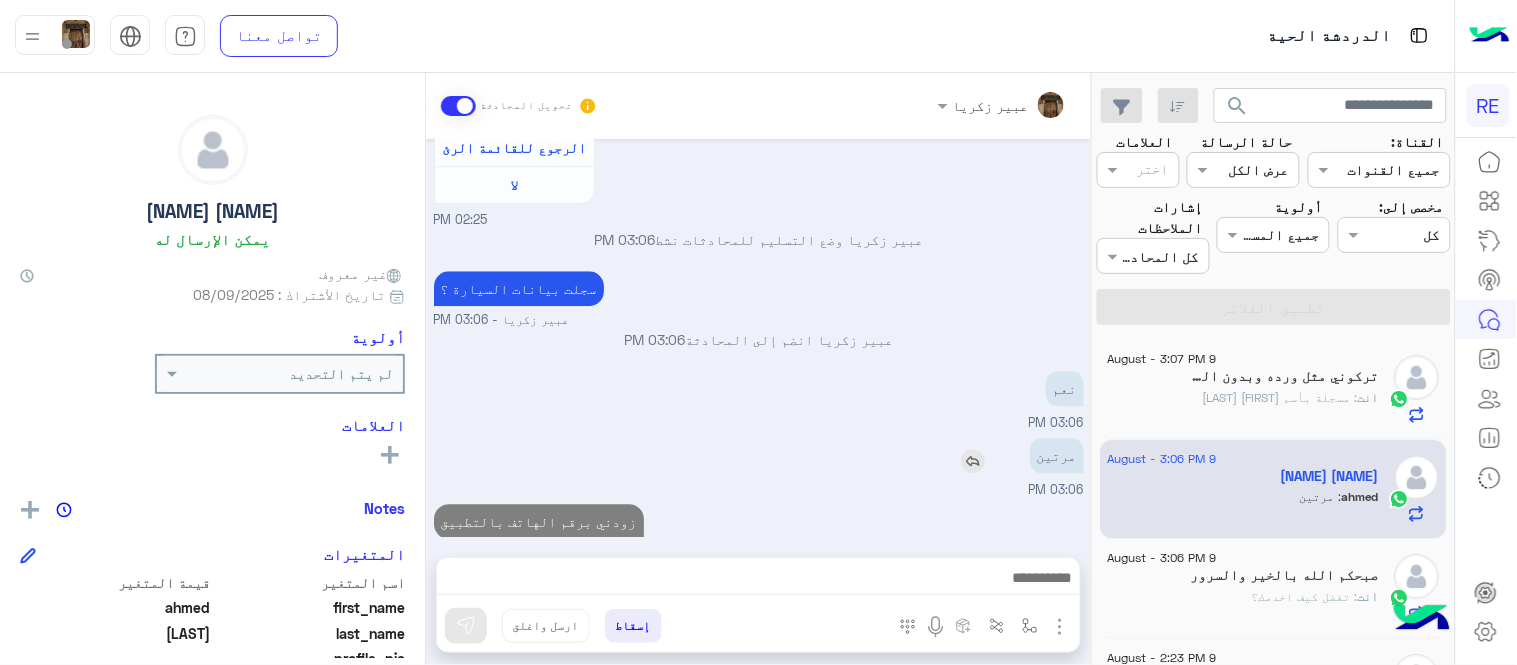 click on "Aug 9, 2025  هل أنت ؟   كابتن 👨🏻‍✈️   عميل 🧳   رحال (مرشد مرخص) 🏖️     02:24 PM   كابتن     02:24 PM  اختر احد الخدمات التالية:    02:24 PM   تفعيل حساب    02:25 PM  يمكنك الاطلاع على شروط الانضمام لرحلة ك (كابتن ) الموجودة بالصورة أعلاه،
لتحميل التطبيق عبر الرابط التالي : 📲
http://onelink.to/Rehla    عزيزي الكابتن، فضلًا ، للرغبة بتفعيل الحساب قم برفع البيانات عبر التطبيق والتواصل معنا  تم تسجيل السيارة   اواجه صعوبة بالتسجيل  اي خدمة اخرى ؟  الرجوع للقائمة الرئ   لا     02:25 PM   03:06 PM       [FIRST] [LAST] -  03:06 PM" at bounding box center (758, 338) 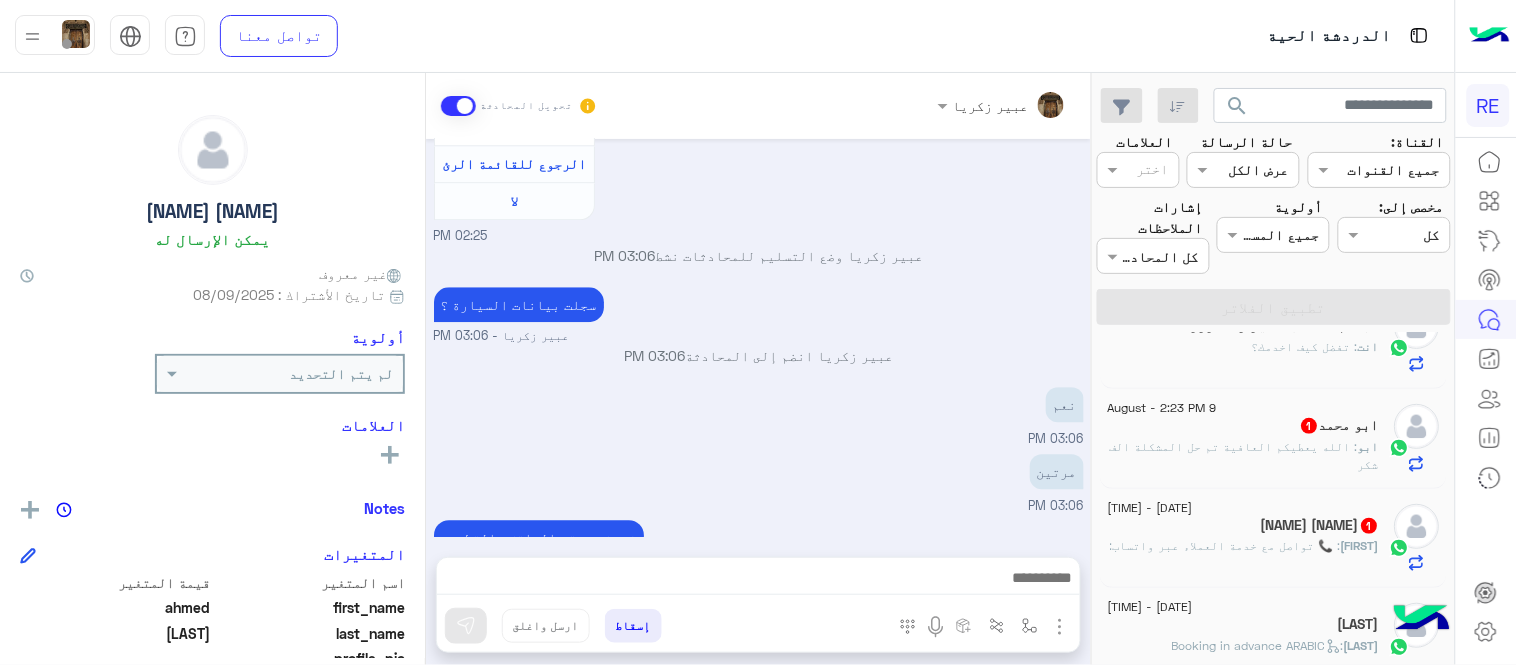 scroll, scrollTop: 236, scrollLeft: 0, axis: vertical 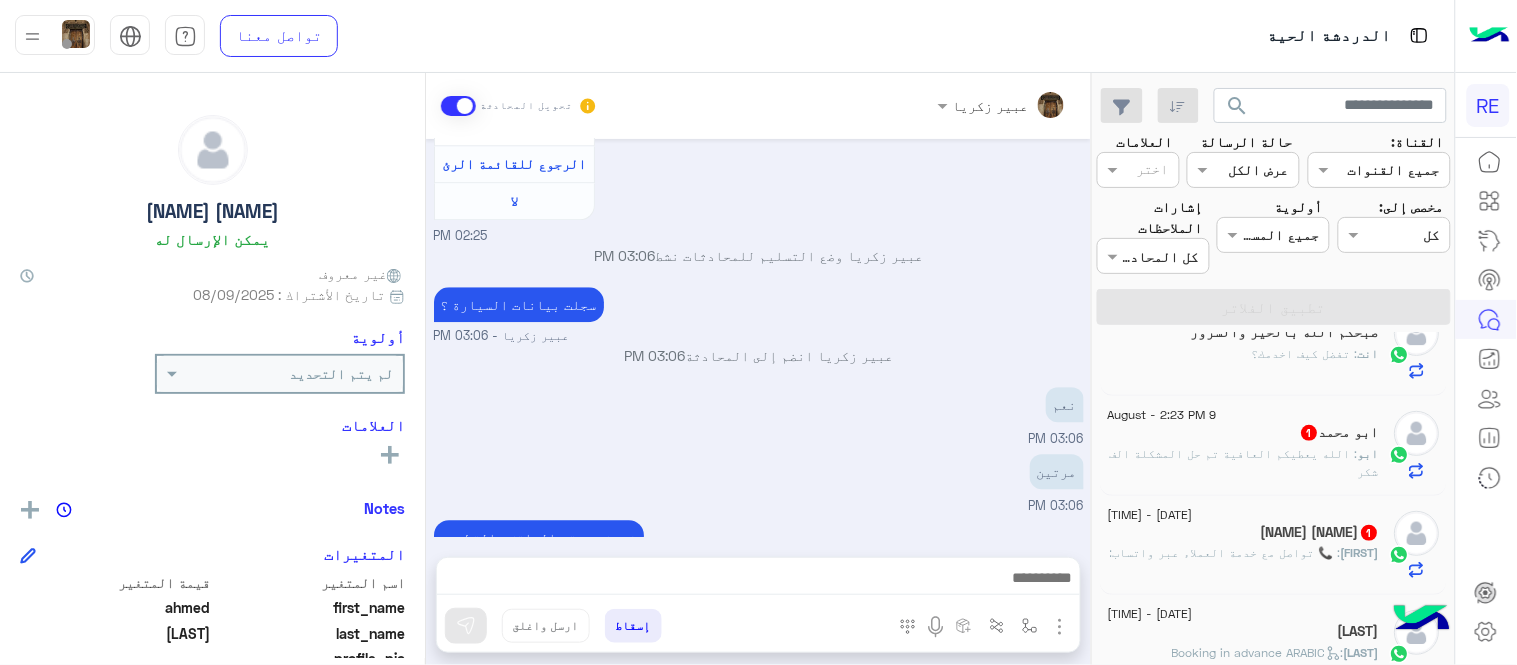 click on "[NAME]  1" 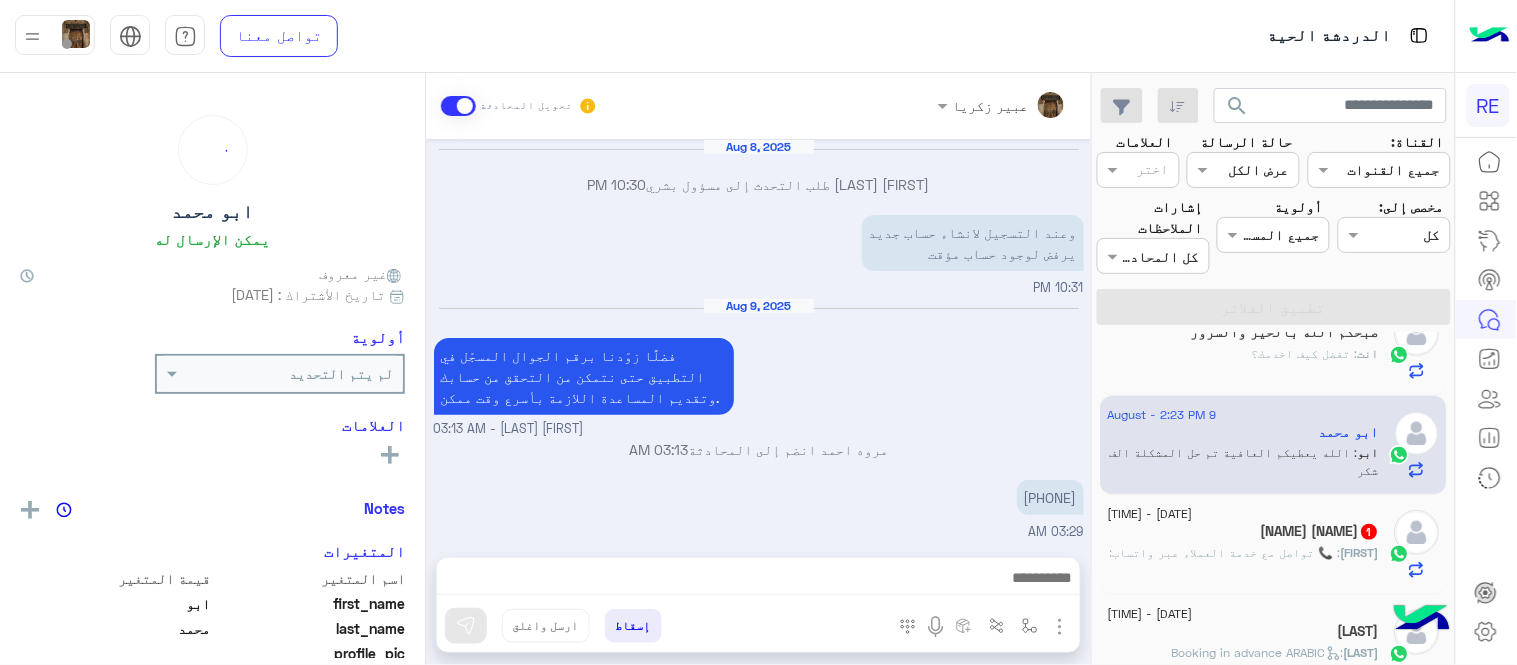 scroll, scrollTop: 341, scrollLeft: 0, axis: vertical 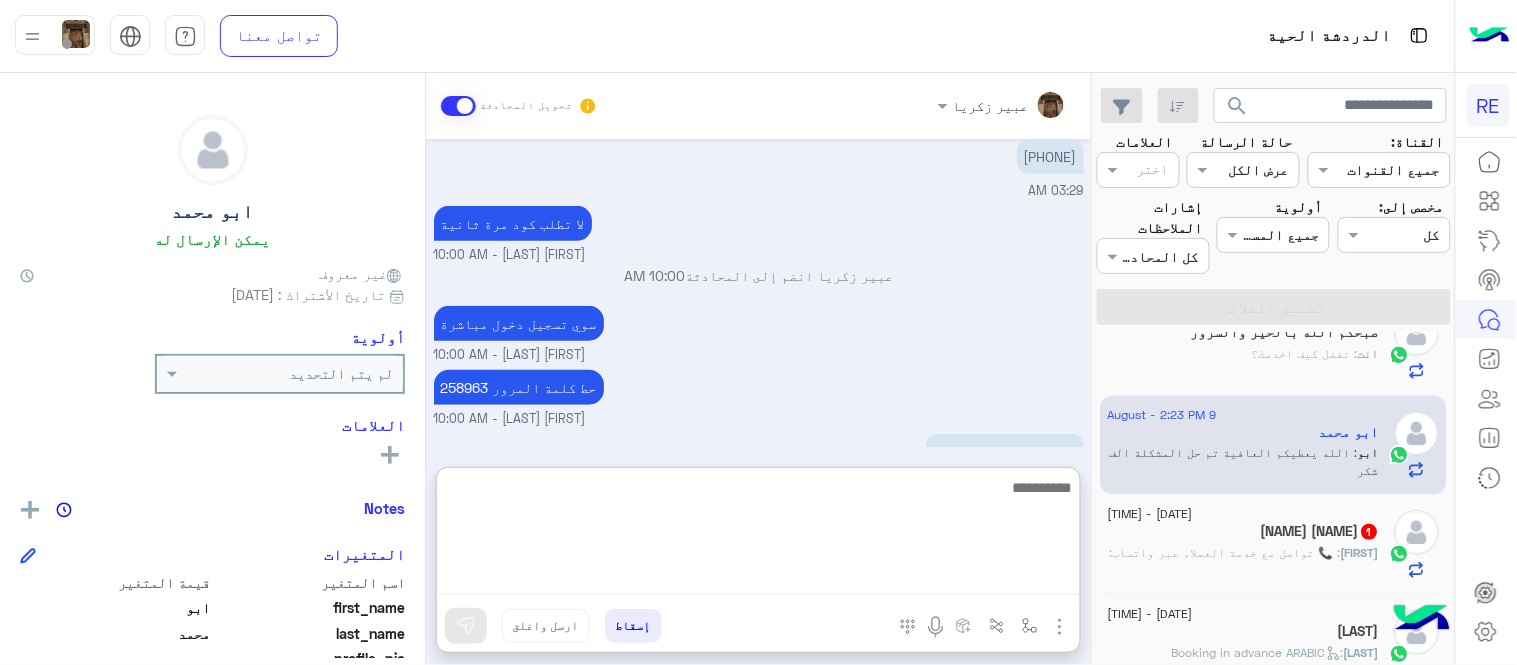 click at bounding box center [758, 535] 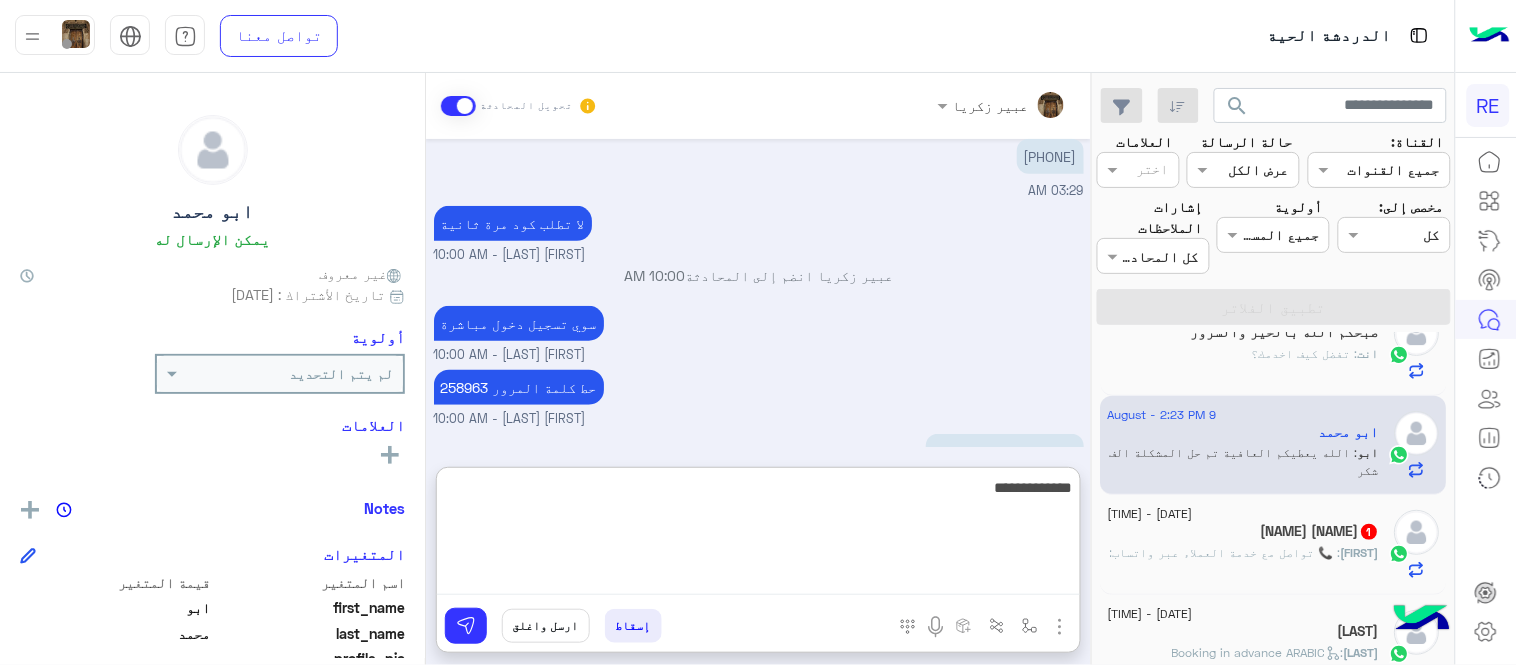 type on "**********" 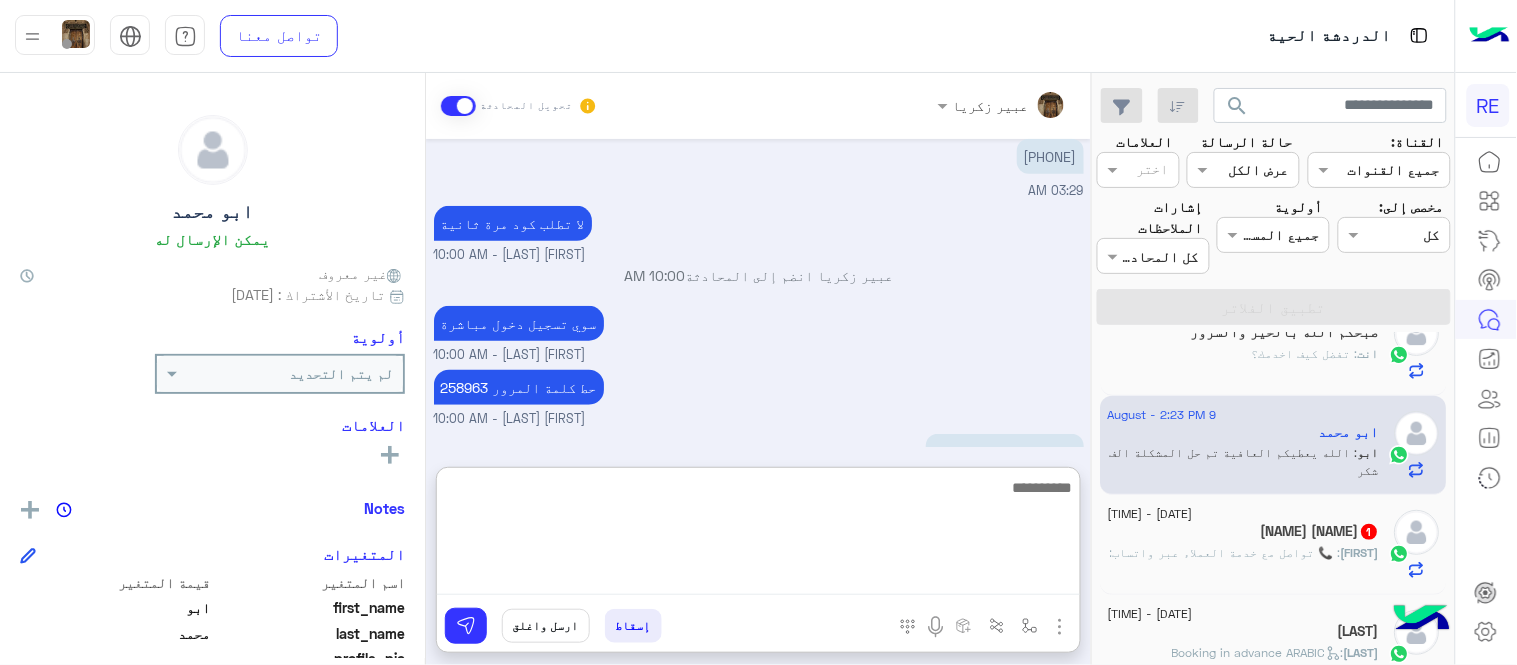 scroll, scrollTop: 494, scrollLeft: 0, axis: vertical 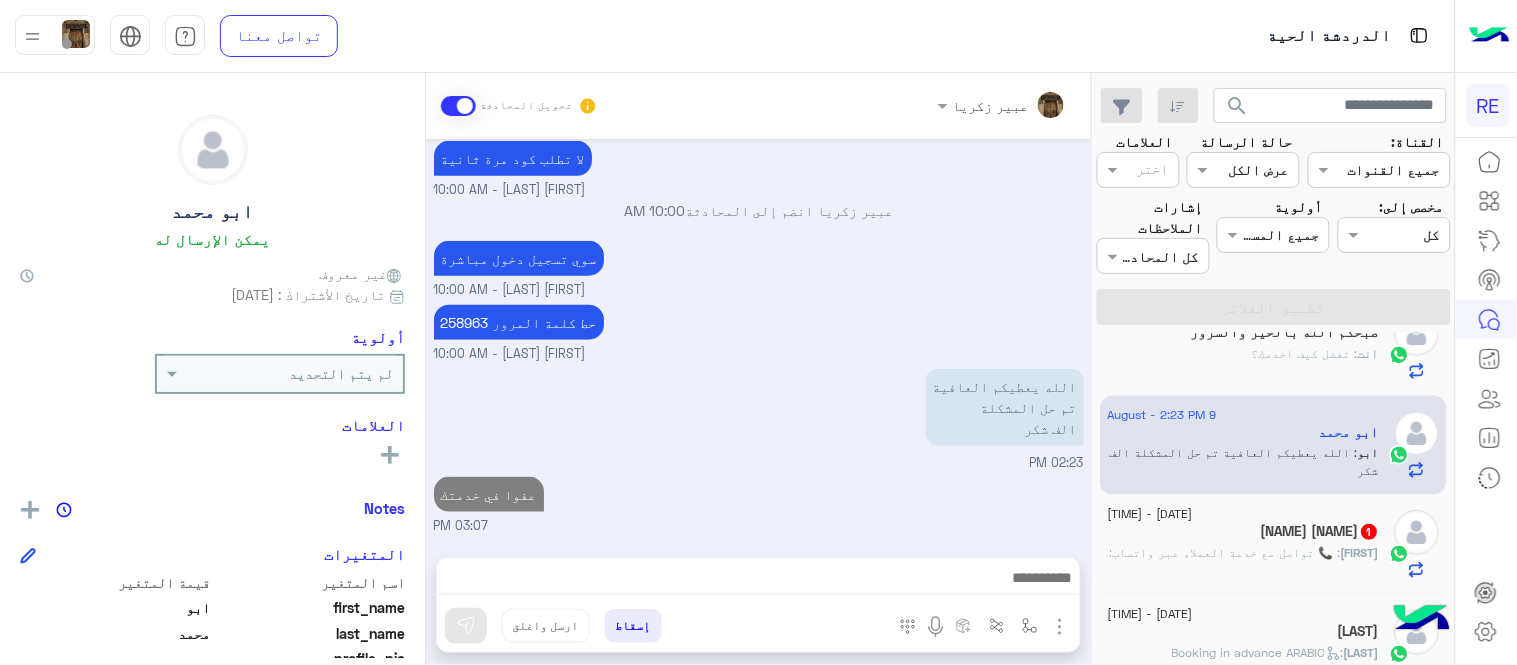 click on "Aug 8, 2025   [FIRST] [LAST] طلب التحدث إلى مسؤول بشري   10:30 PM      وعند التسجيل لانشاء حساب جديد يرفض لوجود حساب مؤقت   10:31 PM   Aug 9, 2025  فضلًا زوّدنا برقم الجوال المسجّل في التطبيق حتى نتمكن من التحقق من حسابك وتقديم المساعدة اللازمة بأسرع وقت ممكن.  [FIRST] [LAST] -  03:13 AM   [FIRST] [LAST] انضم إلى المحادثة   03:13 AM      [PHONE]   03:29 AM  لا تطلب كود مرة ثانية  [FIRST] [LAST] -  10:00 AM   [FIRST] [LAST] انضم إلى المحادثة   10:00 AM      سوي تسجيل دخول مباشرة  [FIRST] [LAST] -  10:00 AM   حط كلمة المرور 258963  [FIRST] [LAST] -  10:00 AM   الله يعطيكم العافية  تم حل المشكلة الف شكر   02:23 PM  عفوا في خدمتك   03:07 PM" at bounding box center (758, 338) 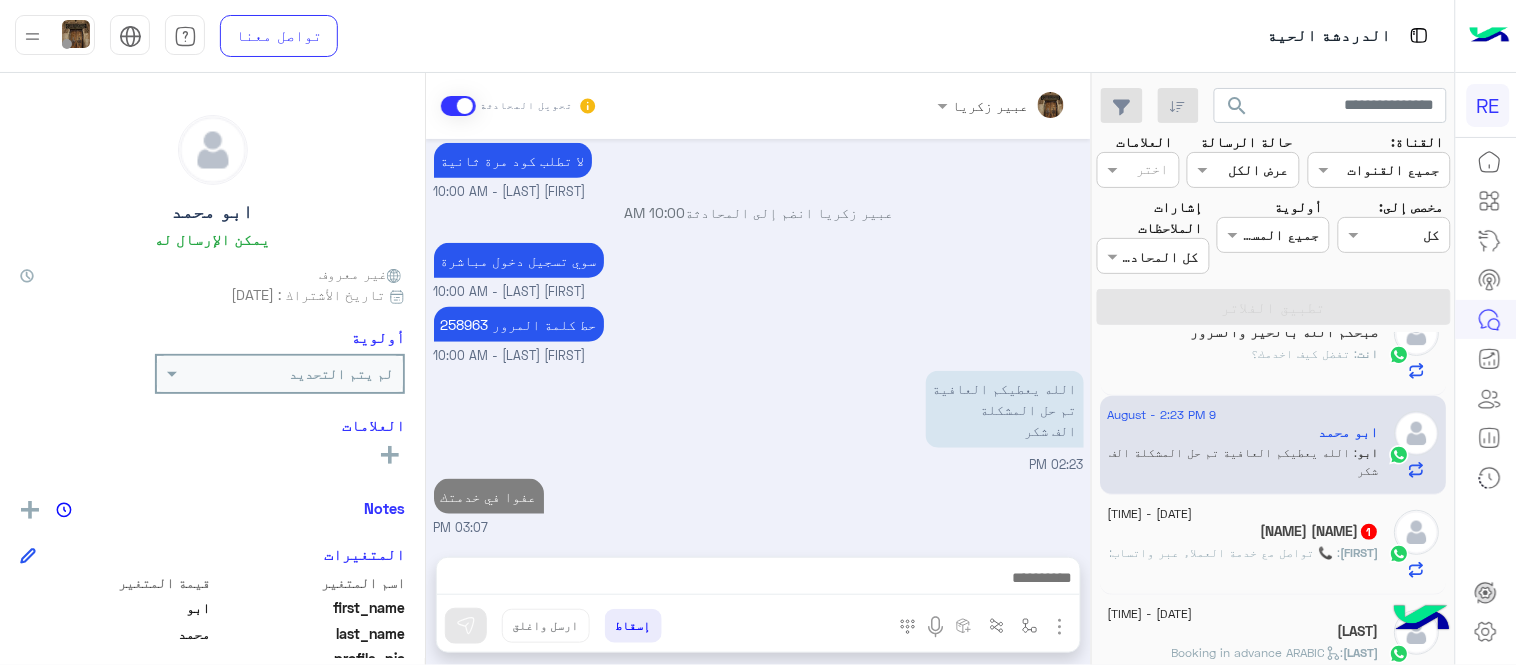 click on "[NAME] : 📞 تواصل مع خدمة العملاء عبر واتساب:" 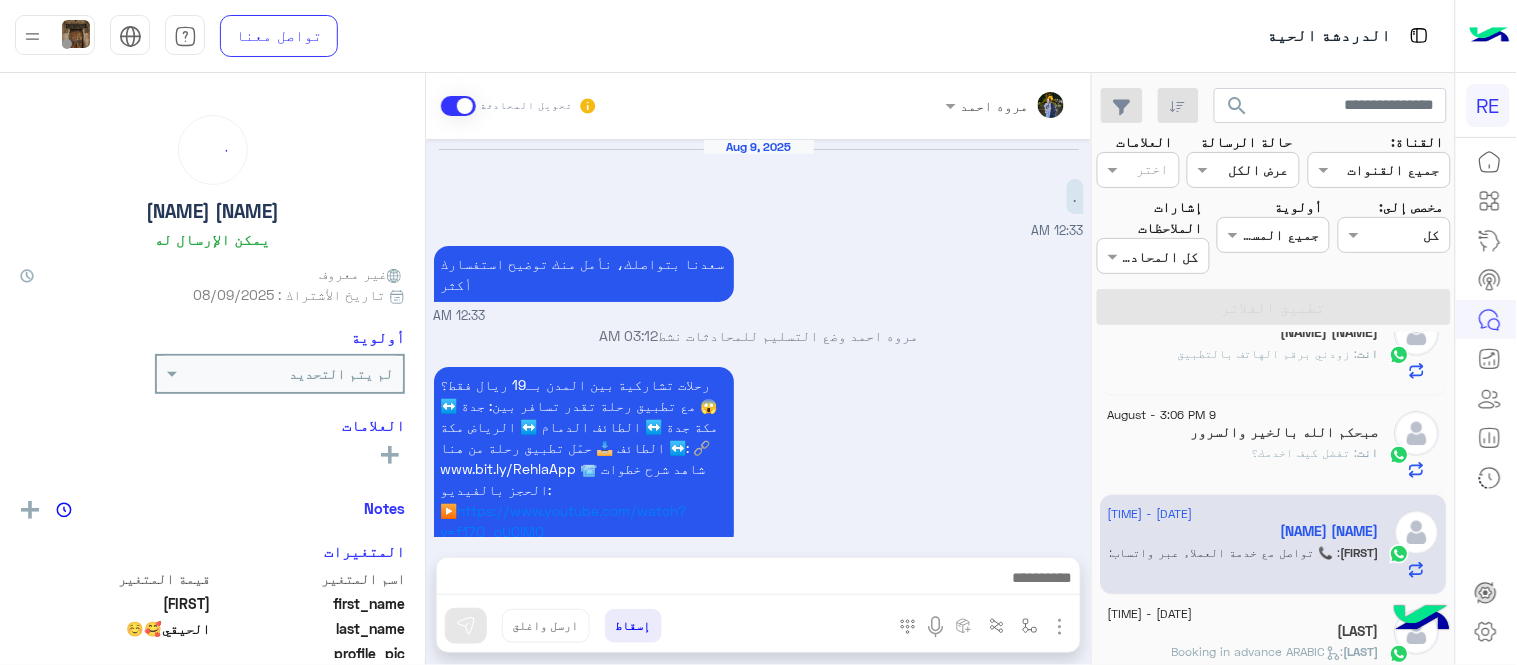 scroll, scrollTop: 117, scrollLeft: 0, axis: vertical 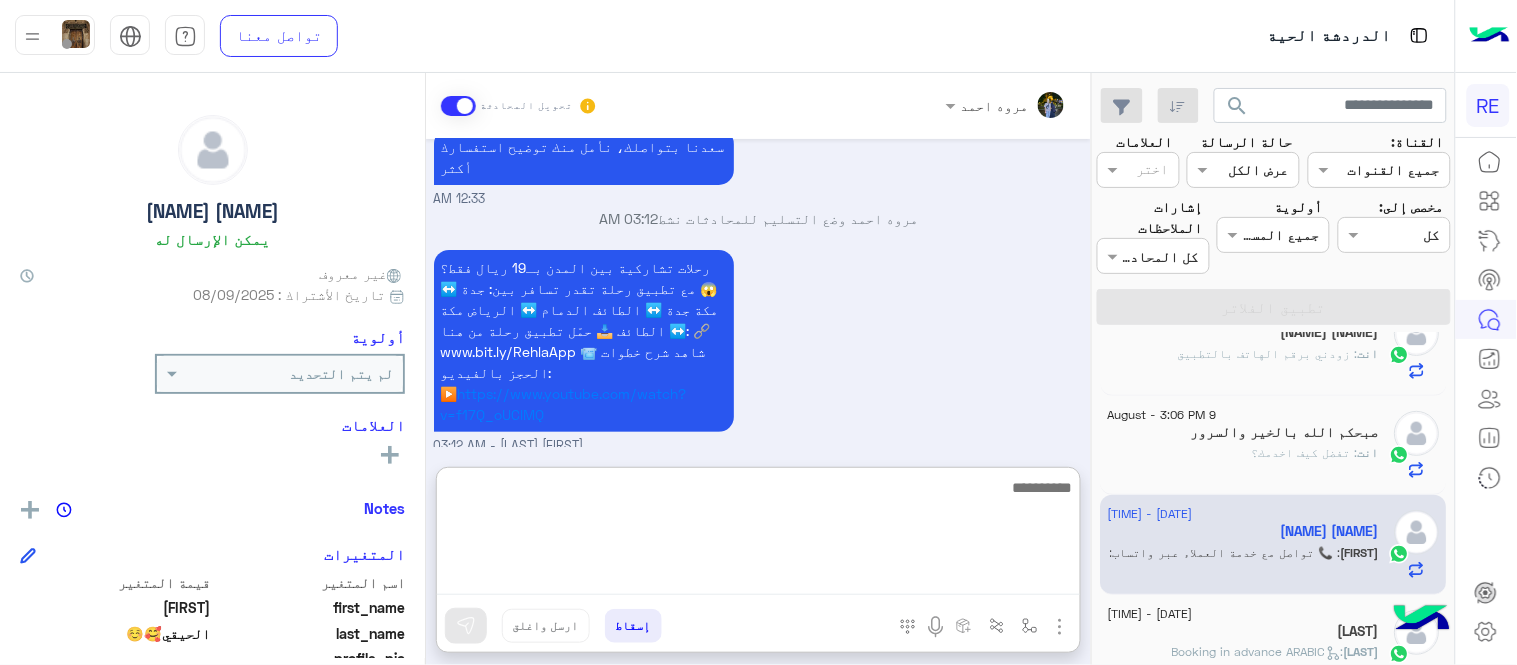 click at bounding box center (758, 535) 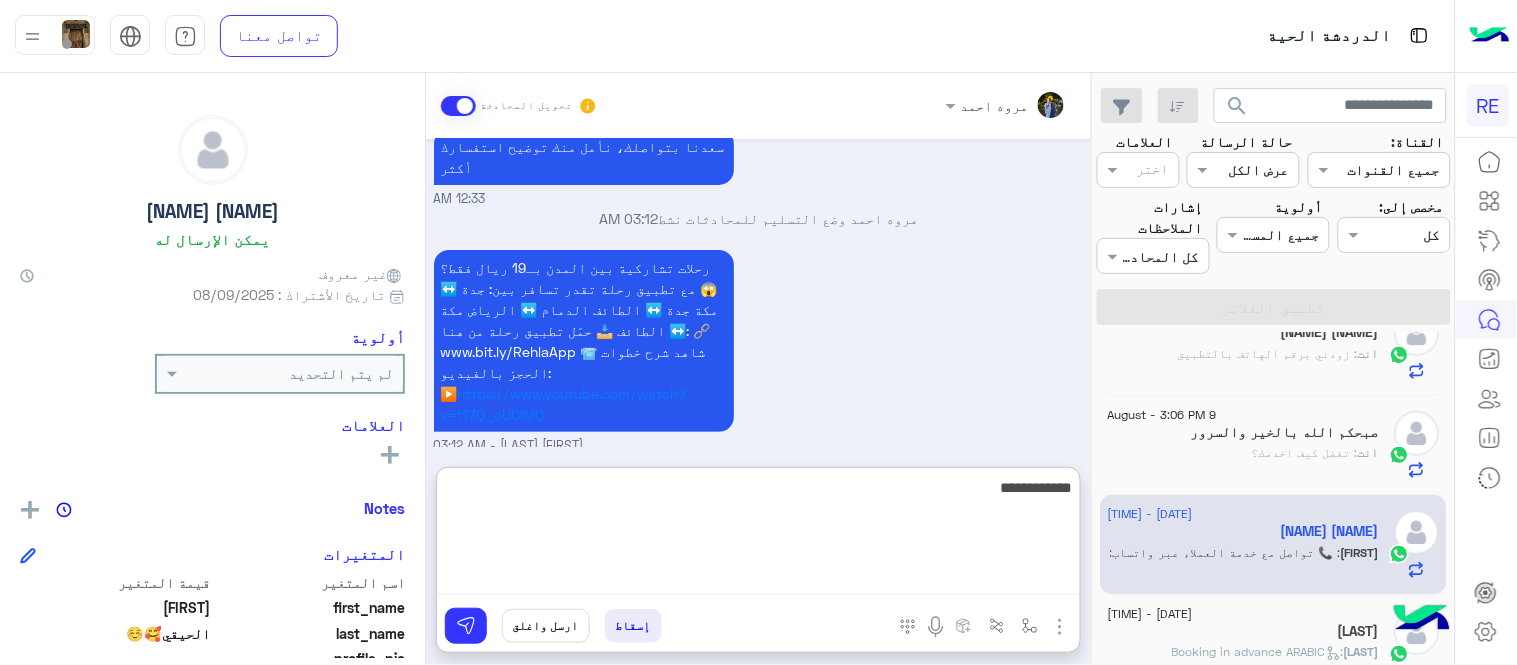 type on "**********" 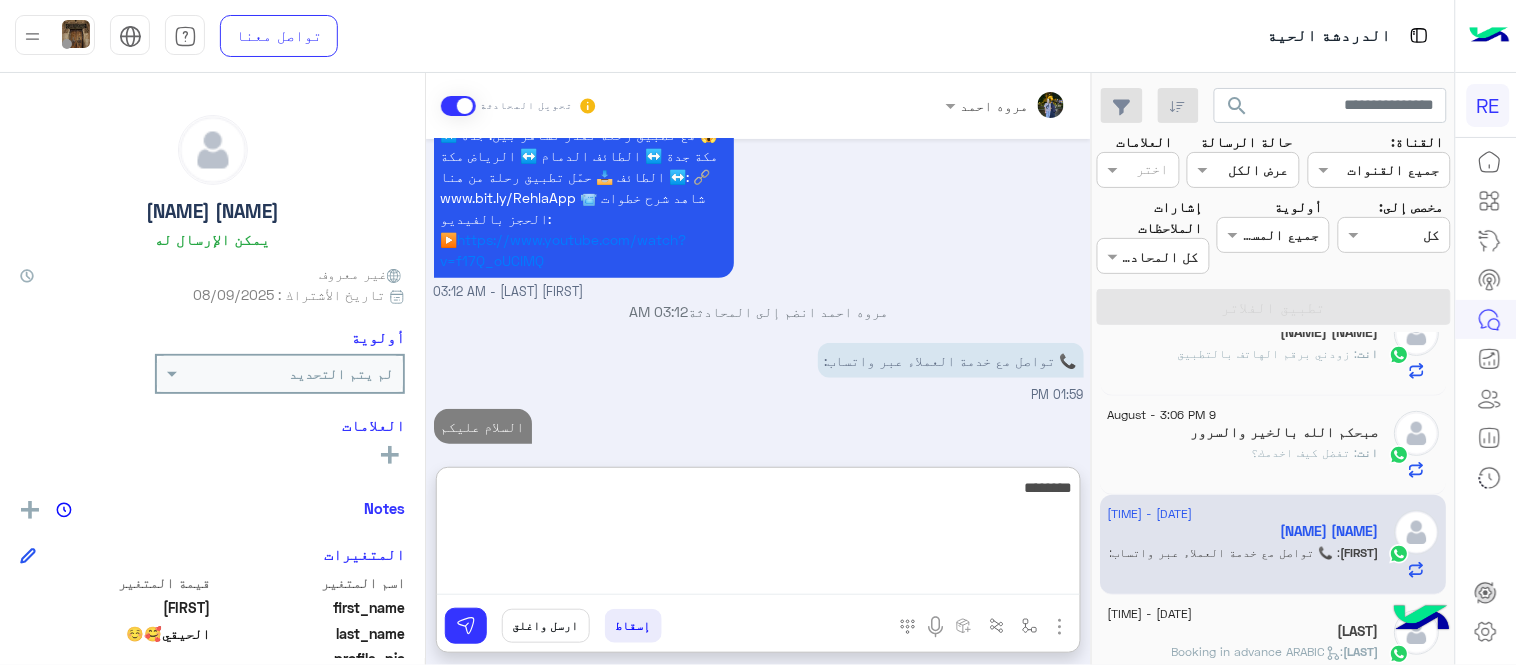 scroll, scrollTop: 307, scrollLeft: 0, axis: vertical 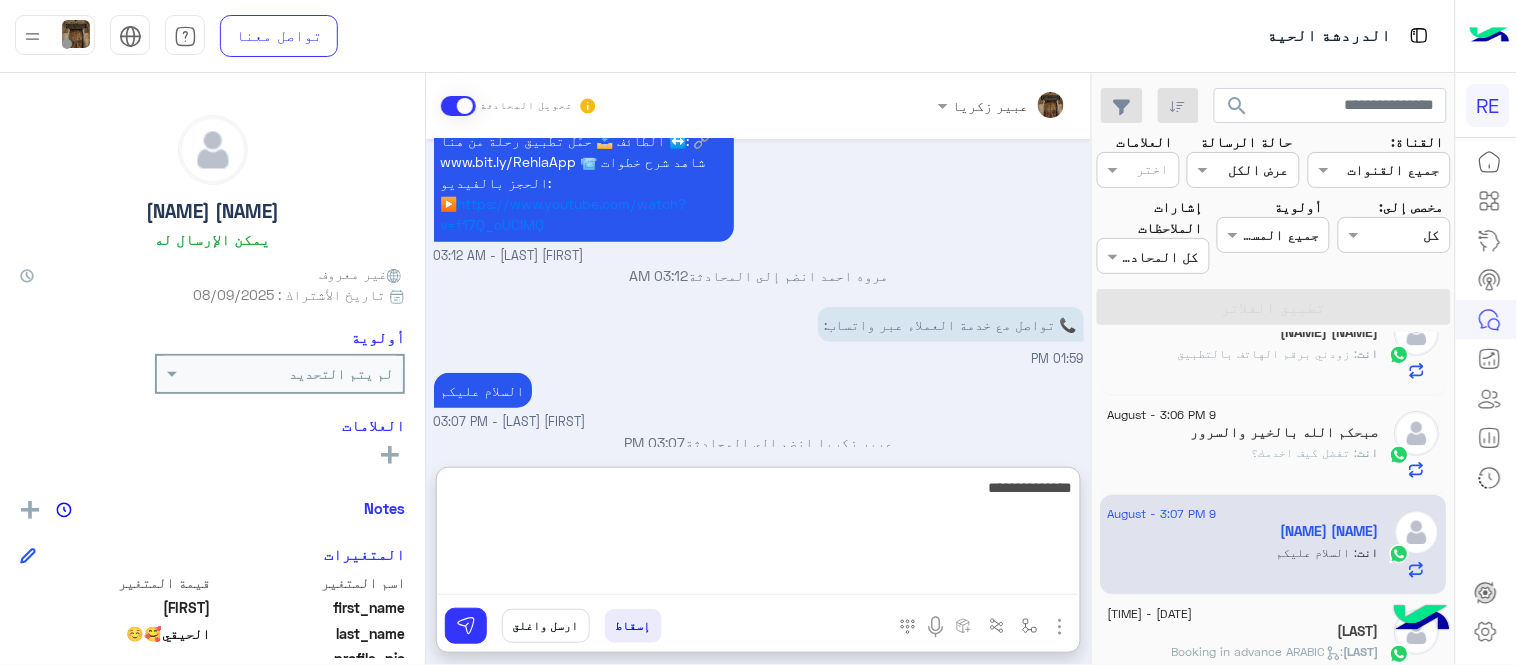 type on "**********" 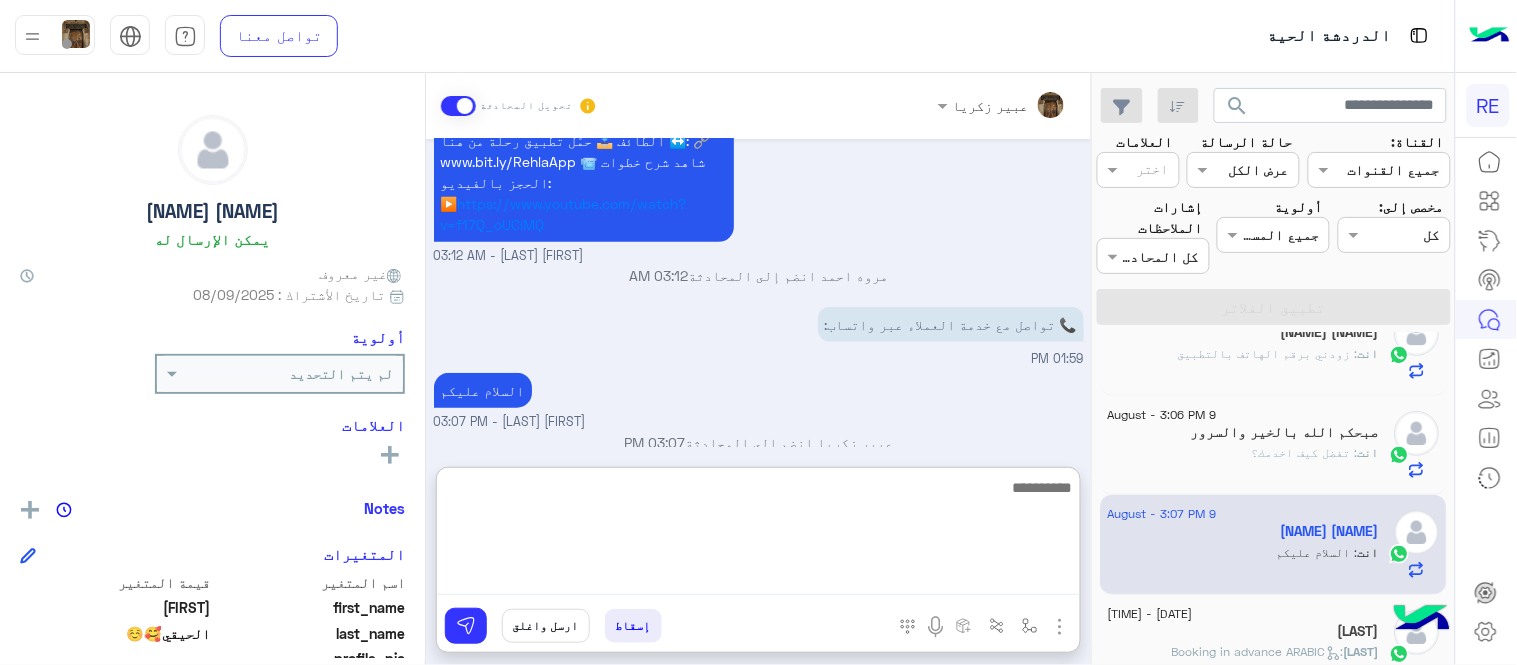 scroll, scrollTop: 371, scrollLeft: 0, axis: vertical 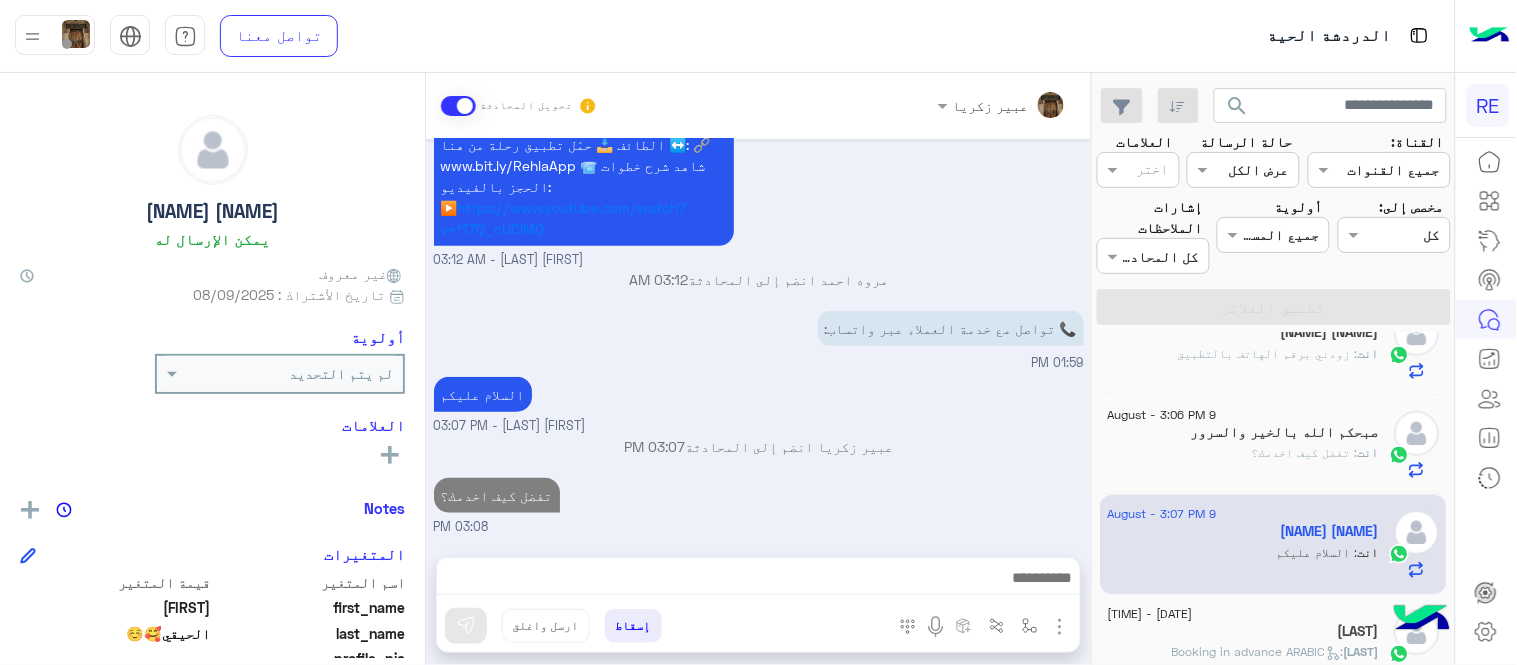 click on "[FIRST] [LAST] تحويل المحادثة     Aug 9, 2025  .   12:33 AM  سعدنا بتواصلك، نأمل منك توضيح استفسارك أكثر    12:33 AM   [FIRST] [LAST] وضع التسليم للمحادثات نشط   03:12 AM      رحلات تشاركية بين المدن بـ19 ريال فقط؟ 😱
مع تطبيق رحلة تقدر تسافر بين:
[CITY] ↔️ [CITY]
[CITY] ↔️ [CITY]
[CITY] ↔️ [CITY]
[CITY] ↔️ [CITY]
📥 حمّل تطبيق رحلة من هنا:
🔗 www.bit.ly/RehlaApp
📹 شاهد شرح خطوات الحجز بالفيديو:
▶️   https://www.youtube.com/watch?v=f17Q_oUCIMQ  [FIRST] [LAST] -  03:12 AM   [FIRST] [LAST] انضم إلى المحادثة   03:12 AM      📞 تواصل مع خدمة العملاء عبر واتساب:   01:59 PM  السلام عليكم  [FIRST] [LAST] -  03:07 PM   [FIRST] [LAST] انضم إلى المحادثة   03:07 PM        03:08 PM" at bounding box center (758, 373) 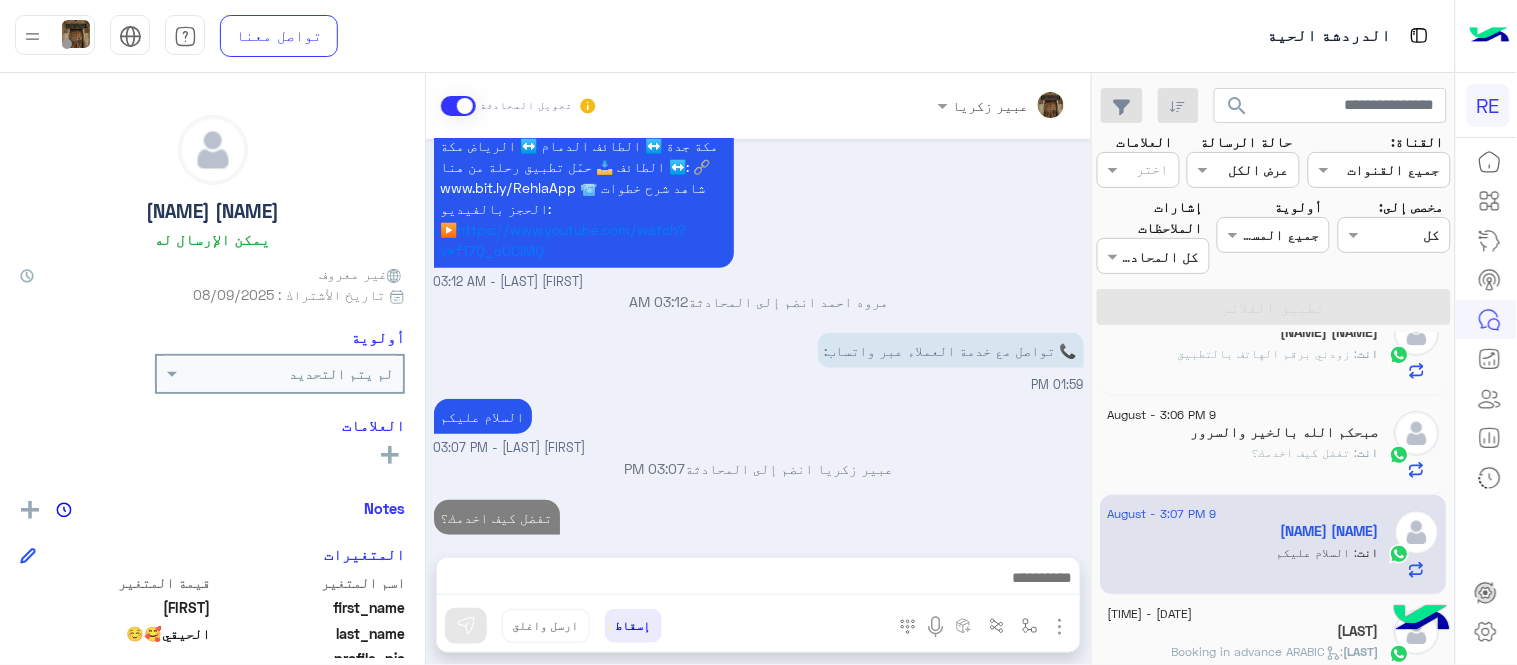 click on "[LAST]" 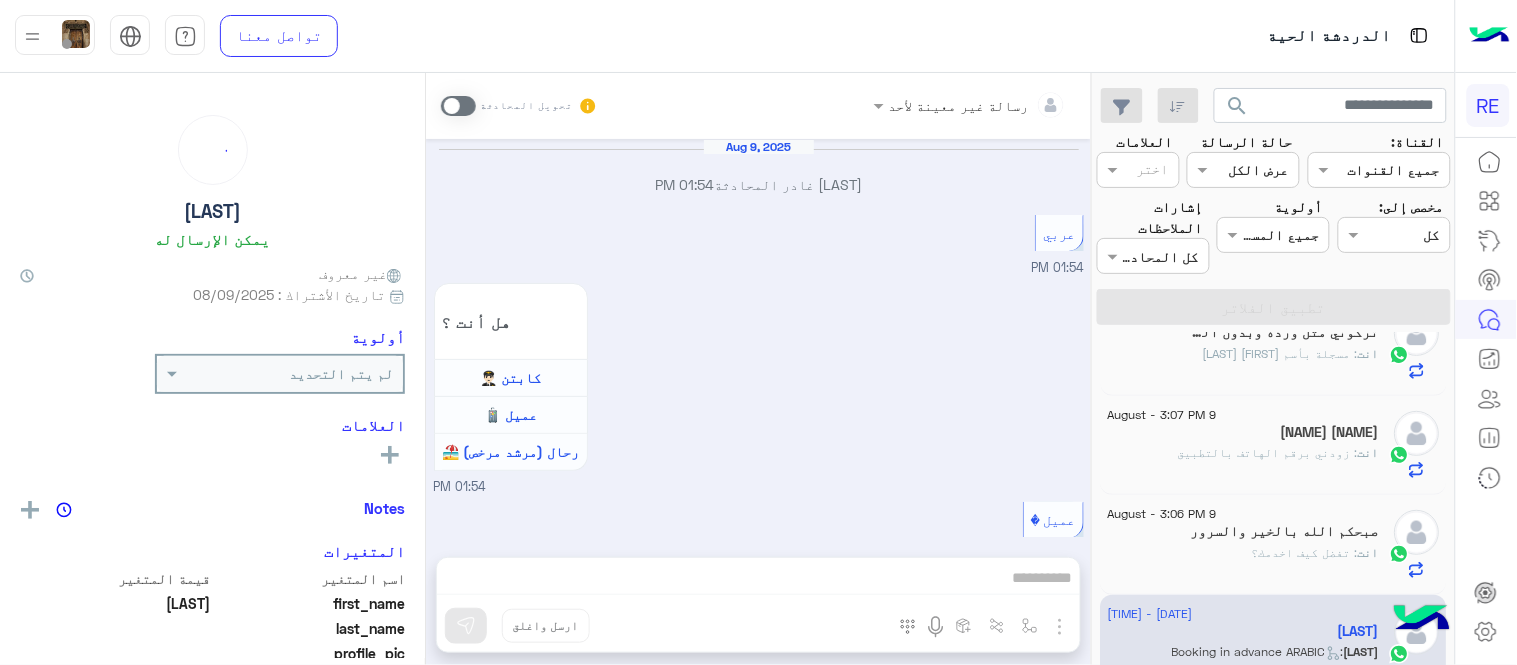 scroll, scrollTop: 1456, scrollLeft: 0, axis: vertical 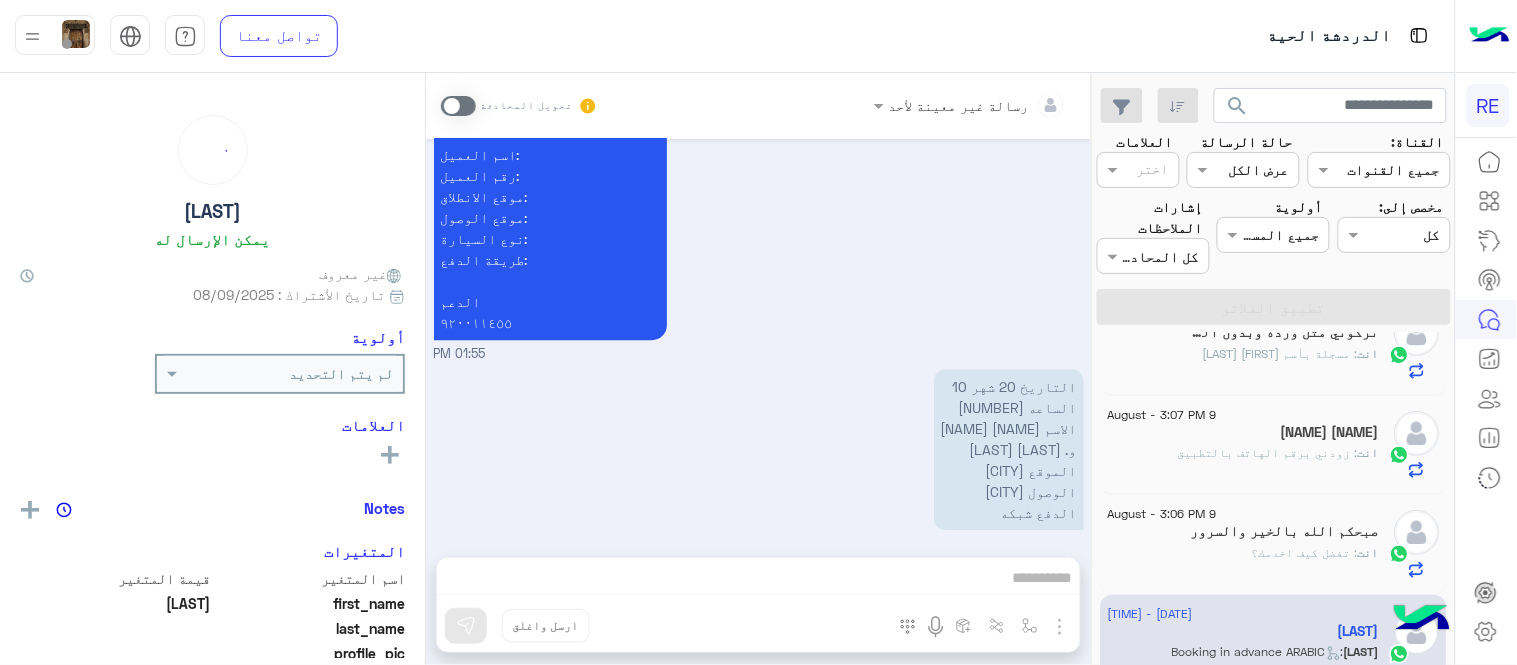 click on "رسالة غير معينة لأحد تحويل المحادثة     [DATE]   [NAME] غادر المحادثة   [TIME]       عربي    [TIME]  هل أنت ؟   كابتن 👨🏻‍✈️   عميل 🧳   رحال (مرشد مرخص) 🏖️     [TIME]   عميل     [TIME]  هل لديك حساب مسجل على التطبيق   لا   نعم     [TIME]   لا    [TIME]  يمكنك تحميل التطبيق والتسجيل عبر الرابط 📲
http://onelink.to/Rehla
ونسعد بزيارتك حسابات التواصل الاجتماعي :
https://compiled.social/rehlacar    لمساعدتك بشكل افضل
الرجاء اختيار احد الخدمات التالية     [TIME]   الحجز المسبق    [TIME]  تمتع بمزايا تنزيل تطبيق رحلة بجوالك : -الحصول على احدث العروض واروع الخصومات  -الاطلاع على الخدمات الجديدة  - سهولة الوصول للدعم  - حفظ الحقوق" at bounding box center (758, 373) 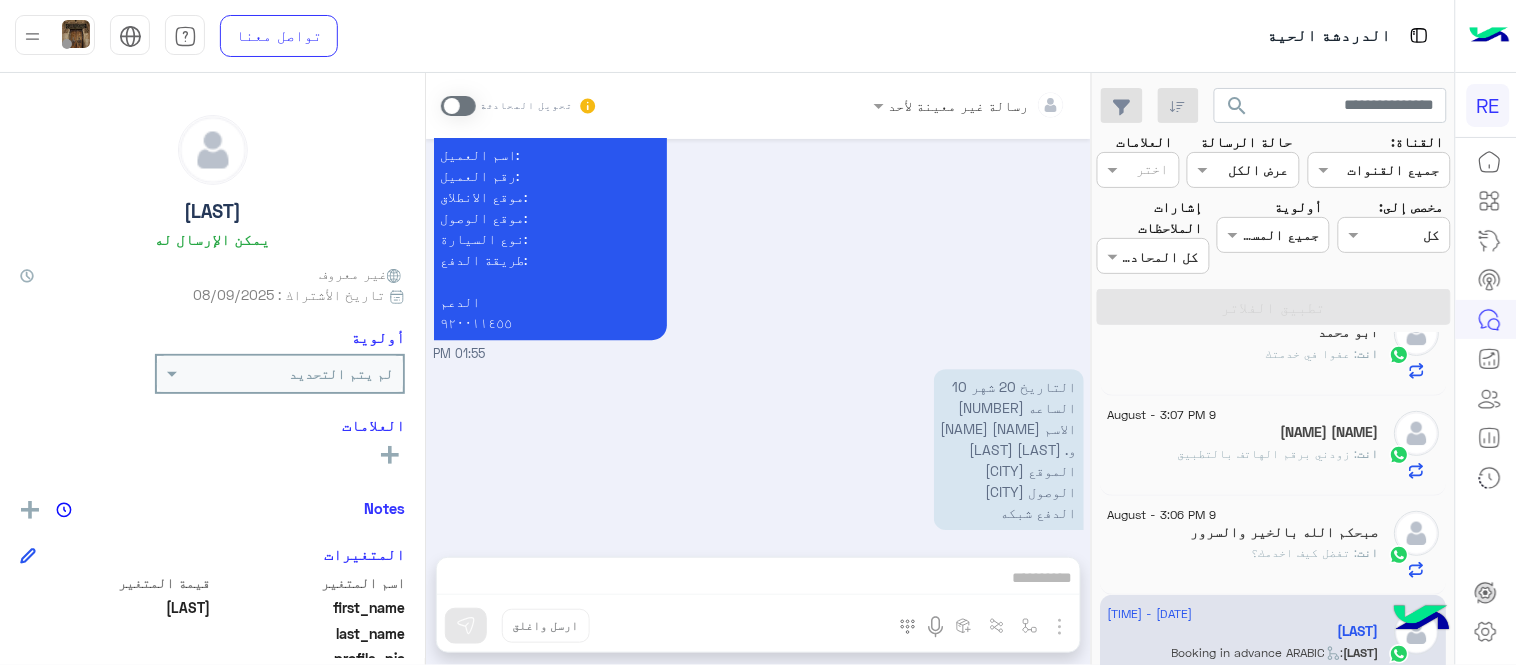 click on "رسالة غير معينة لأحد تحويل المحادثة     [DATE]   [NAME] غادر المحادثة   [TIME]       عربي    [TIME]  هل أنت ؟   كابتن 👨🏻‍✈️   عميل 🧳   رحال (مرشد مرخص) 🏖️     [TIME]   عميل     [TIME]  هل لديك حساب مسجل على التطبيق   لا   نعم     [TIME]   لا    [TIME]  يمكنك تحميل التطبيق والتسجيل عبر الرابط 📲
http://onelink.to/Rehla
ونسعد بزيارتك حسابات التواصل الاجتماعي :
https://compiled.social/rehlacar    لمساعدتك بشكل افضل
الرجاء اختيار احد الخدمات التالية     [TIME]   الحجز المسبق    [TIME]  تمتع بمزايا تنزيل تطبيق رحلة بجوالك : -الحصول على احدث العروض واروع الخصومات  -الاطلاع على الخدمات الجديدة  - سهولة الوصول للدعم  - حفظ الحقوق" at bounding box center (758, 373) 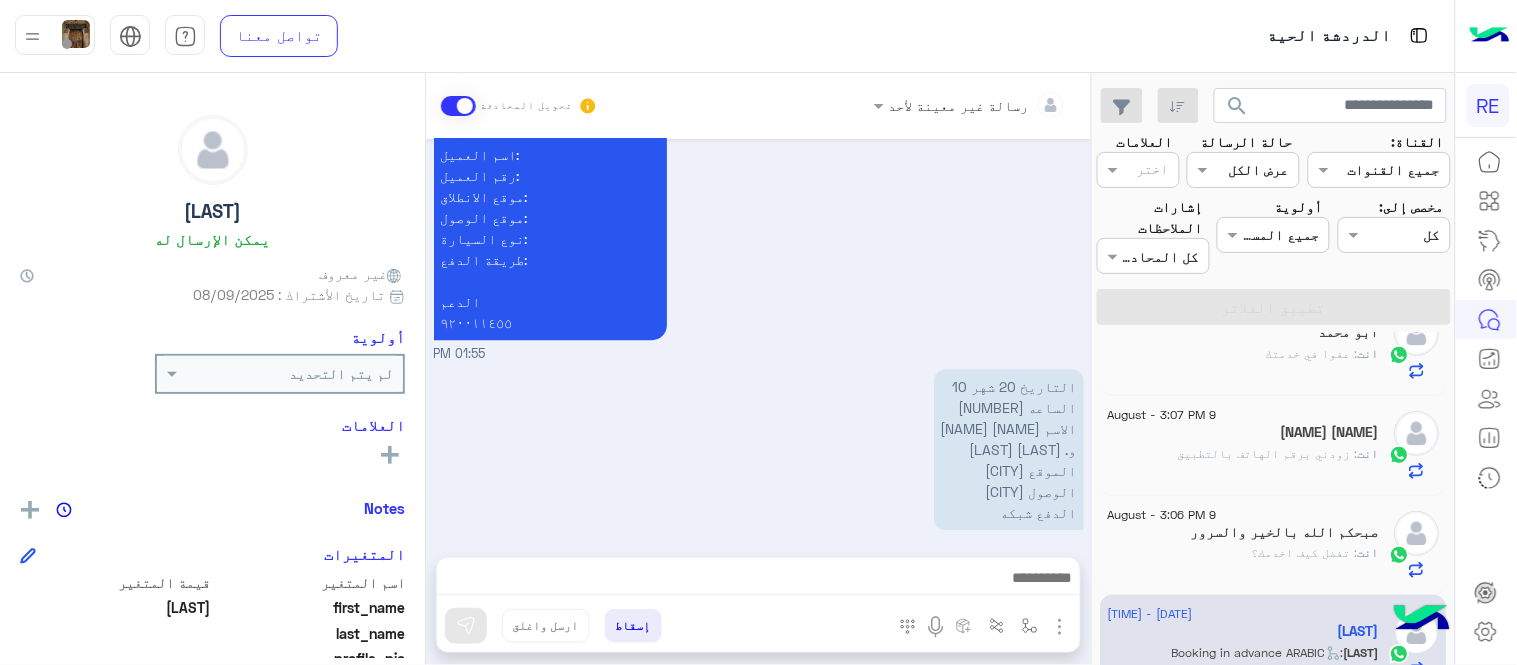 scroll, scrollTop: 1492, scrollLeft: 0, axis: vertical 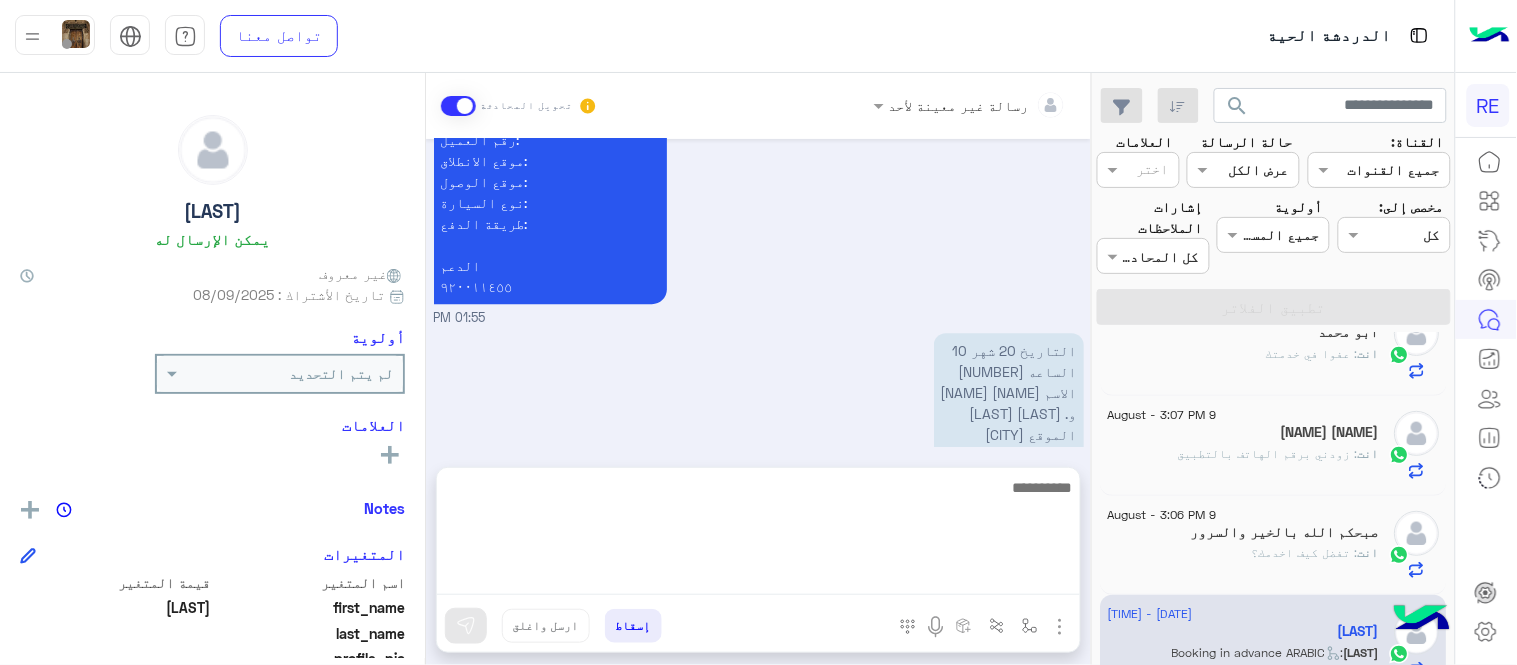 click at bounding box center [758, 535] 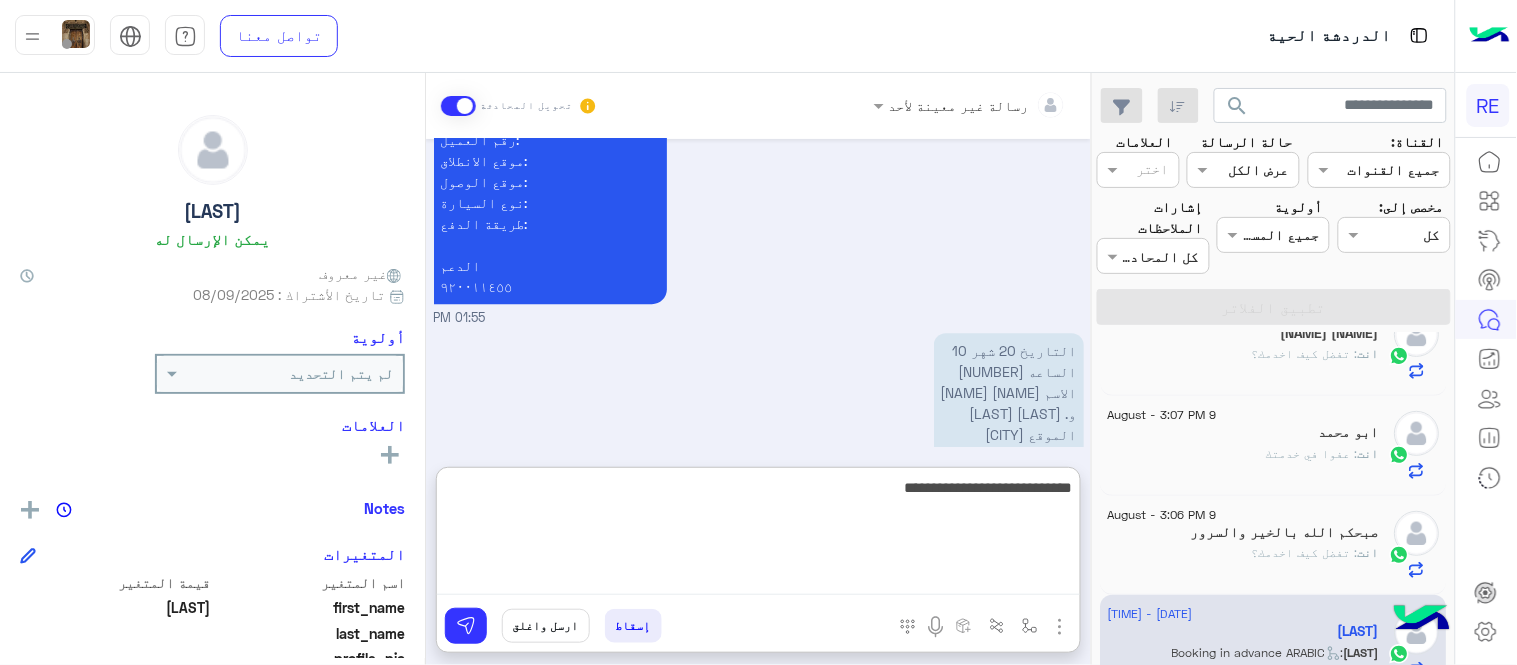 type on "**********" 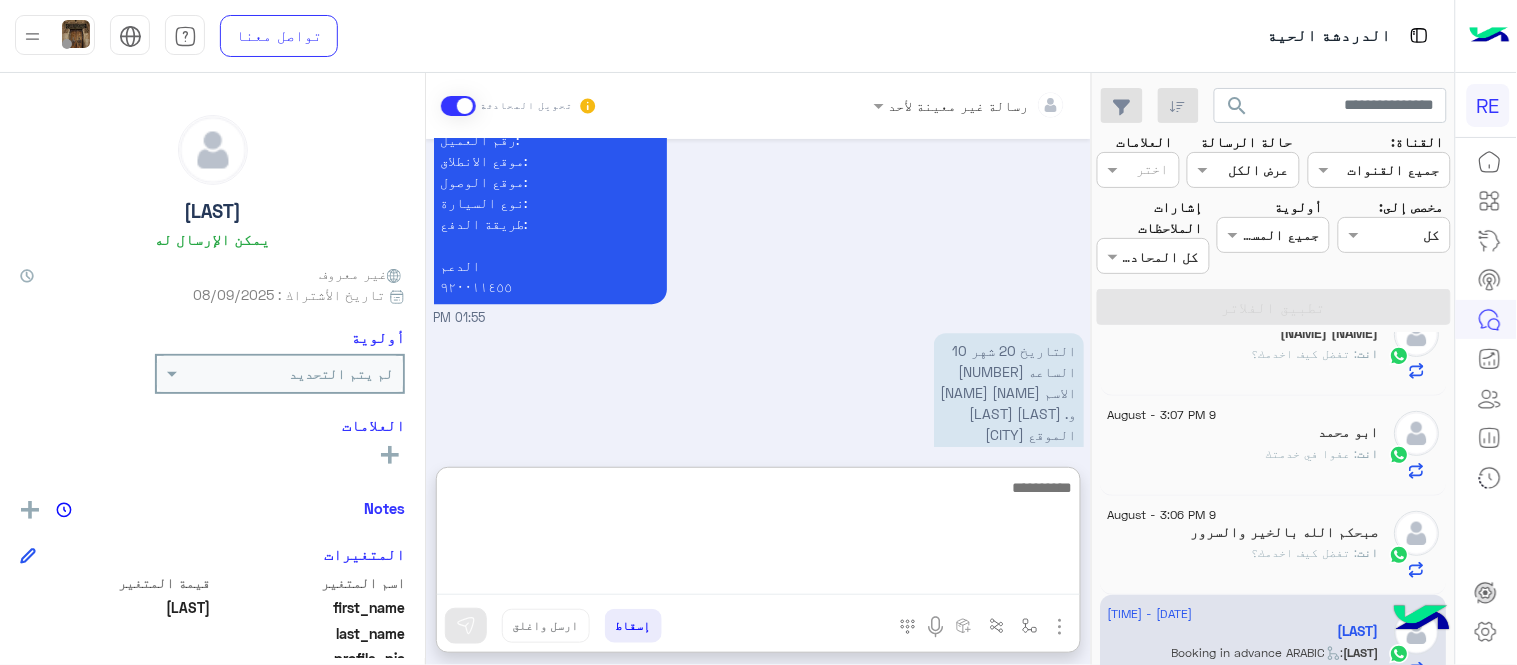 scroll, scrollTop: 1646, scrollLeft: 0, axis: vertical 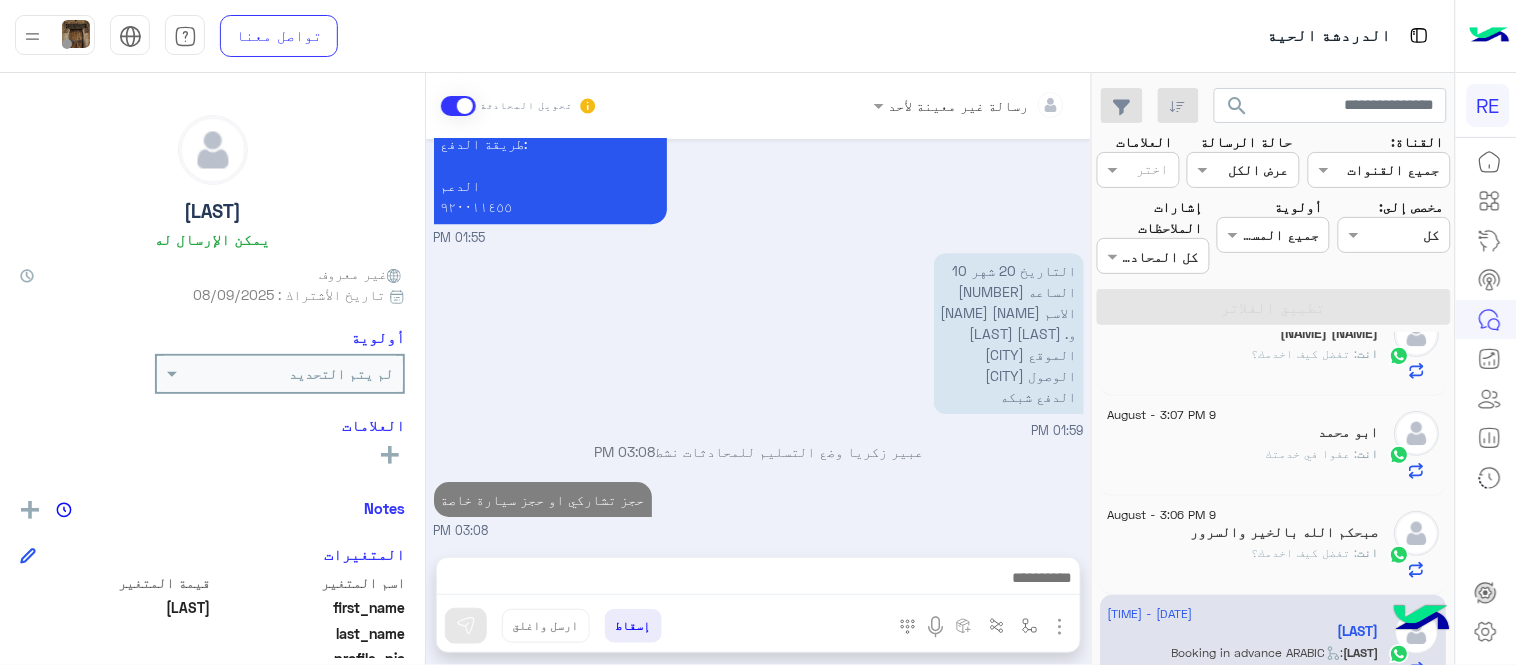 click on "Aug 9, 2025   [LAST]  غادر المحادثة   01:54 PM       عربي    01:54 PM  هل أنت ؟   كابتن 👨🏻‍✈️   عميل 🧳   رحال (مرشد مرخص) 🏖️     01:54 PM   عميل     01:54 PM  هل لديك حساب مسجل على التطبيق   لا   نعم     01:54 PM   لا    01:54 PM  يمكنك تحميل التطبيق والتسجيل عبر الرابط 📲
http://onelink.to/Rehla
ونسعد بزيارتك حسابات التواصل الاجتماعي :
https://compiled.social/rehlacar    لمساعدتك بشكل افضل
الرجاء اختيار احد الخدمات التالية     01:54 PM   الحجز المسبق    01:55 PM  تمتع بمزايا تنزيل تطبيق رحلة بجوالك : -الحصول على احدث العروض واروع الخصومات  -الاطلاع على الخدمات الجديدة  - سهولة الوصول للدعم  - حفظ الحقوق - التواصل مع الدعم لأعادة أي مفقودات" at bounding box center [758, 338] 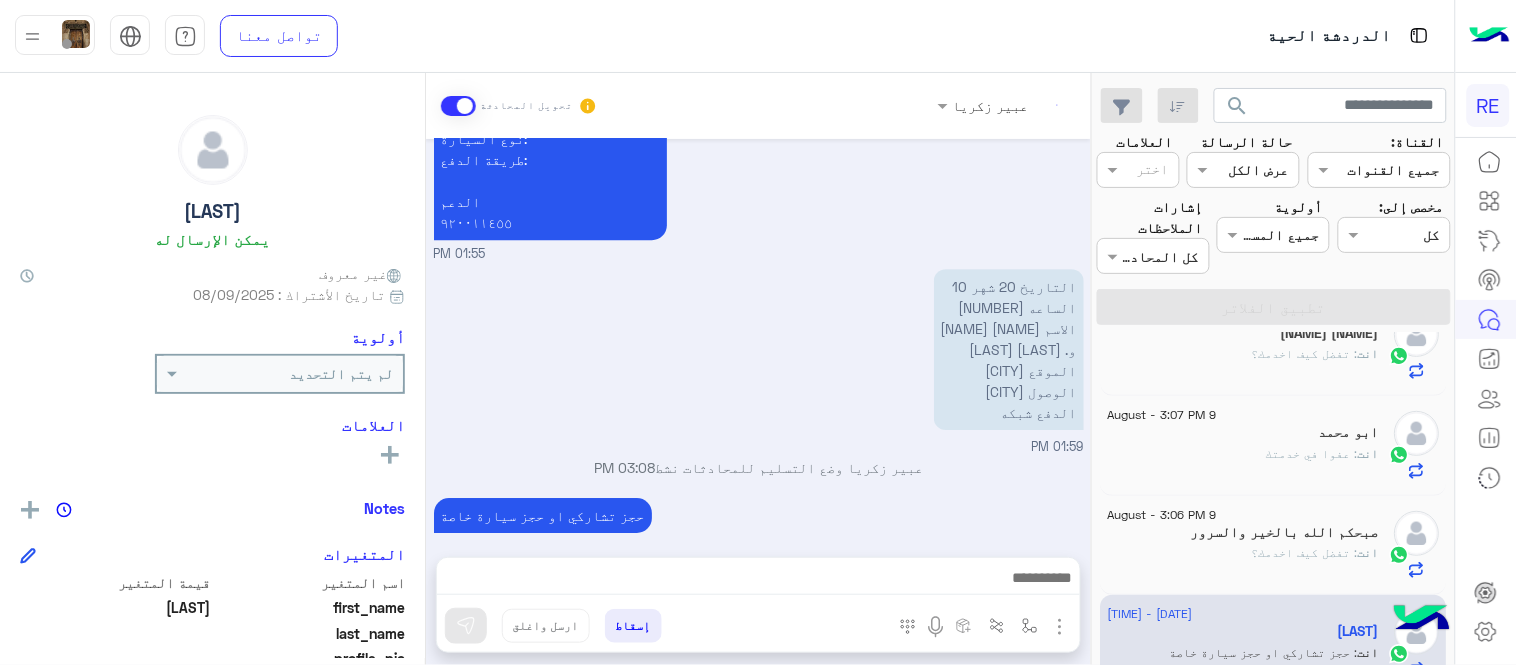 scroll, scrollTop: 1592, scrollLeft: 0, axis: vertical 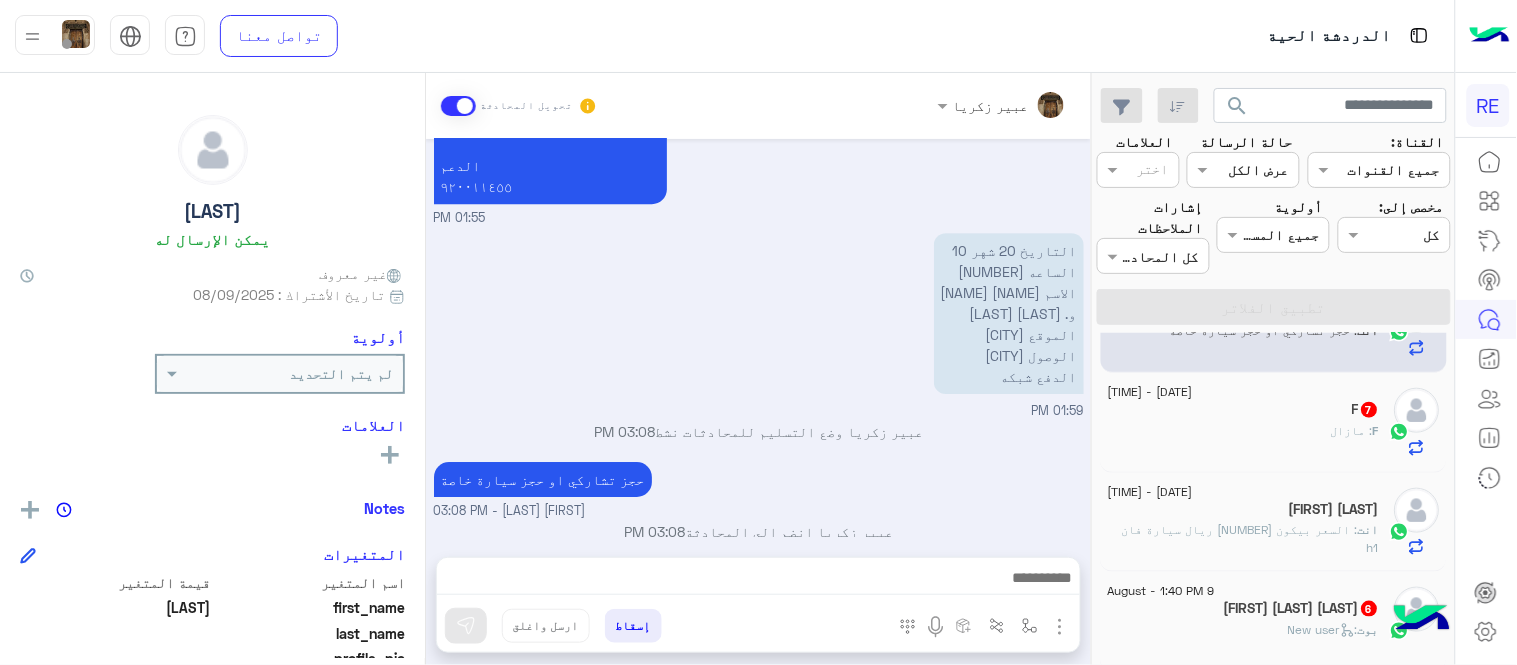 click on "F   7" 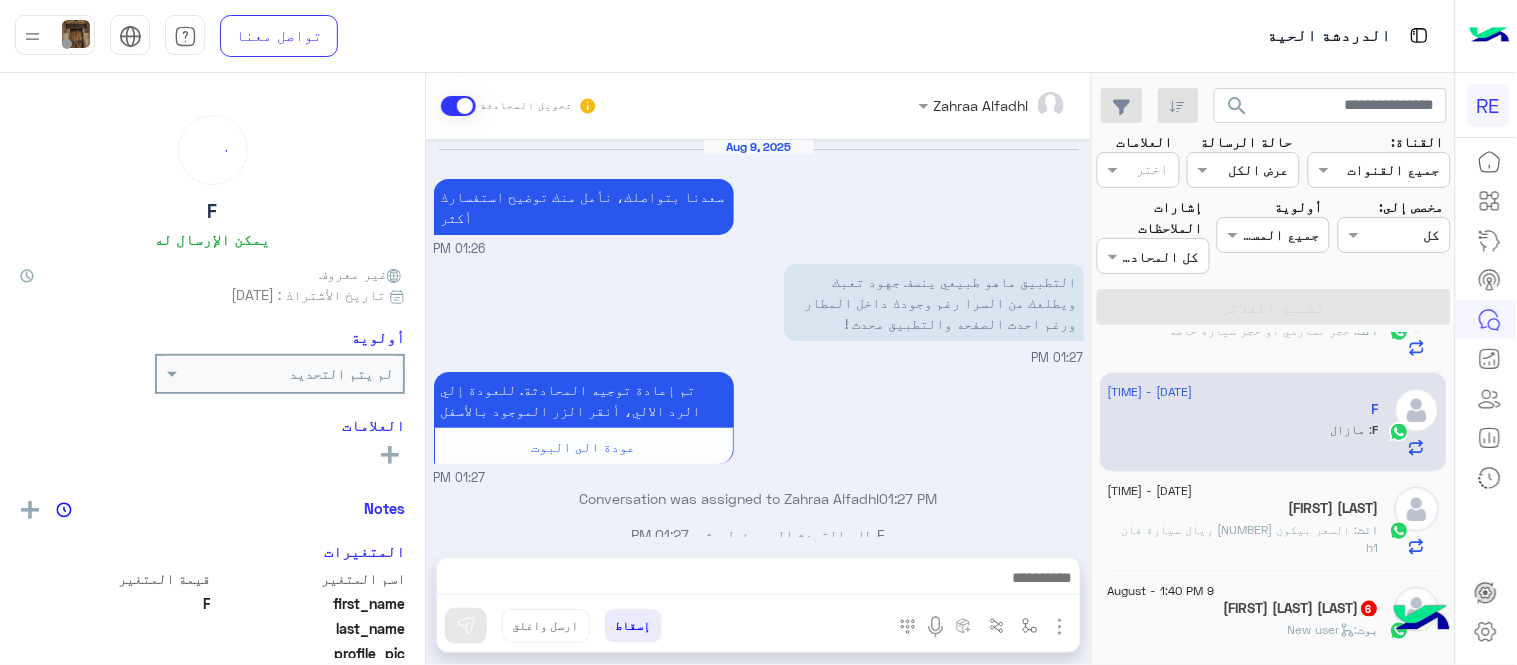 scroll, scrollTop: 813, scrollLeft: 0, axis: vertical 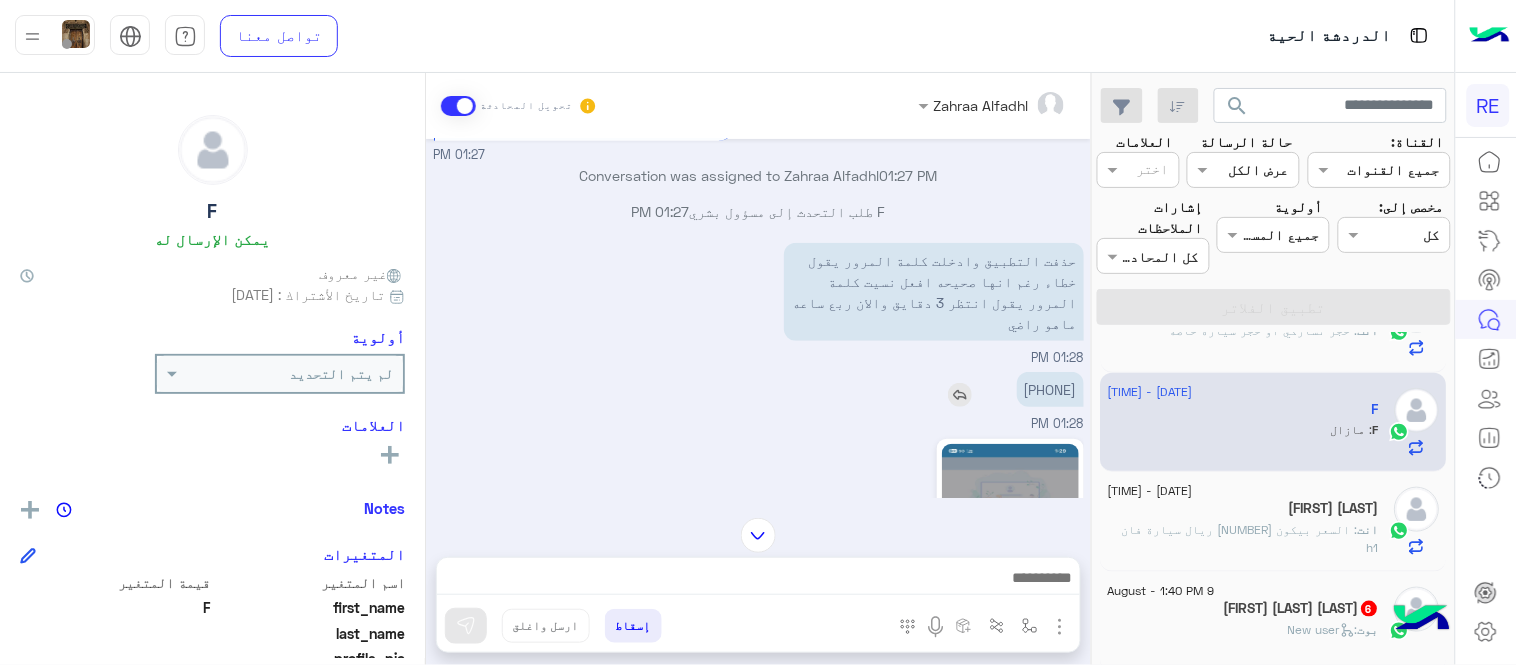 click on "[PHONE]" at bounding box center [1050, 389] 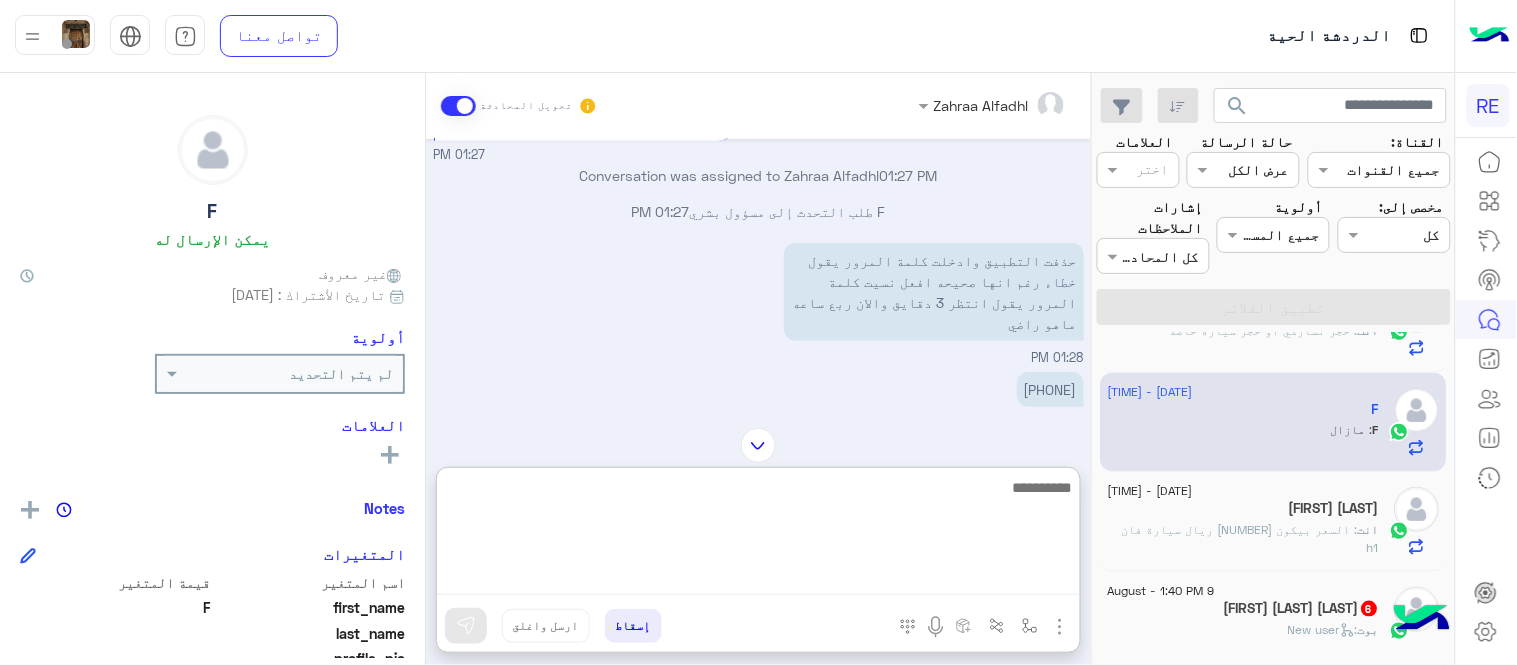 click at bounding box center [758, 535] 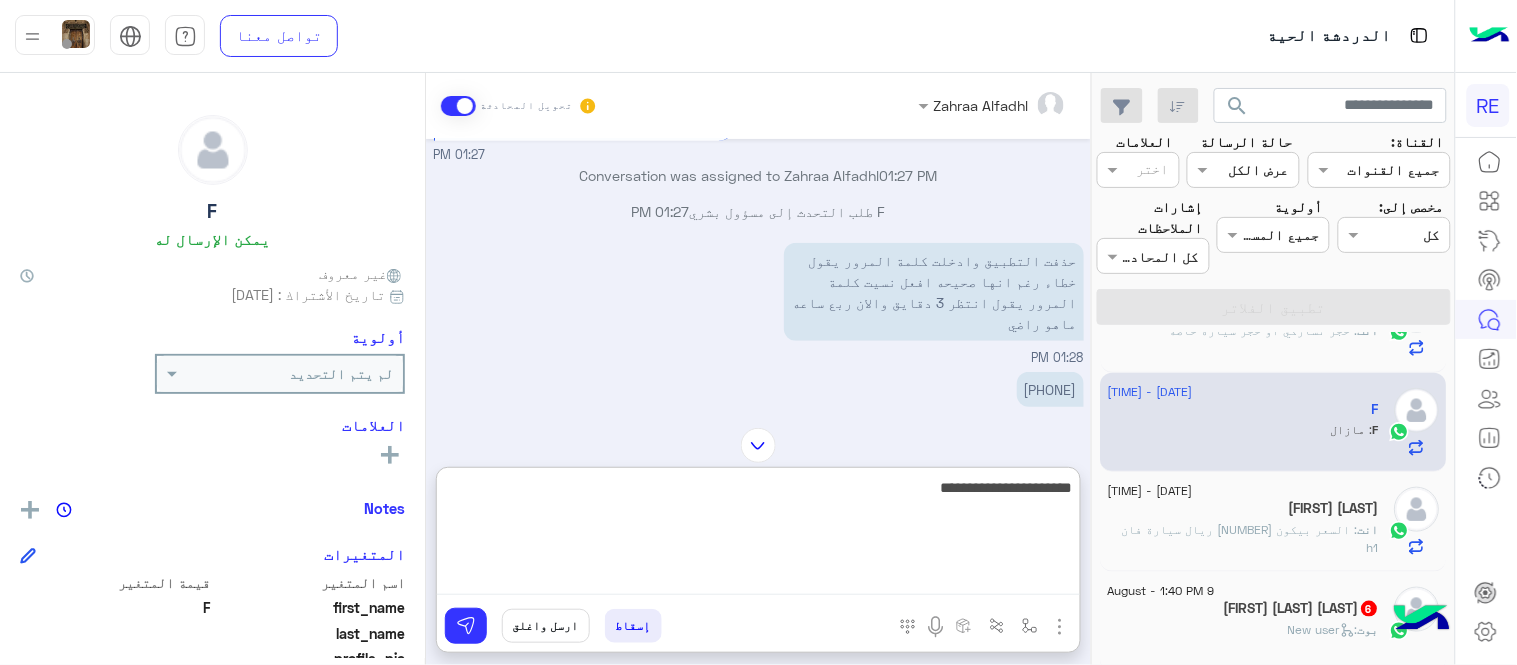 type on "**********" 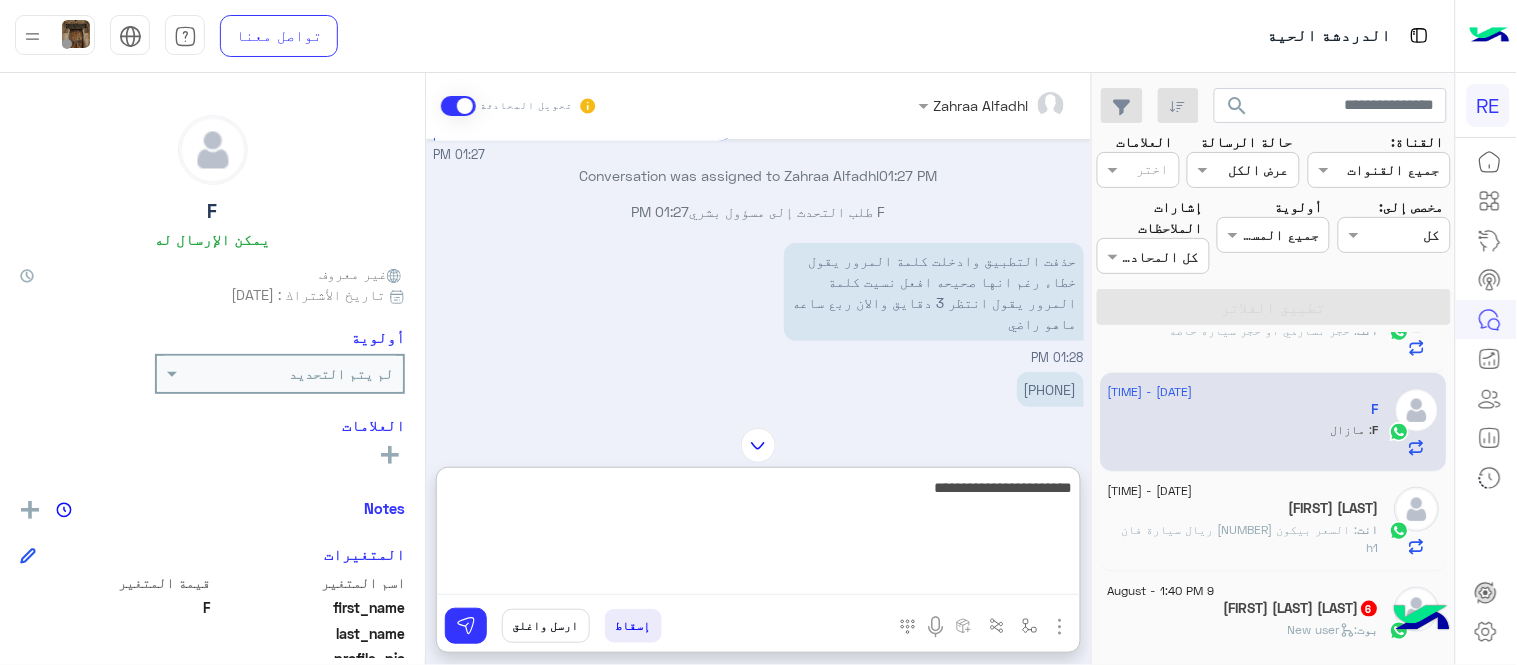 type 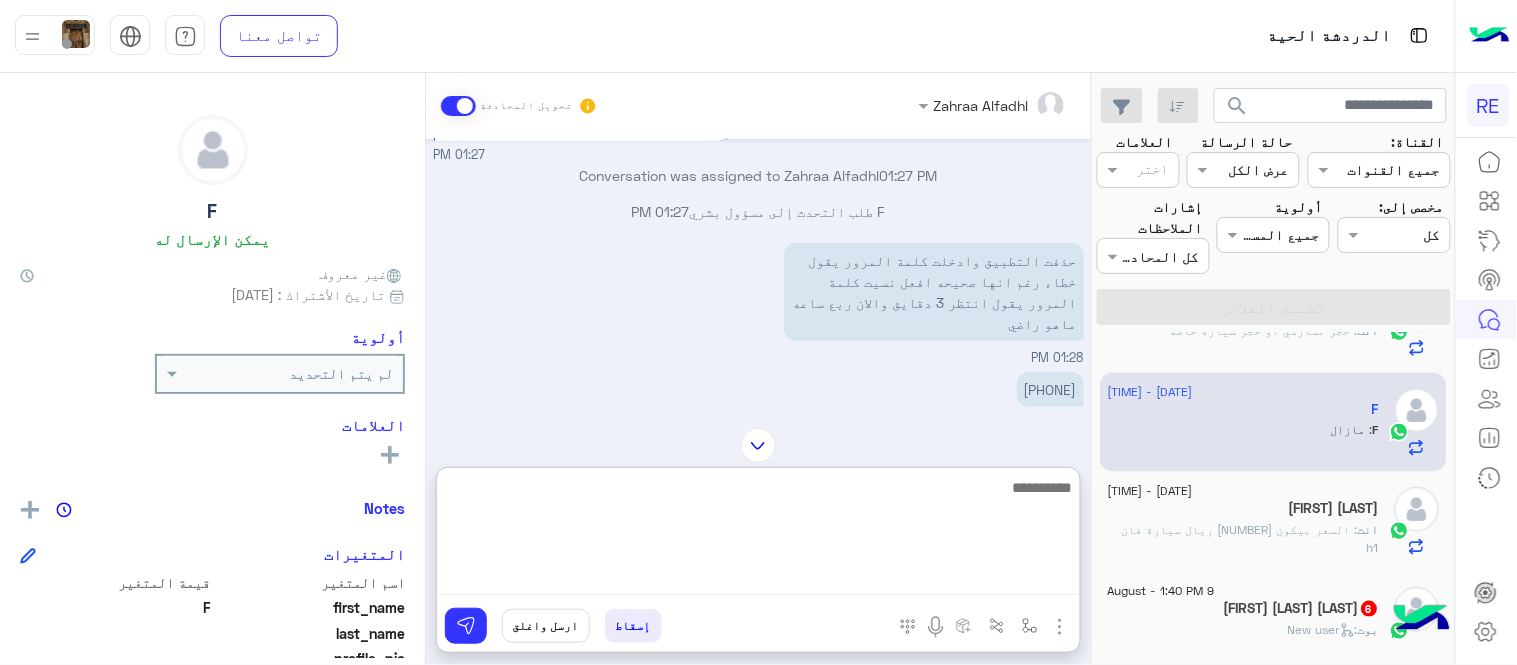 scroll, scrollTop: 966, scrollLeft: 0, axis: vertical 